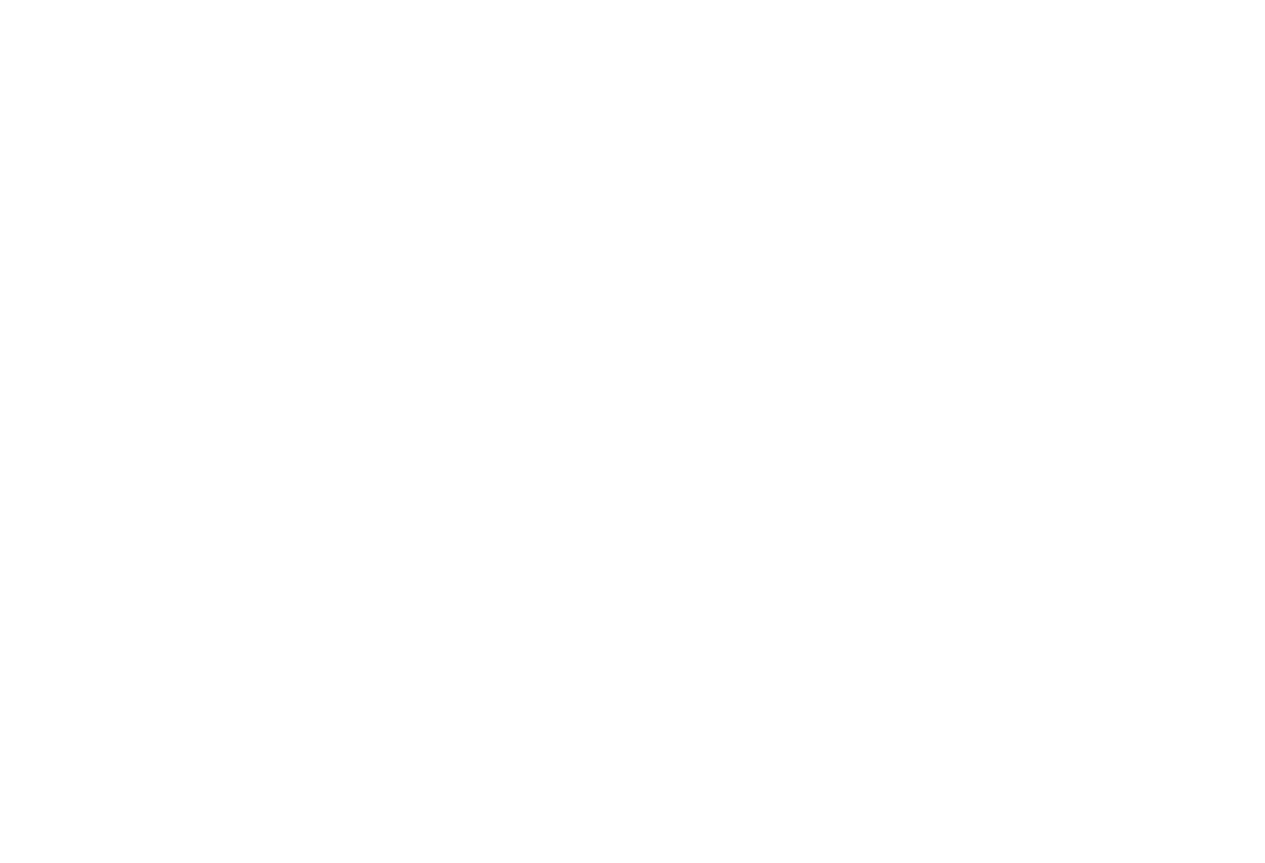 scroll, scrollTop: 0, scrollLeft: 0, axis: both 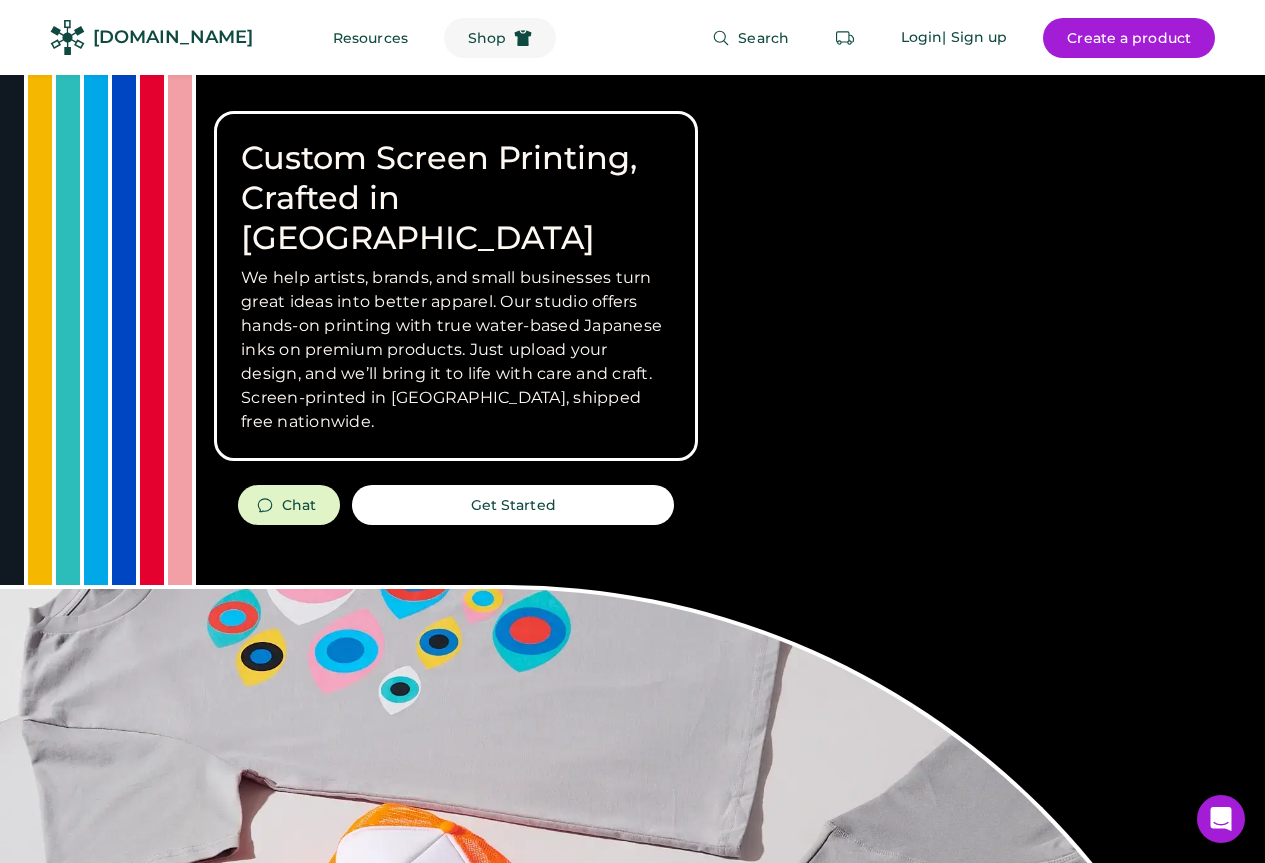 click on "Shop" at bounding box center (487, 38) 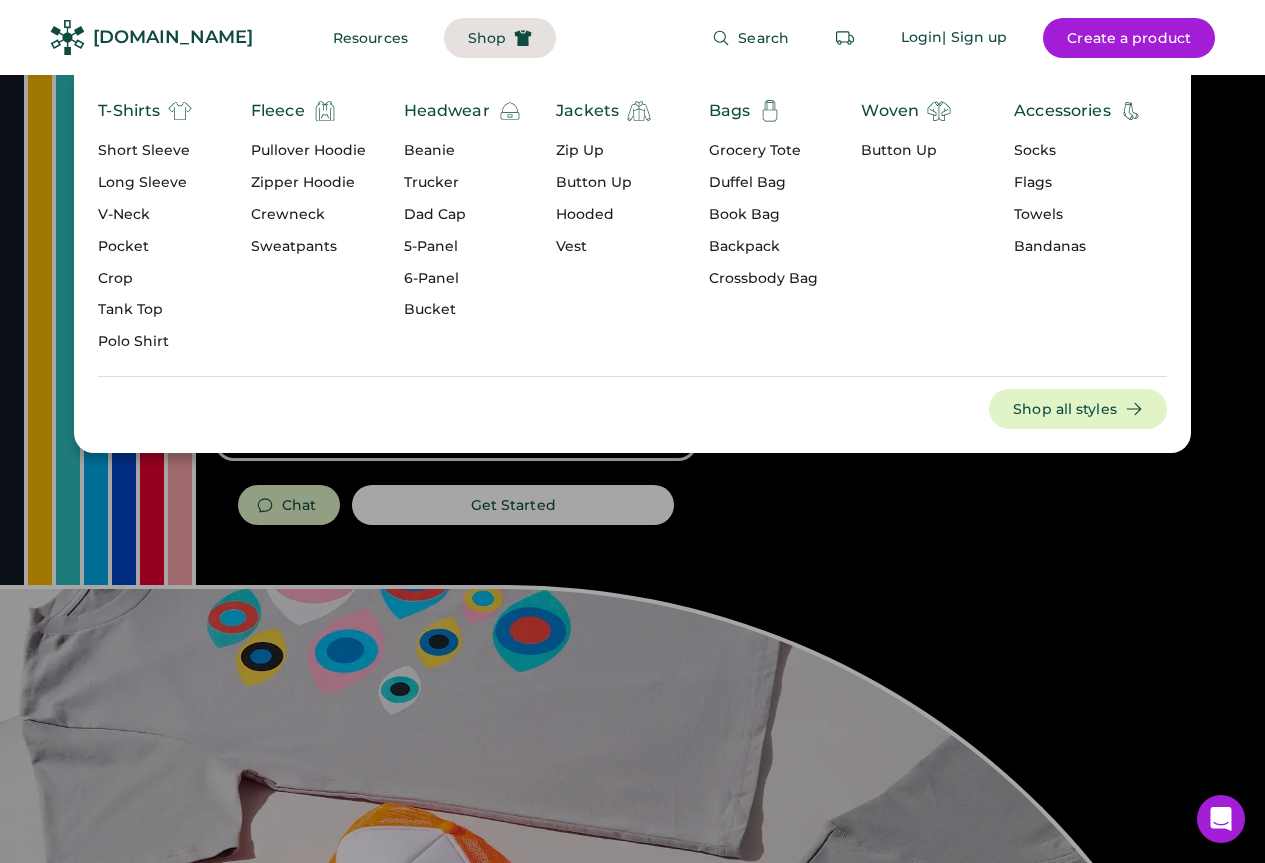 click on "Long Sleeve" at bounding box center [145, 183] 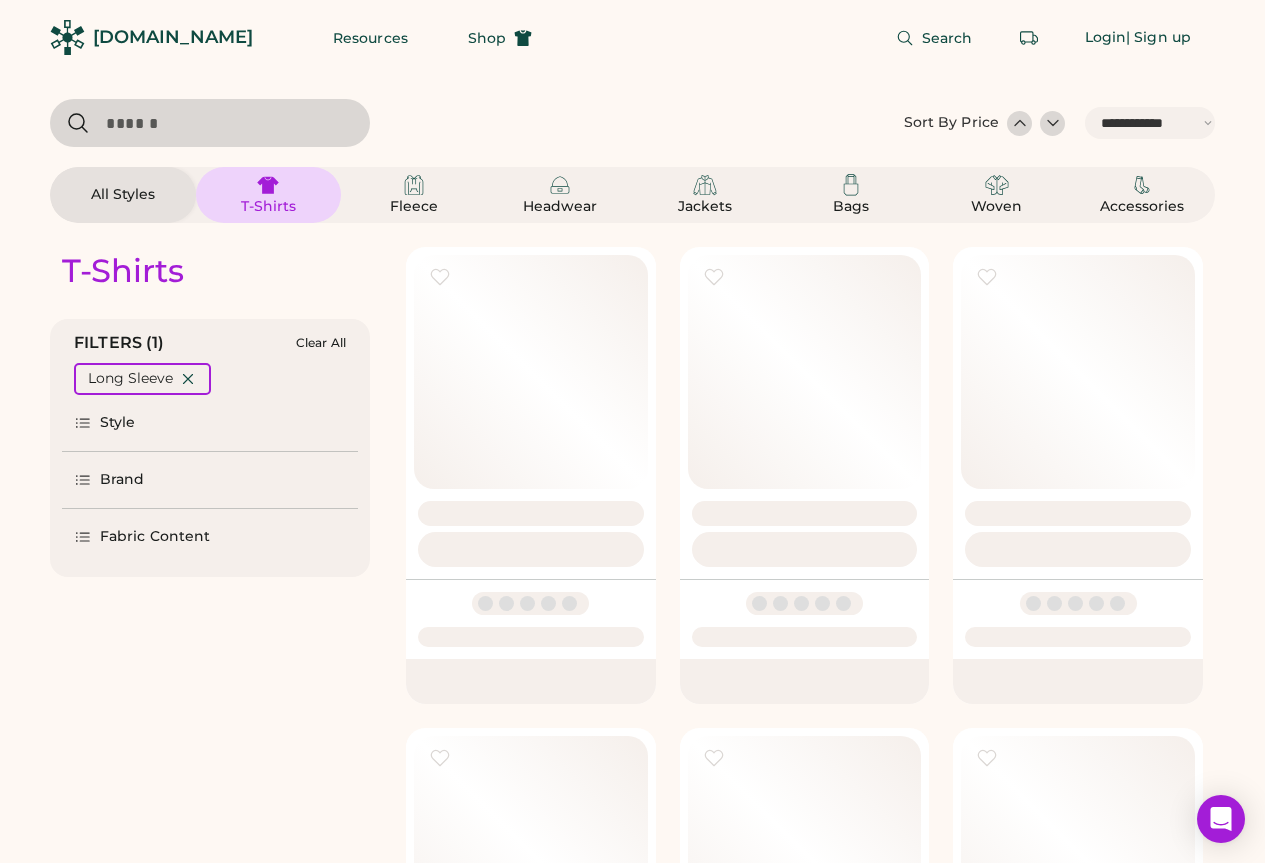 select on "*****" 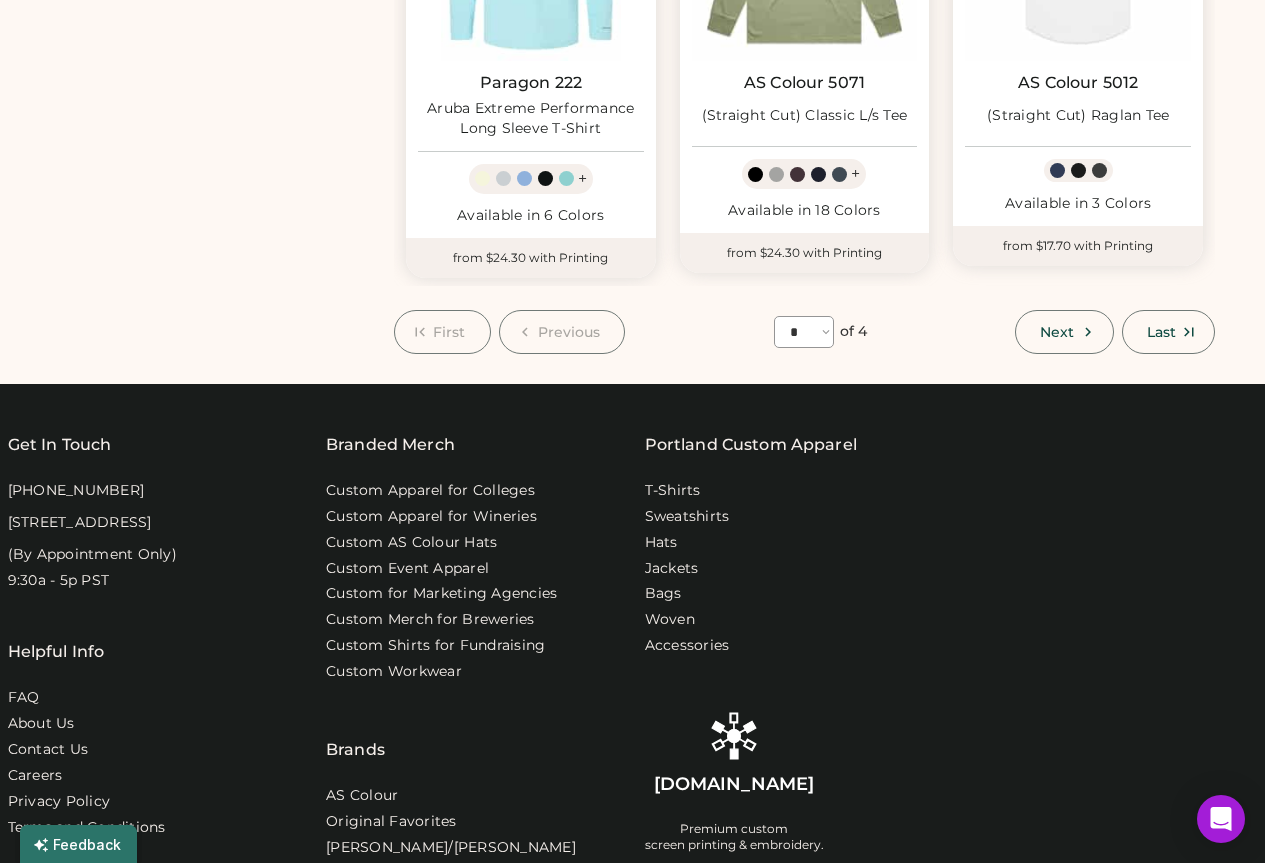 scroll, scrollTop: 2000, scrollLeft: 0, axis: vertical 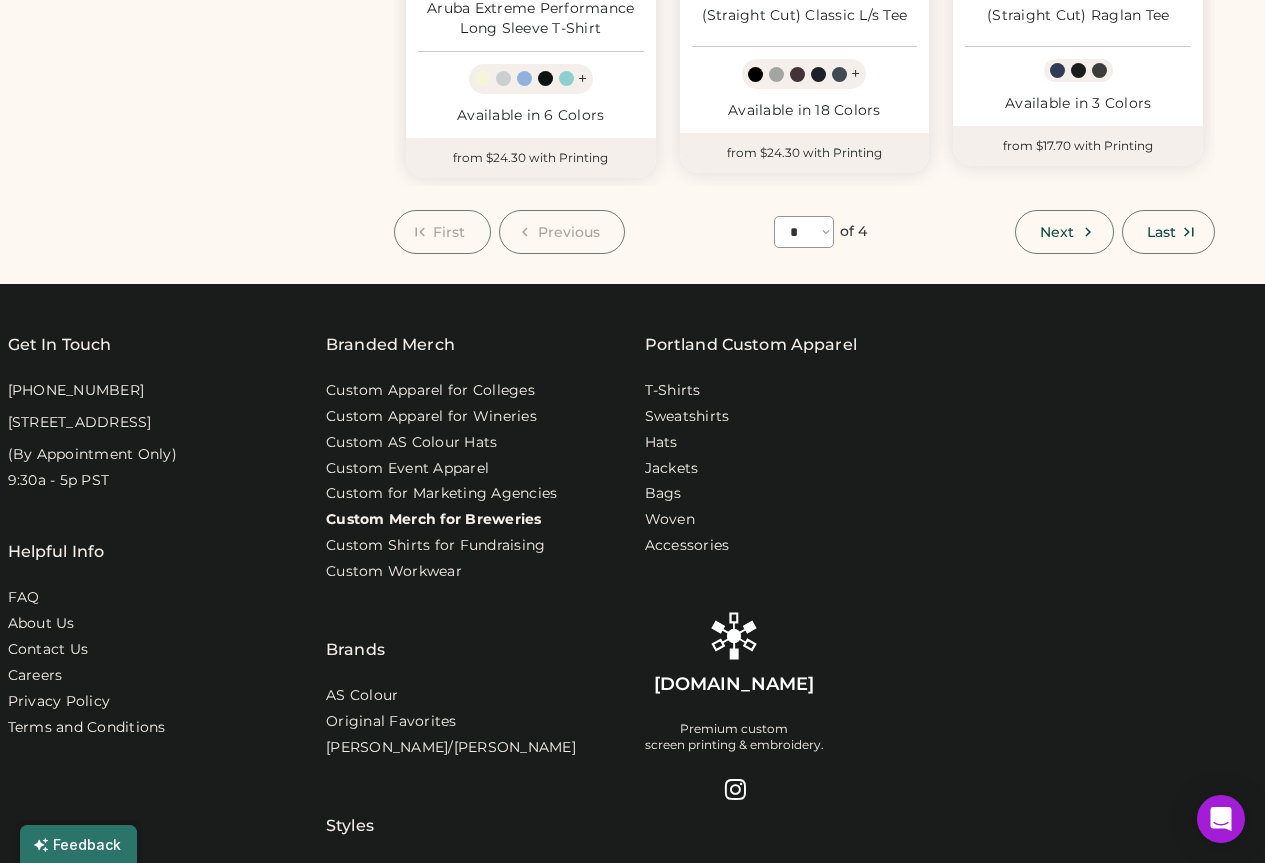 click on "Custom Merch for Breweries" at bounding box center (434, 520) 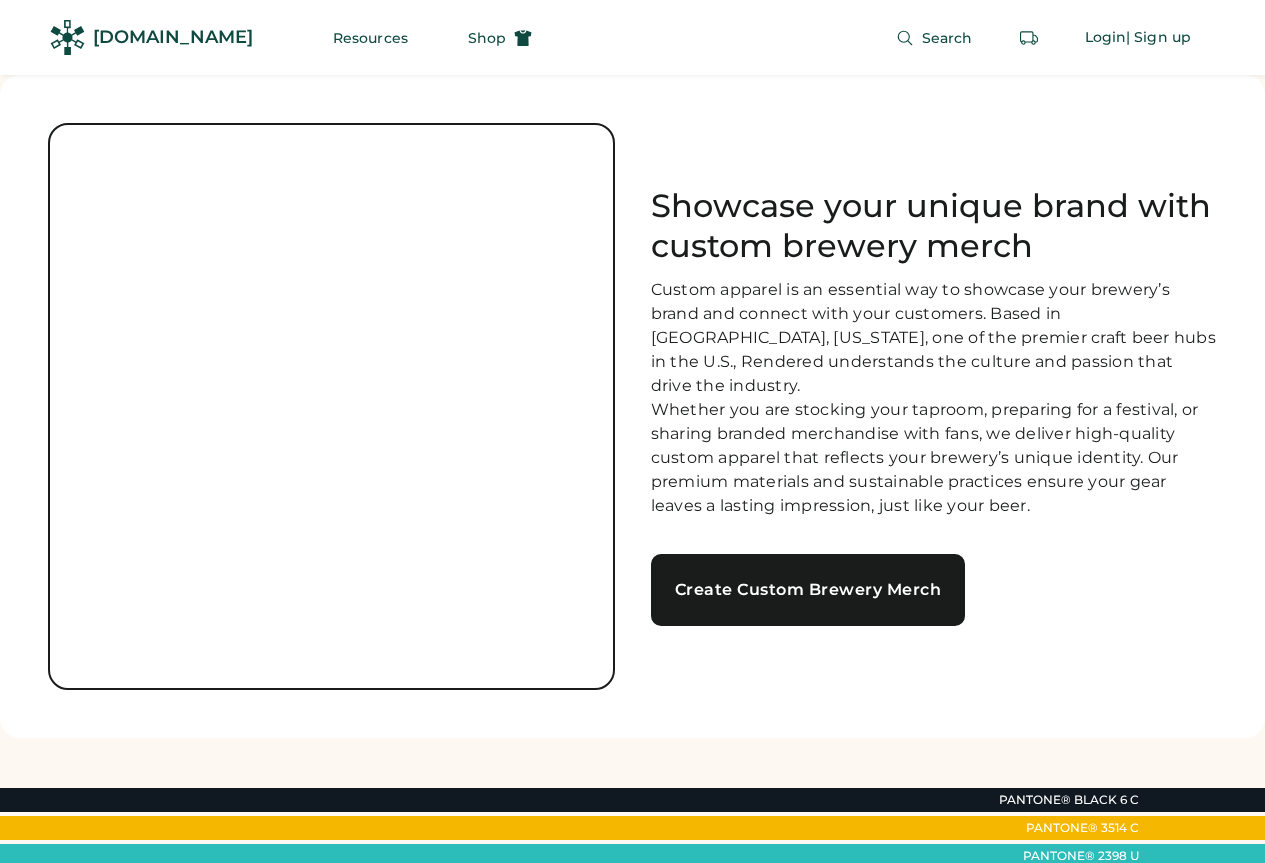 scroll, scrollTop: 0, scrollLeft: 0, axis: both 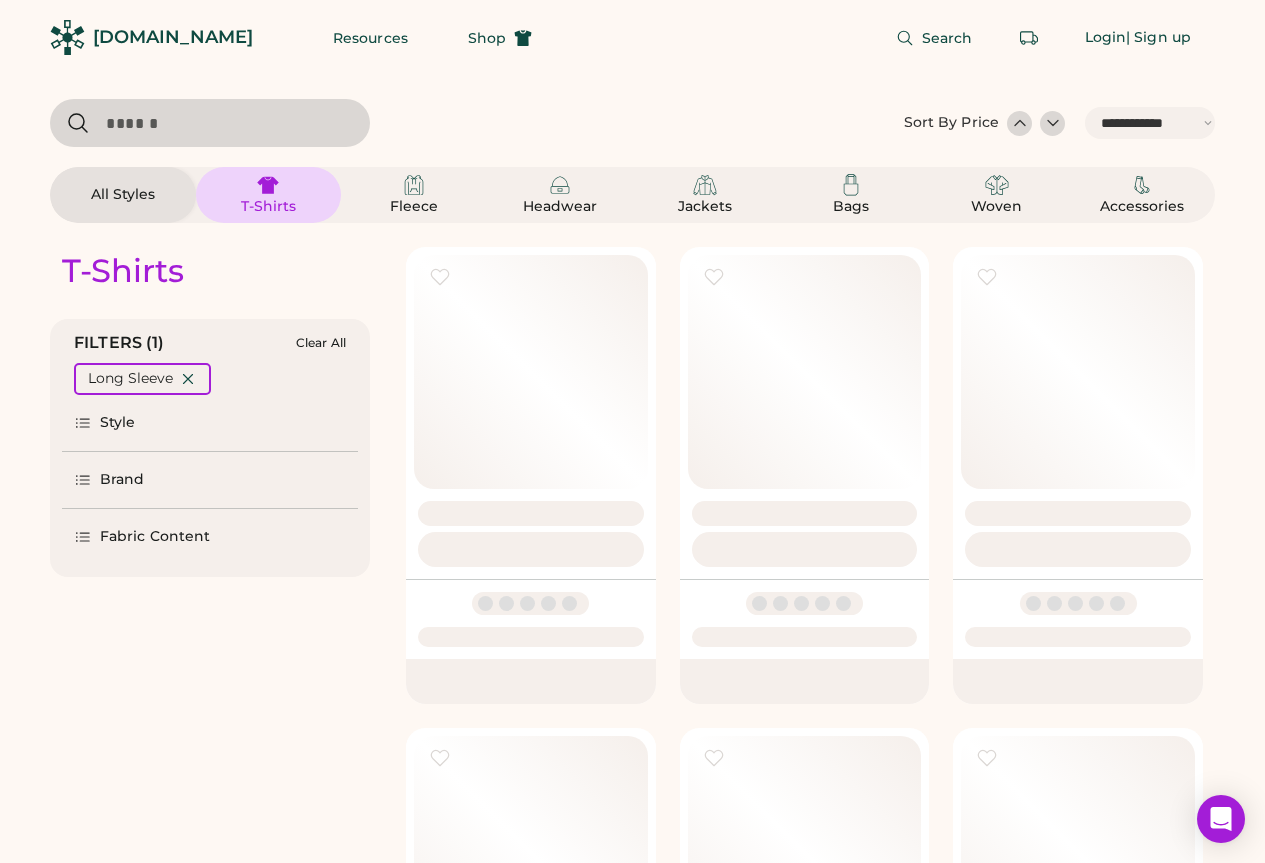 select on "*****" 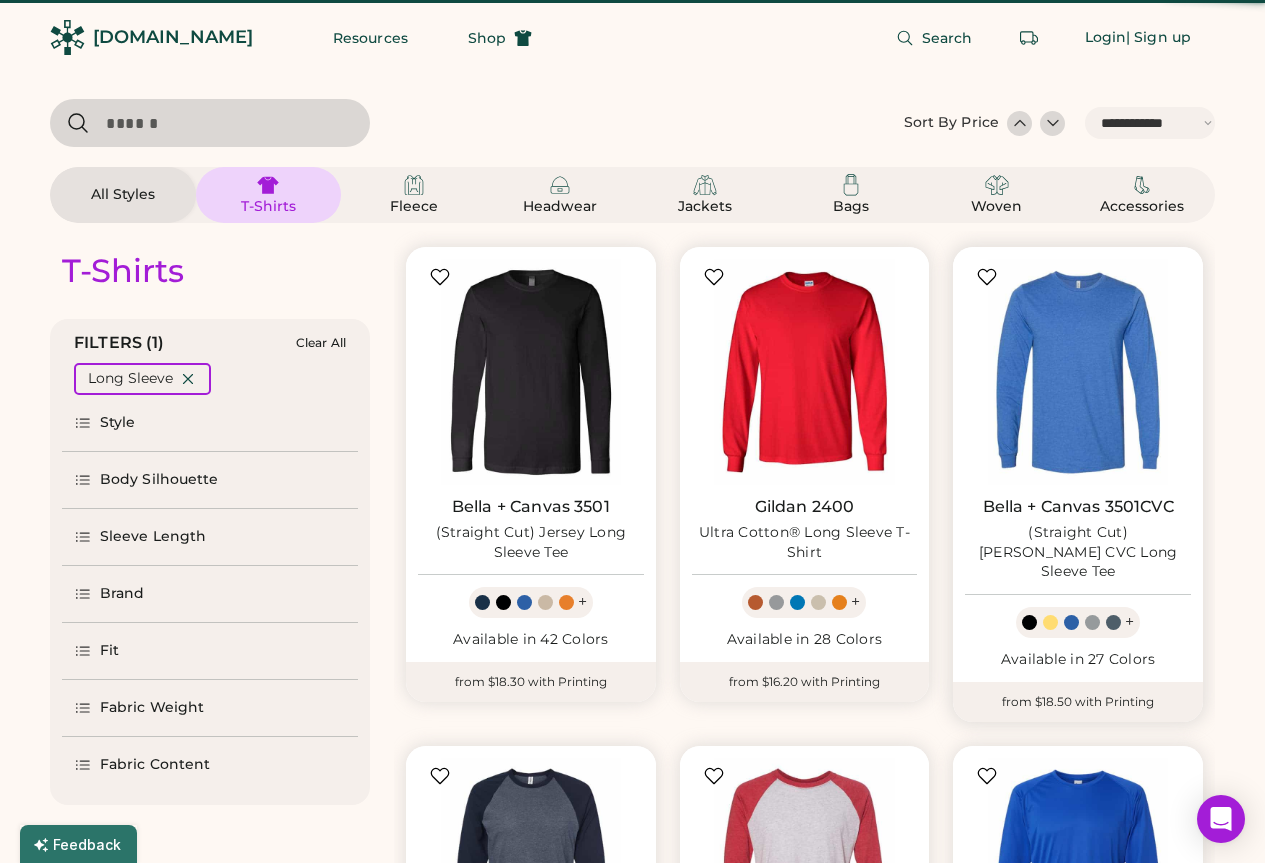 scroll, scrollTop: 0, scrollLeft: 0, axis: both 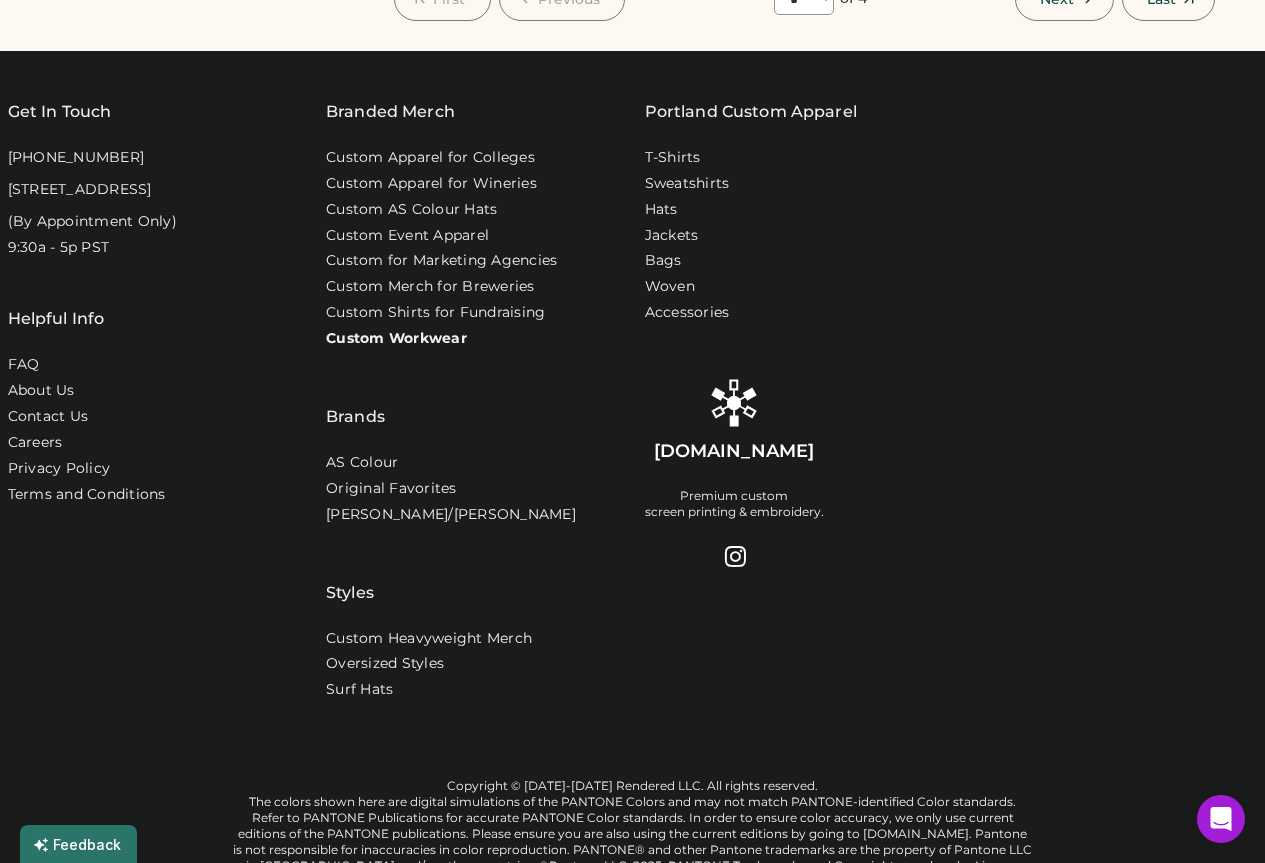 click on "Custom Workwear" at bounding box center (396, 339) 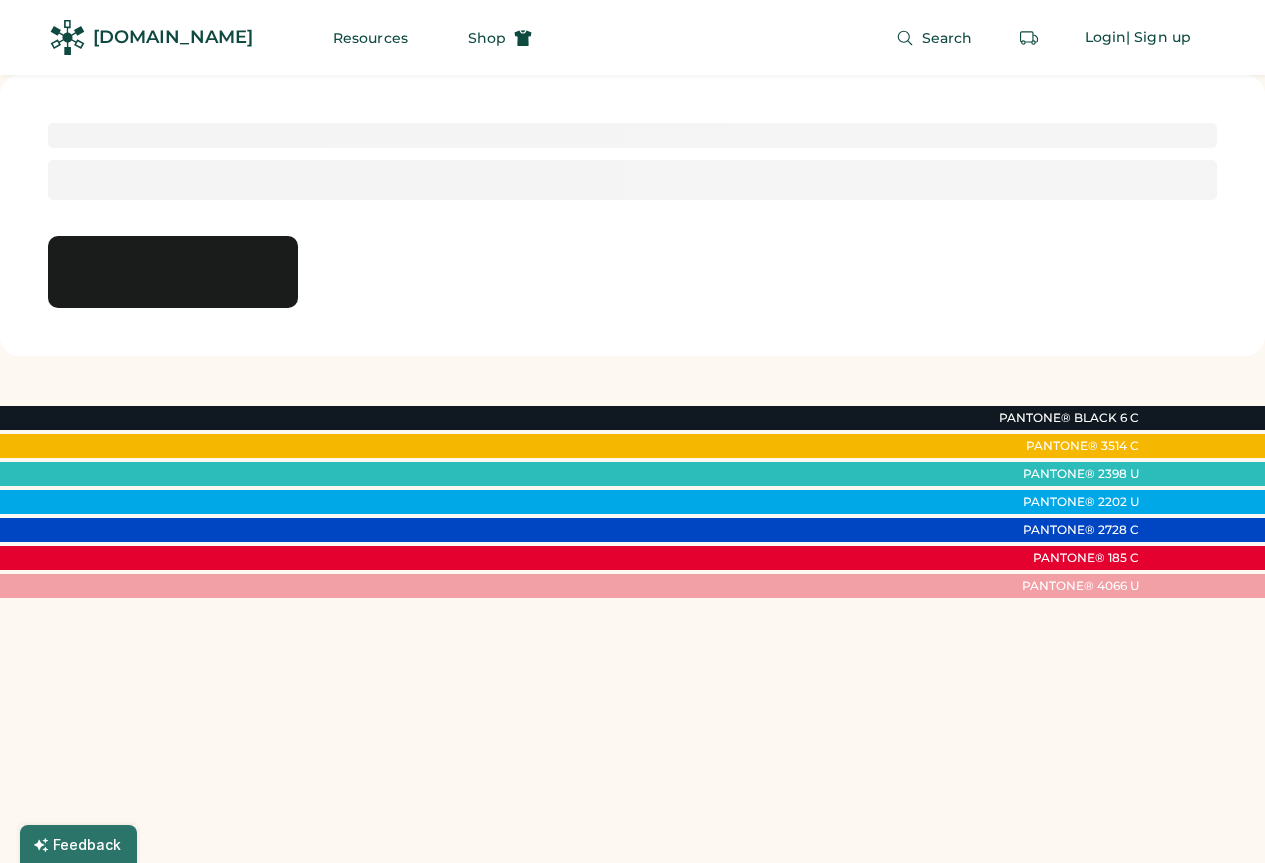 scroll, scrollTop: 0, scrollLeft: 0, axis: both 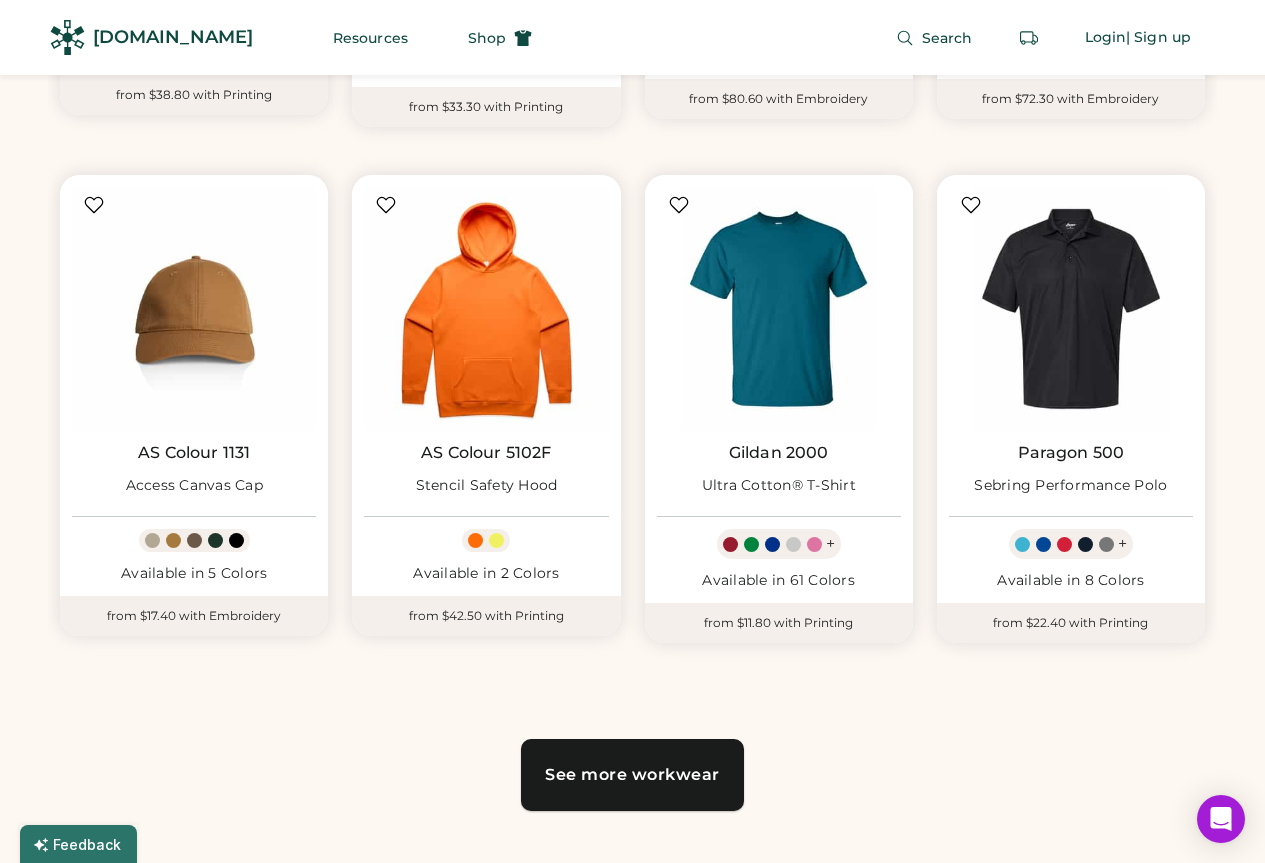 click on "See more workwear" at bounding box center [632, 775] 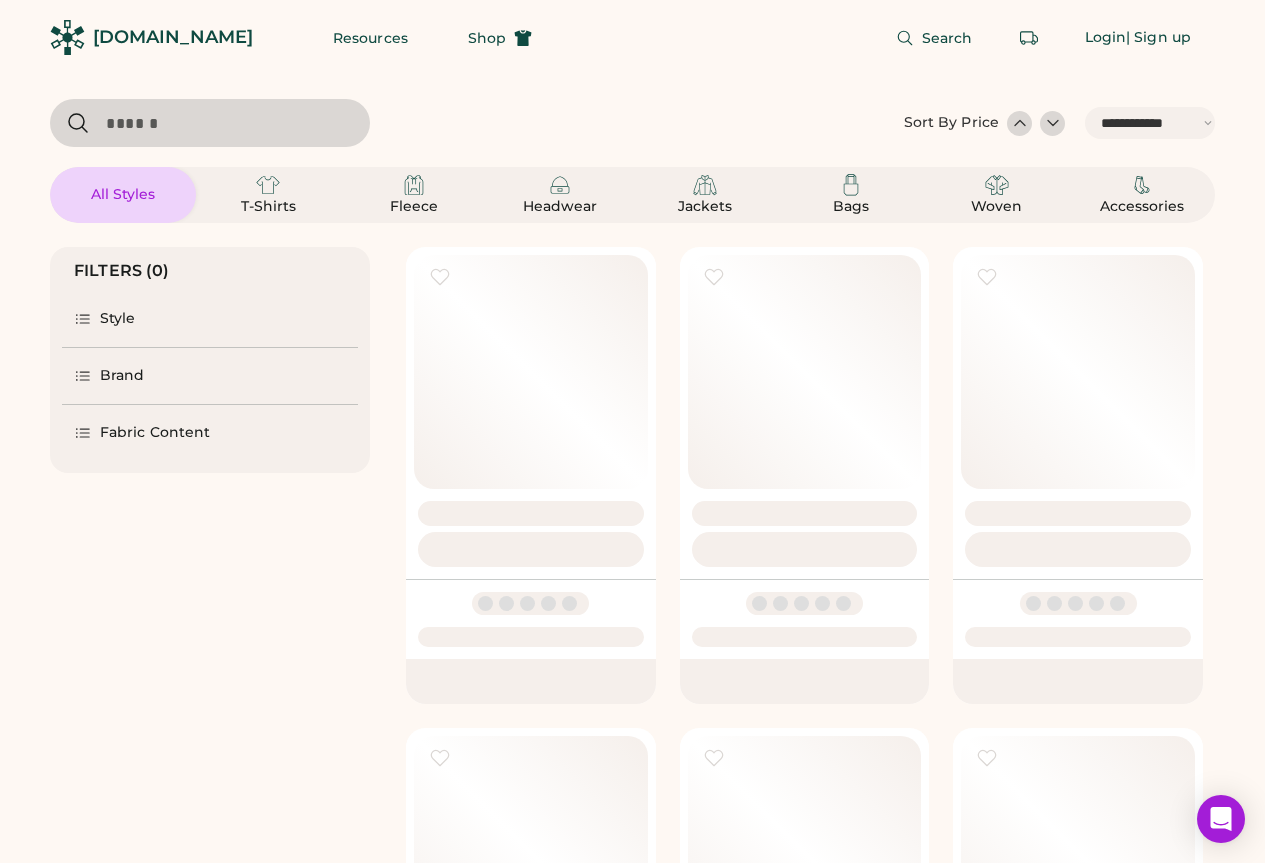 select on "*****" 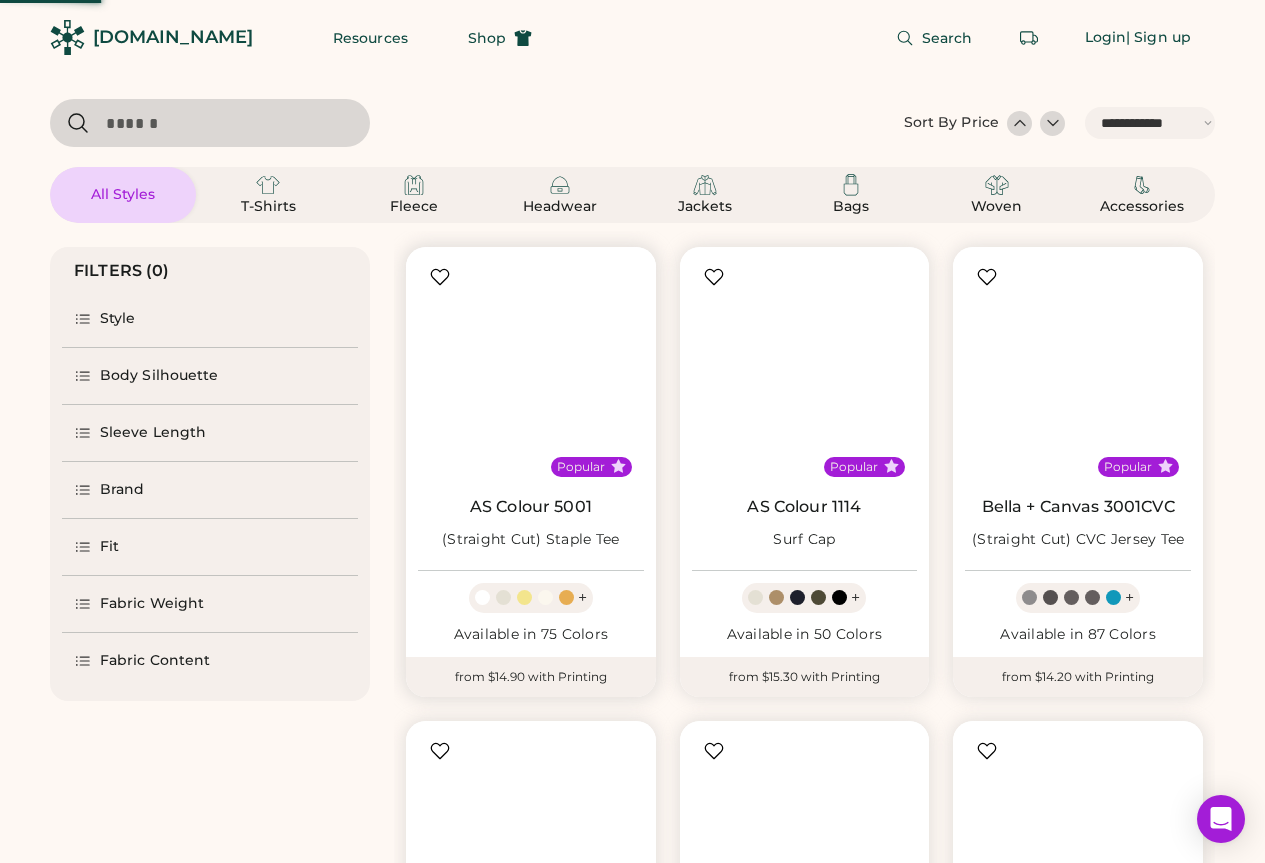 scroll, scrollTop: 0, scrollLeft: 0, axis: both 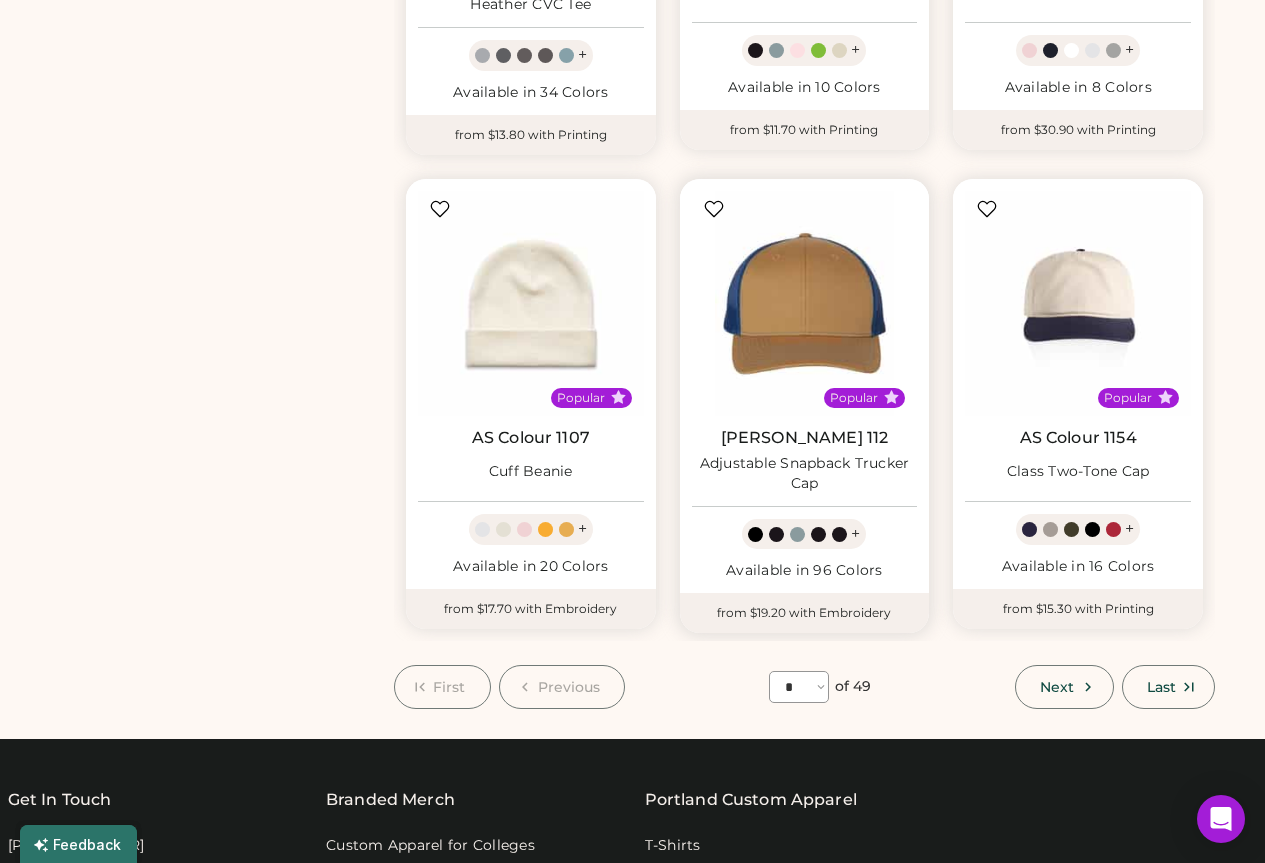 click at bounding box center [797, 534] 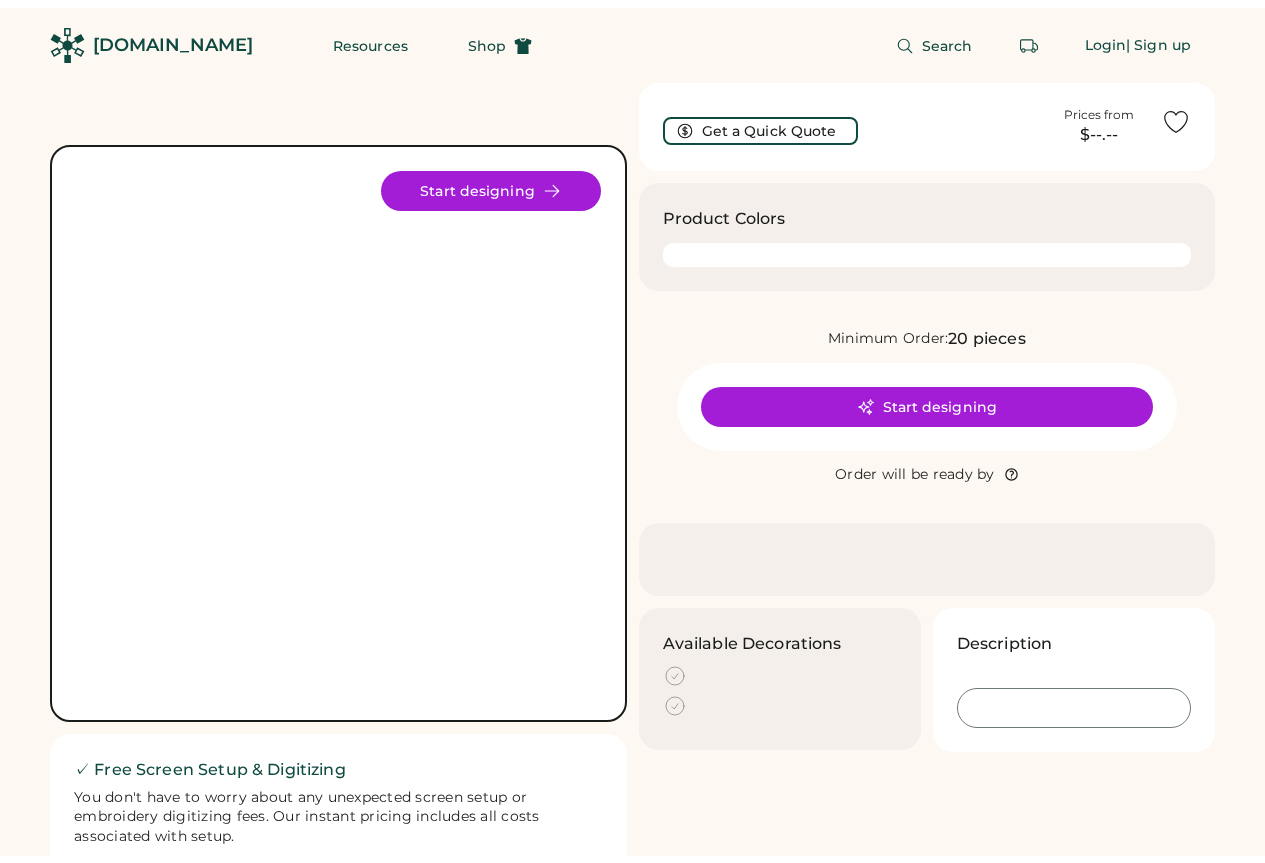 scroll, scrollTop: 0, scrollLeft: 0, axis: both 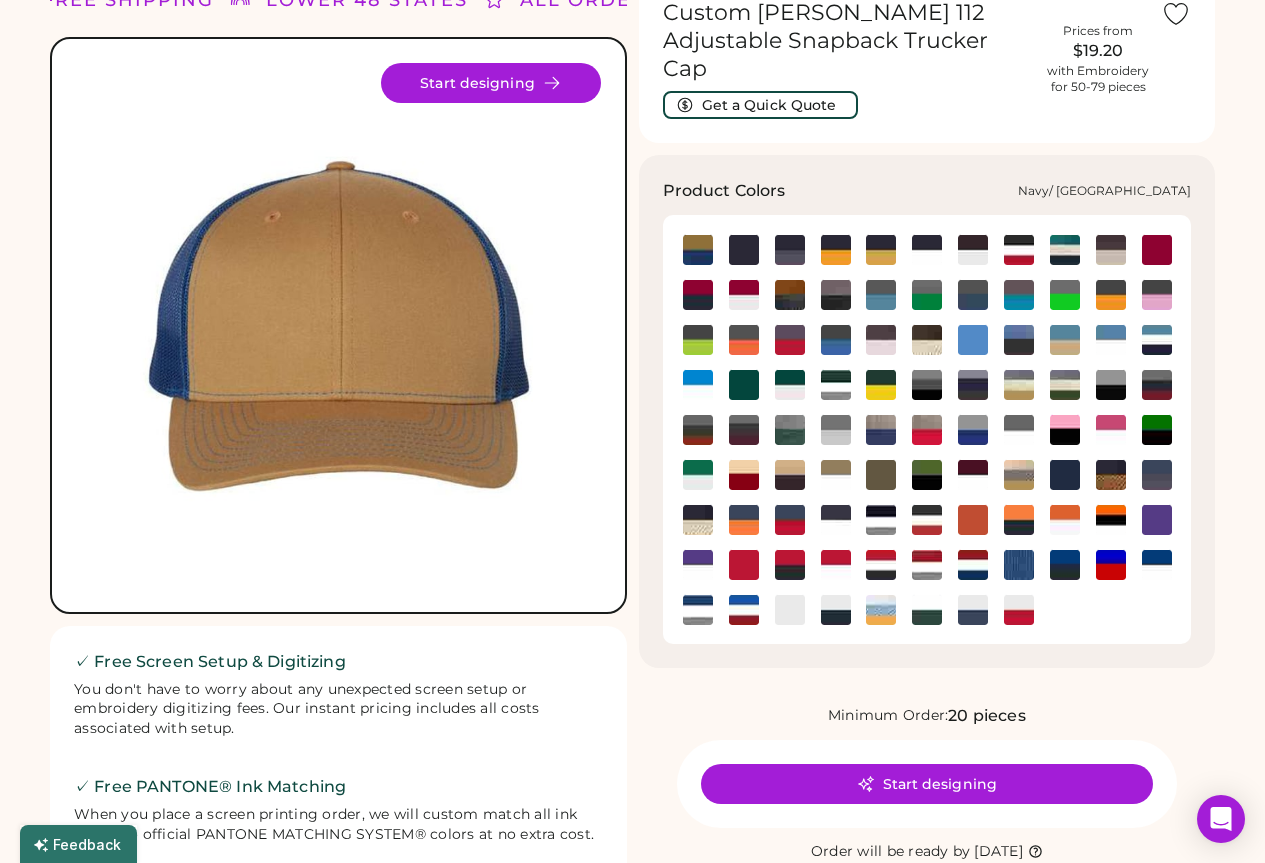 click 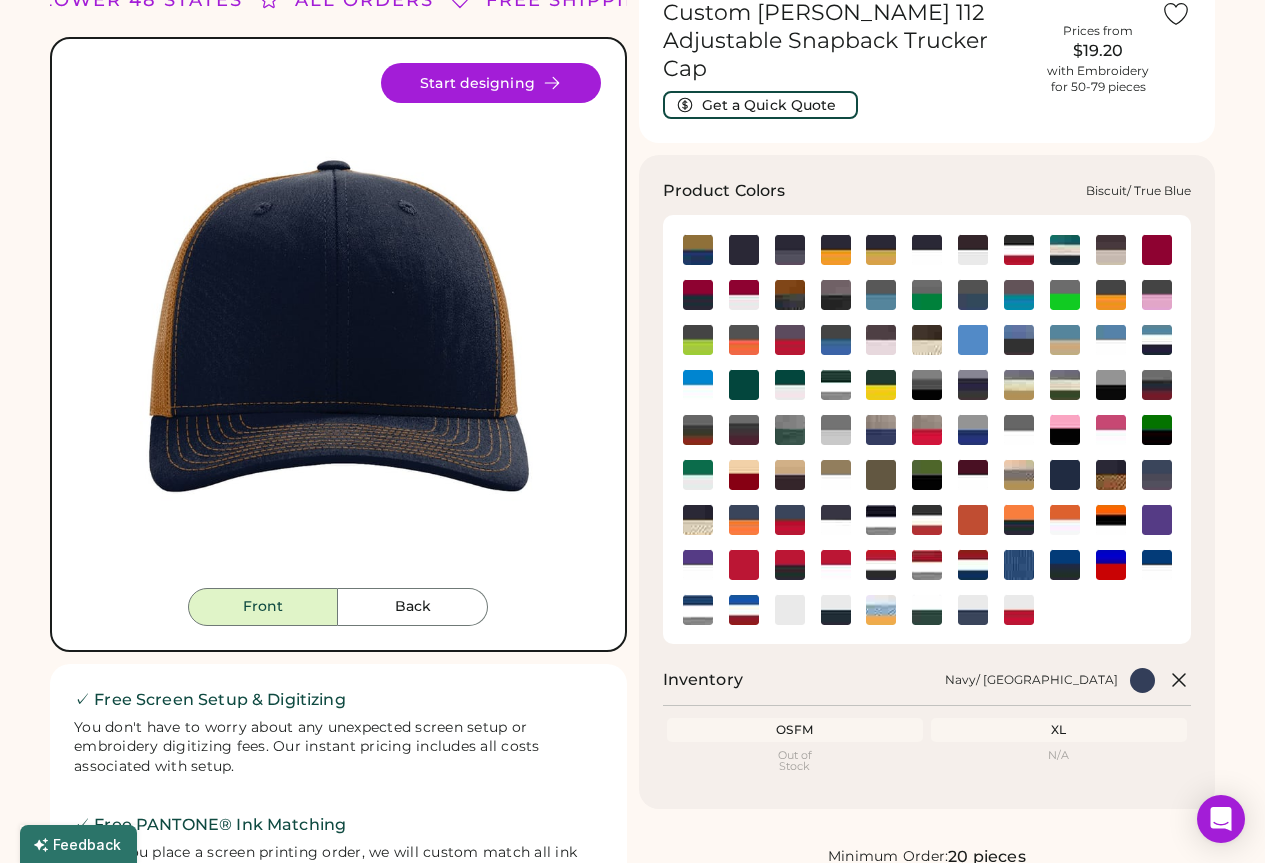 click 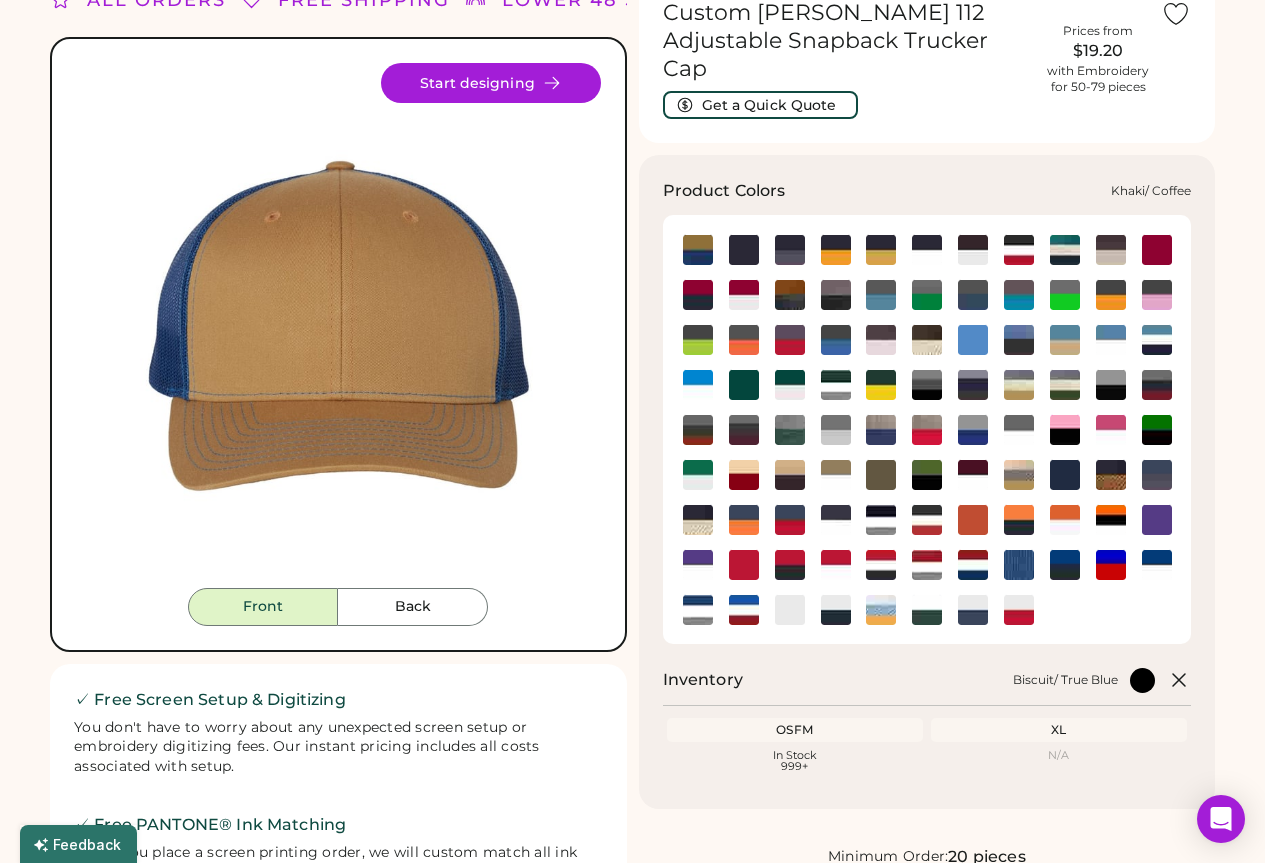 click 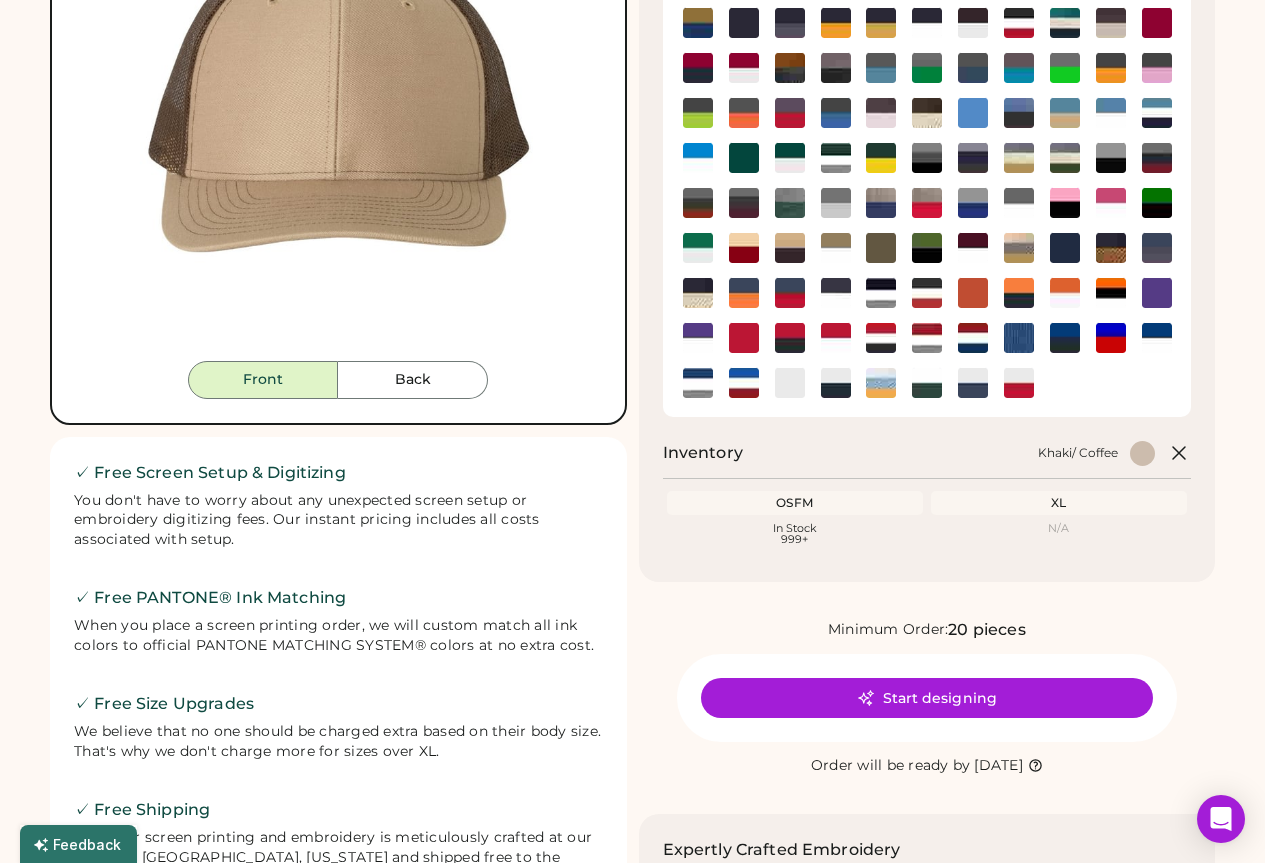 scroll, scrollTop: 0, scrollLeft: 0, axis: both 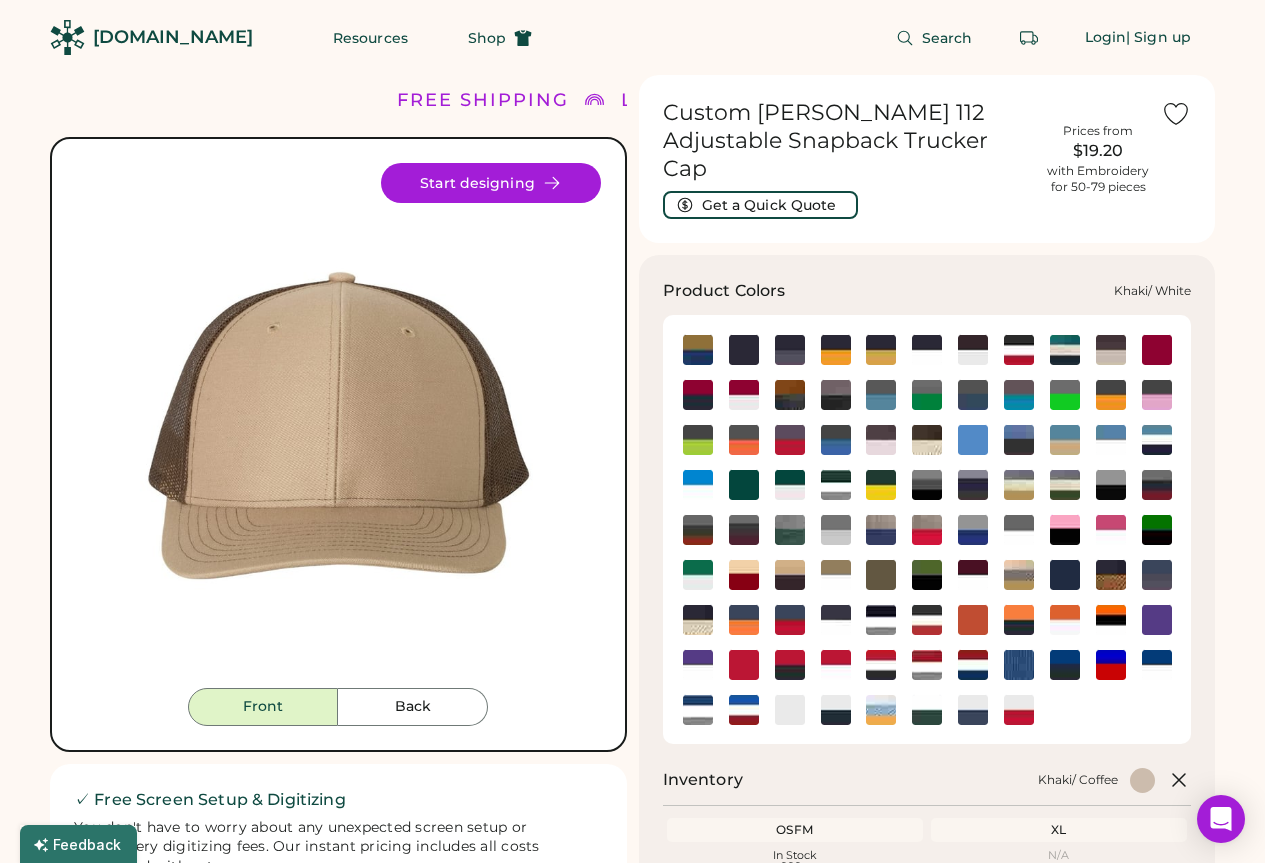 click 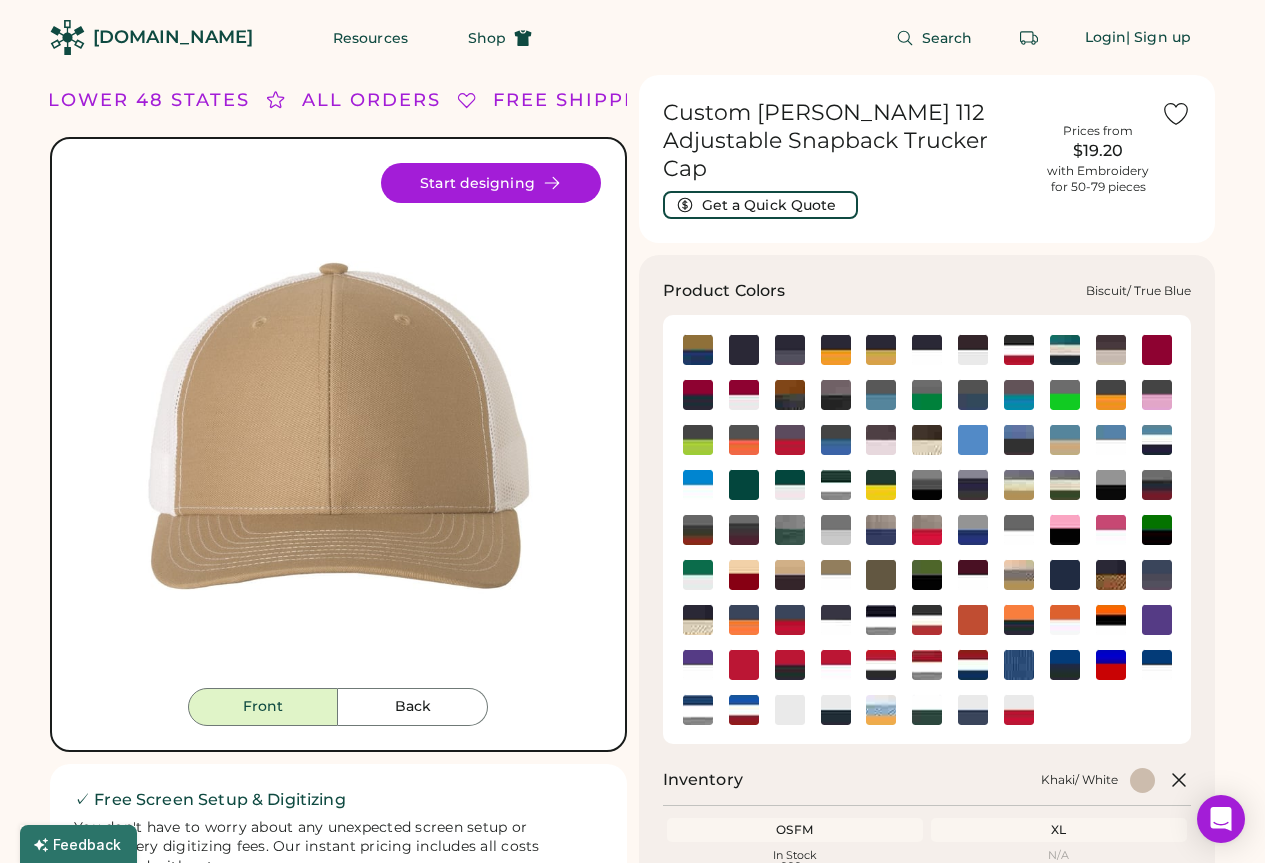 click 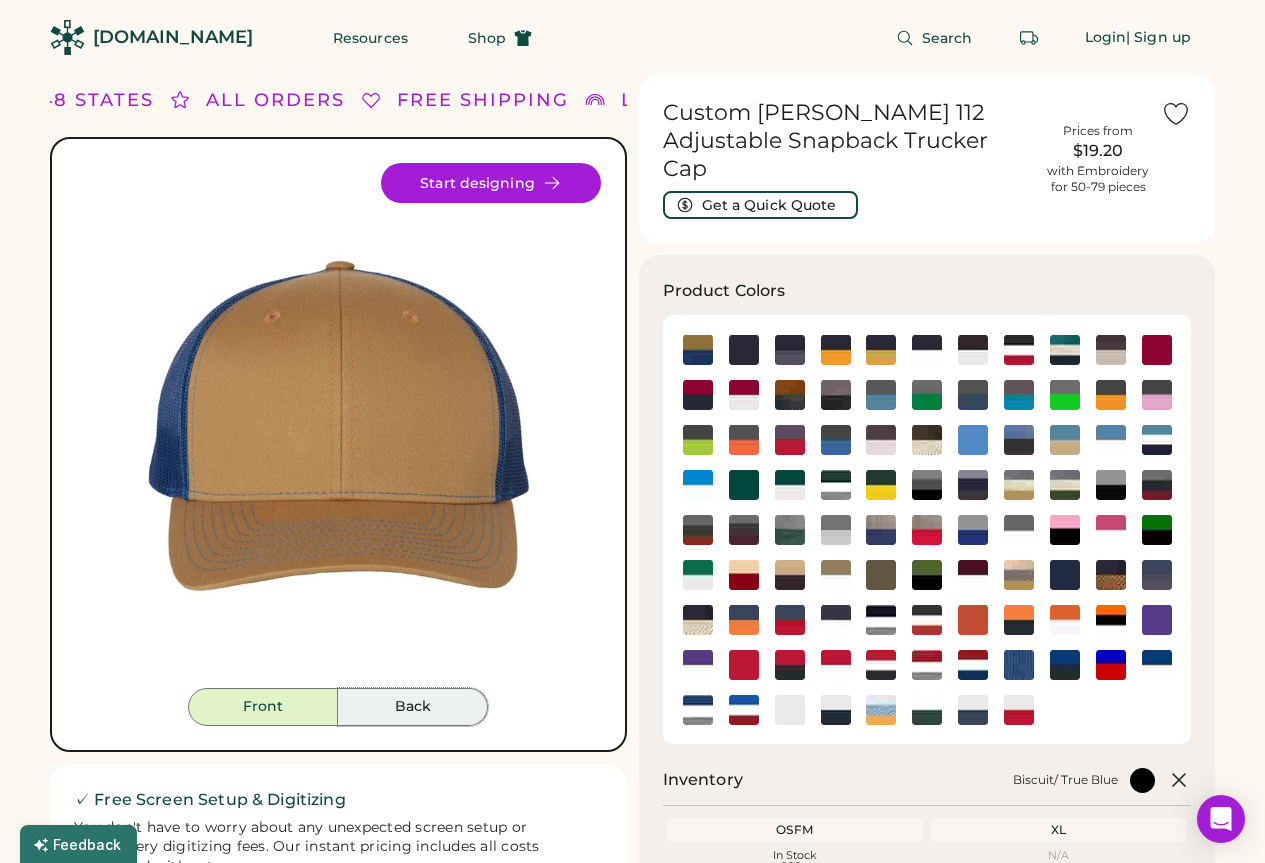 click on "Back" at bounding box center [413, 707] 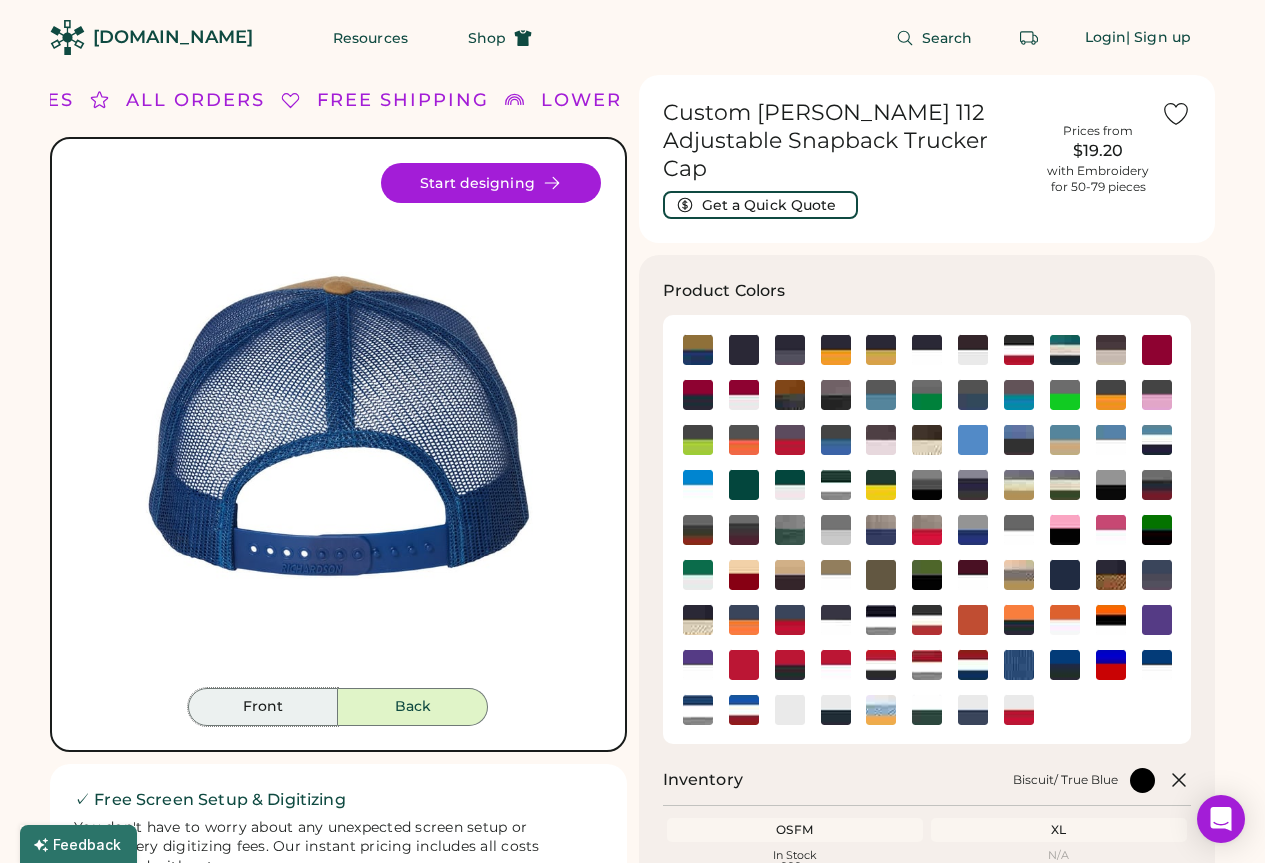 click on "Front" at bounding box center (263, 707) 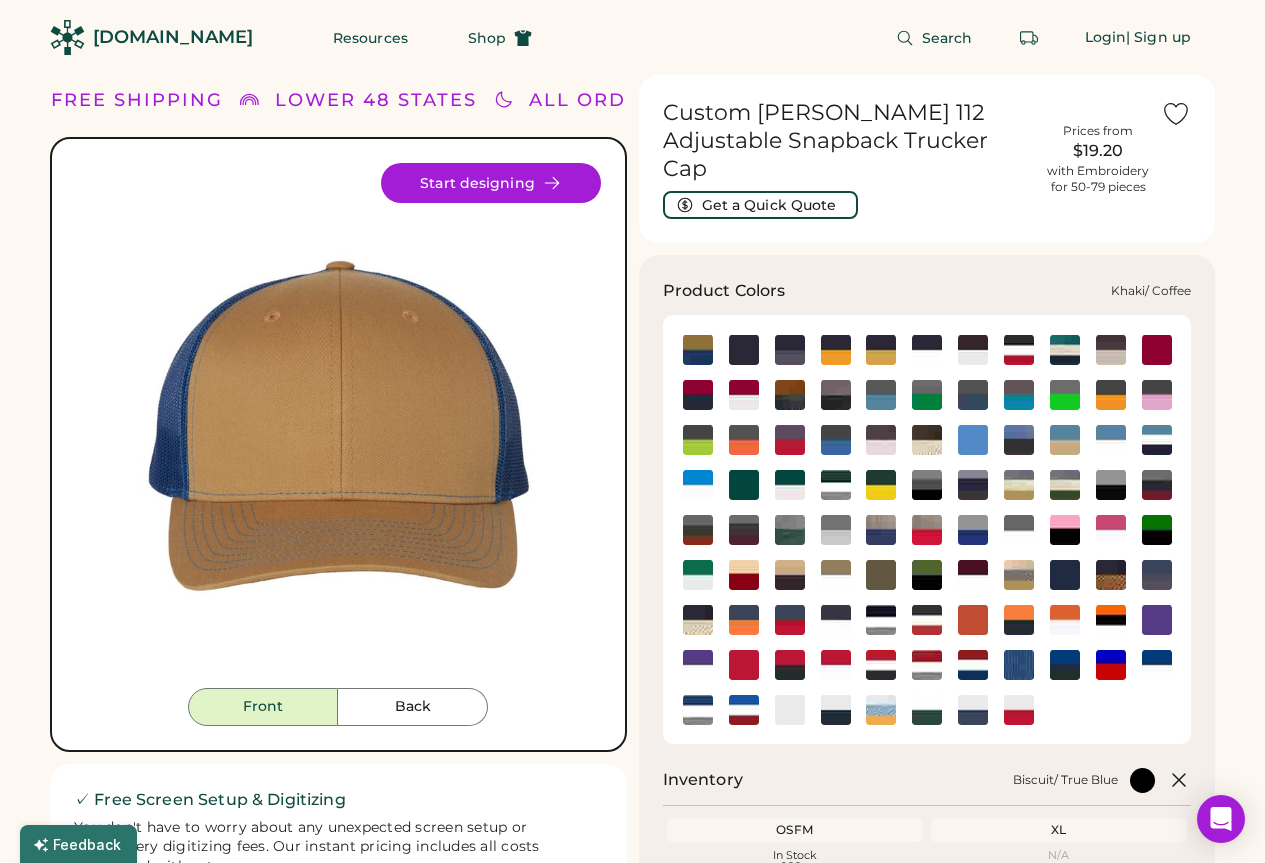 click 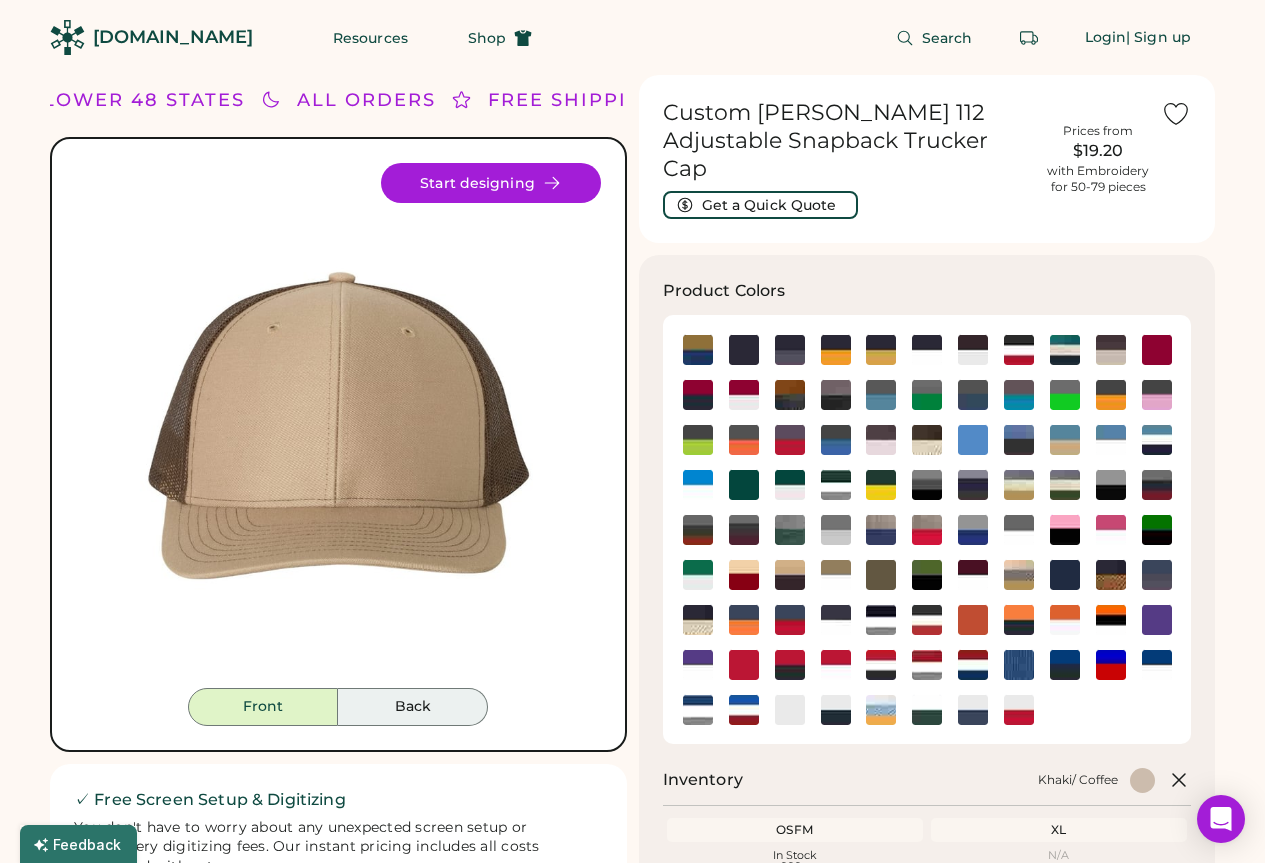 click on "Back" at bounding box center [413, 707] 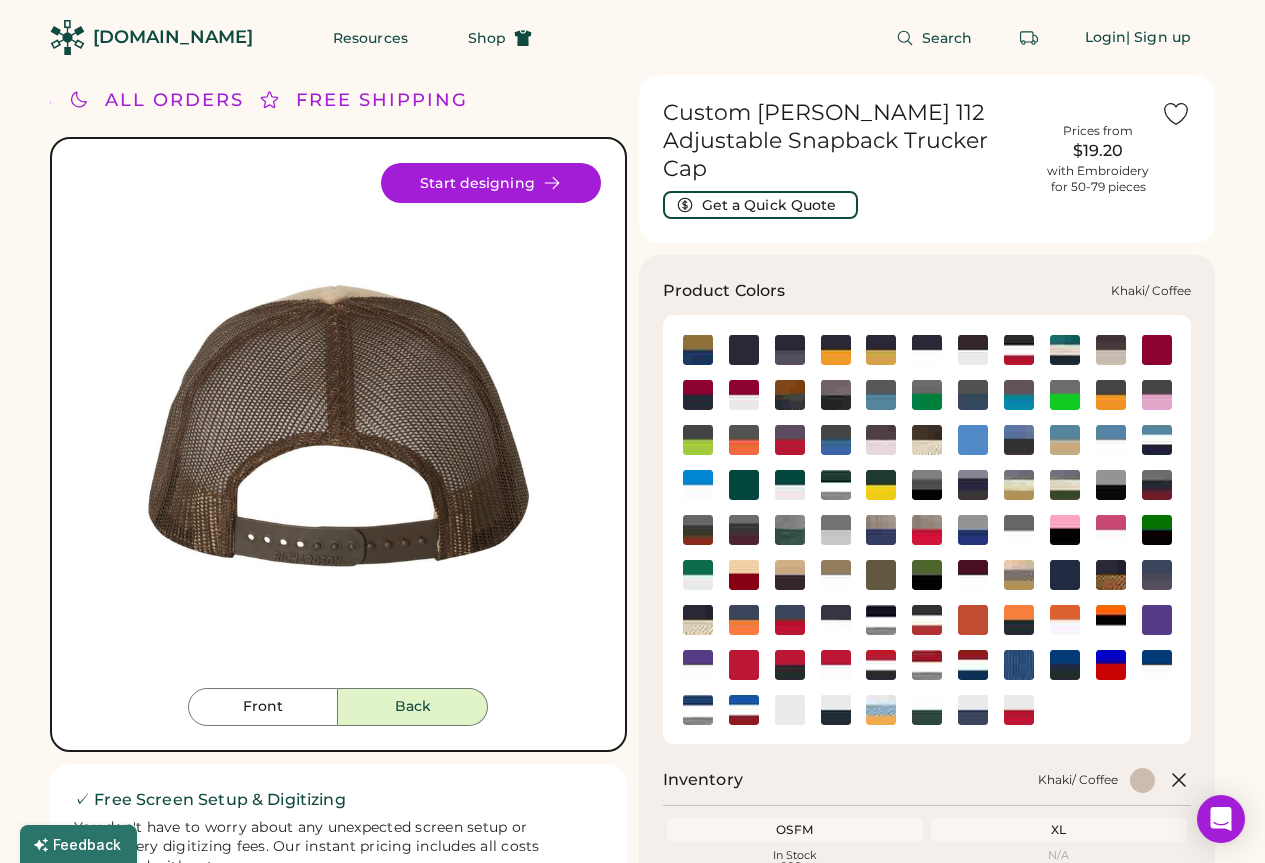 click 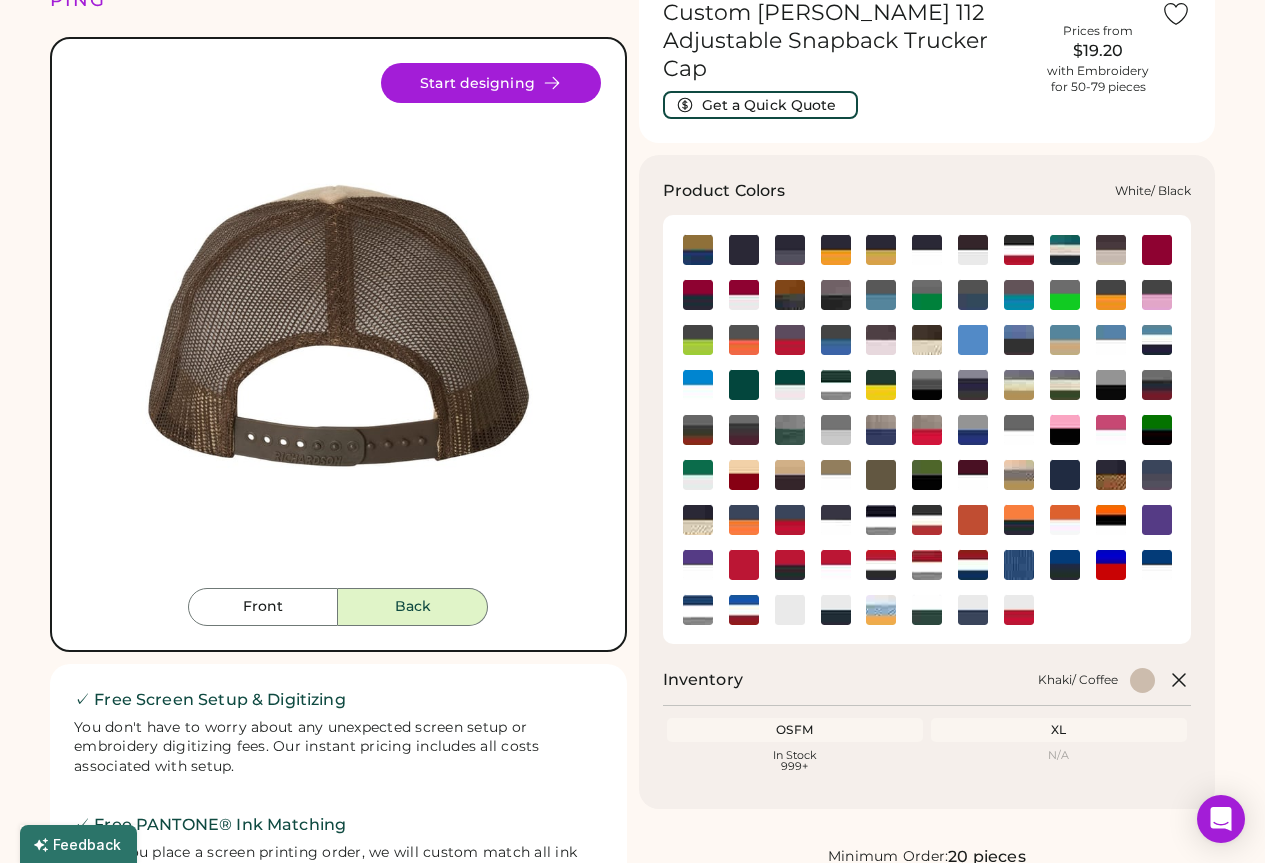 scroll, scrollTop: 0, scrollLeft: 0, axis: both 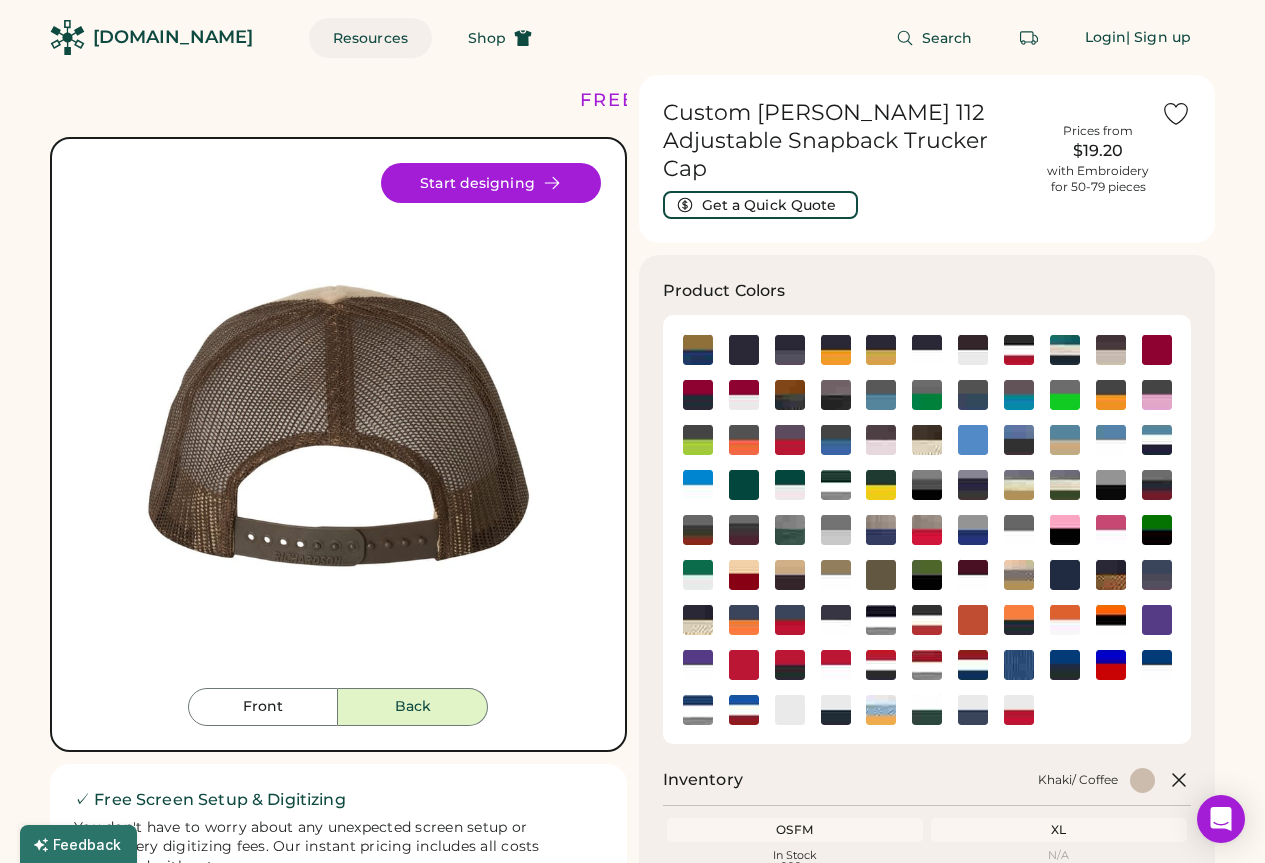 click on "Resources" at bounding box center [370, 38] 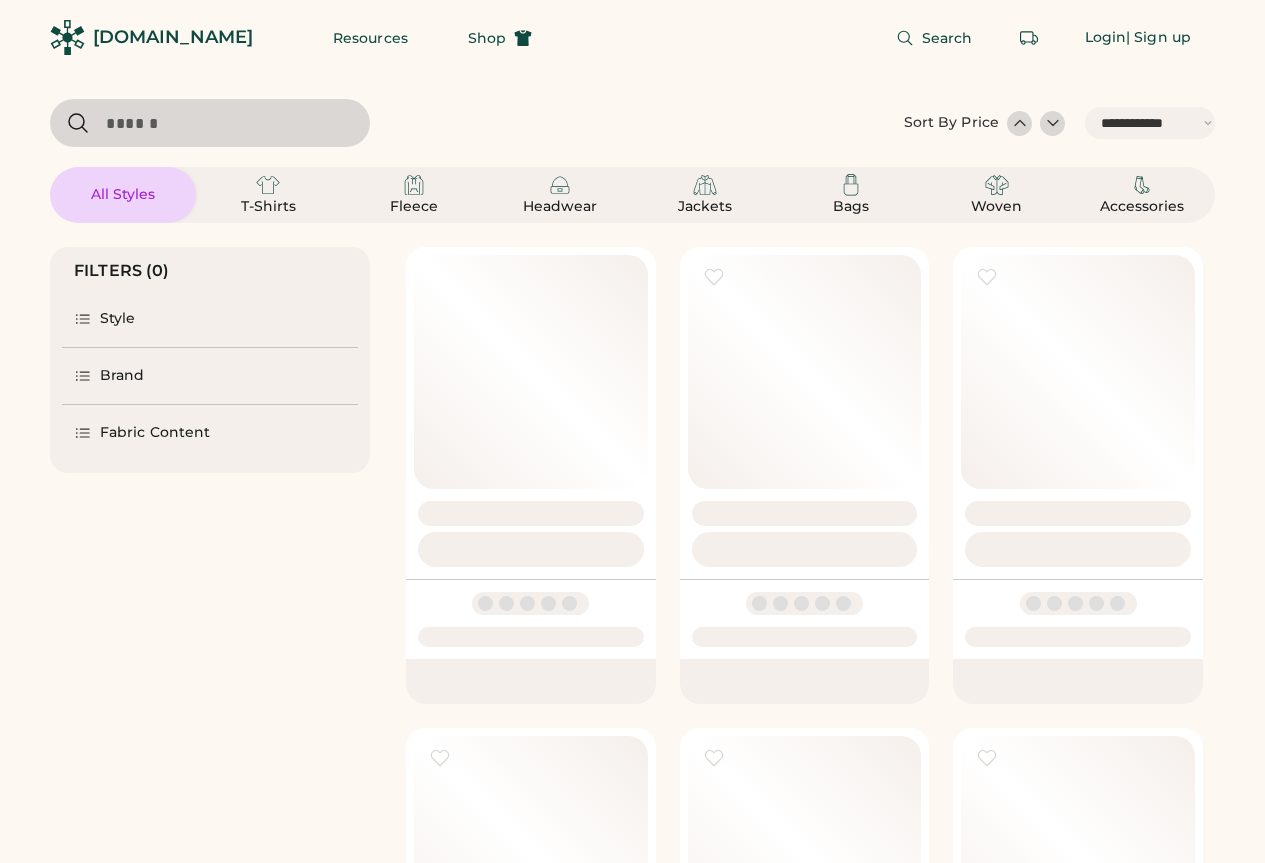 select on "*****" 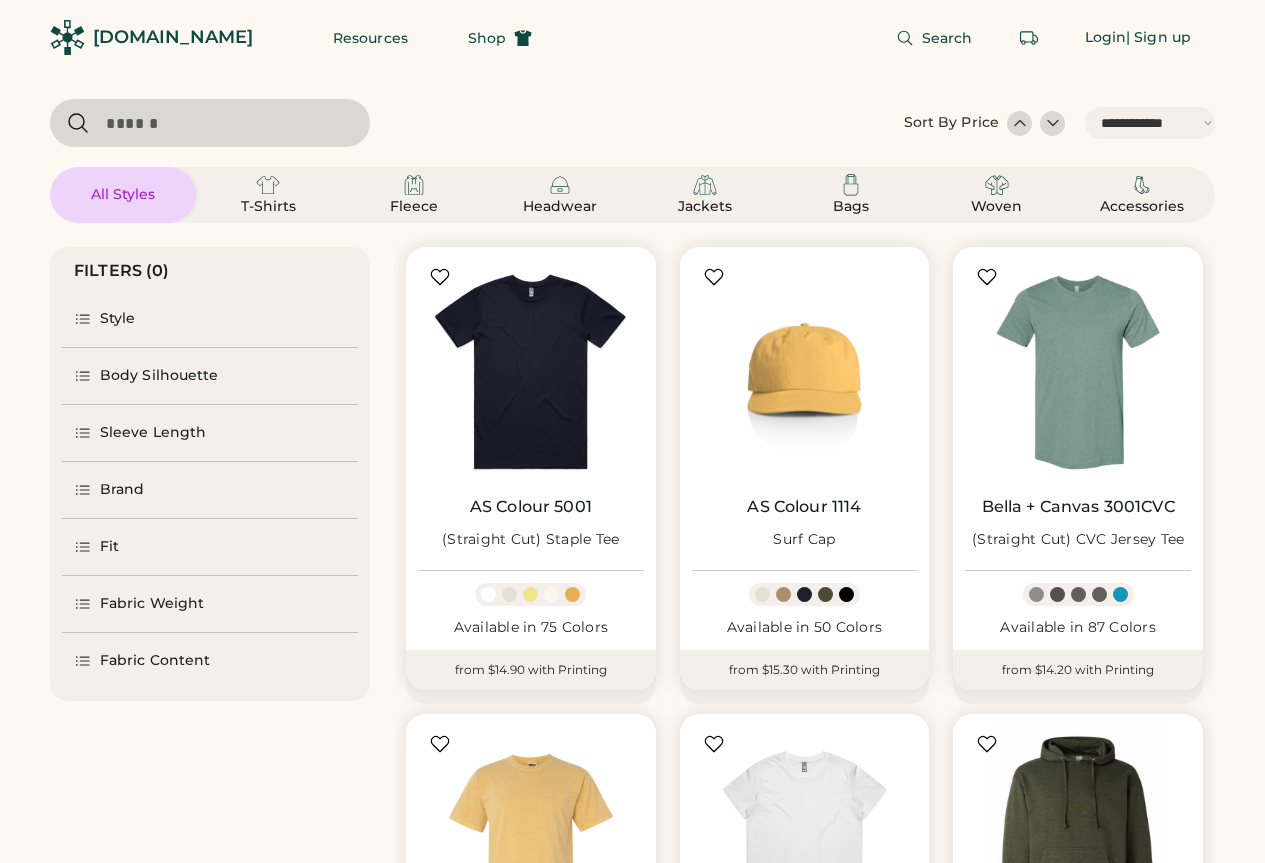 scroll, scrollTop: 0, scrollLeft: 0, axis: both 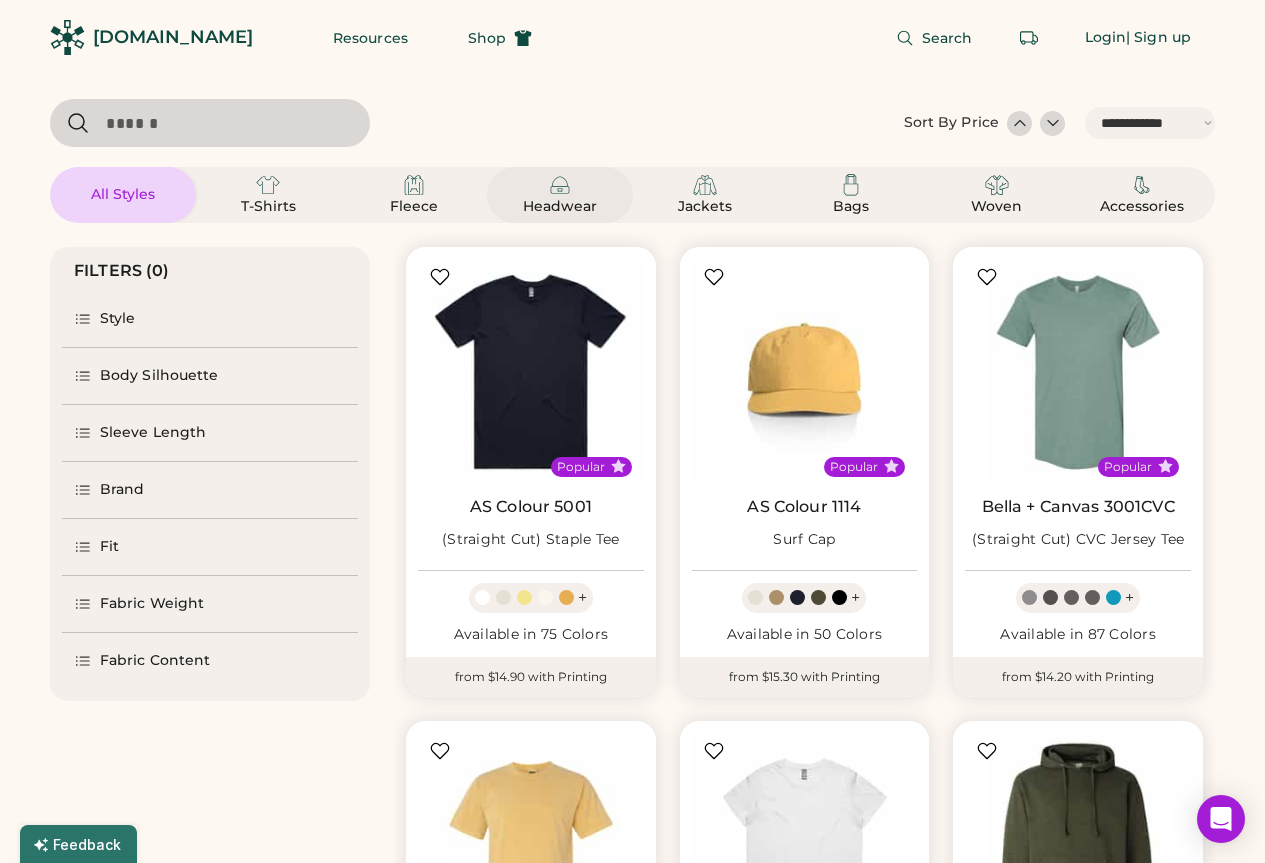 click 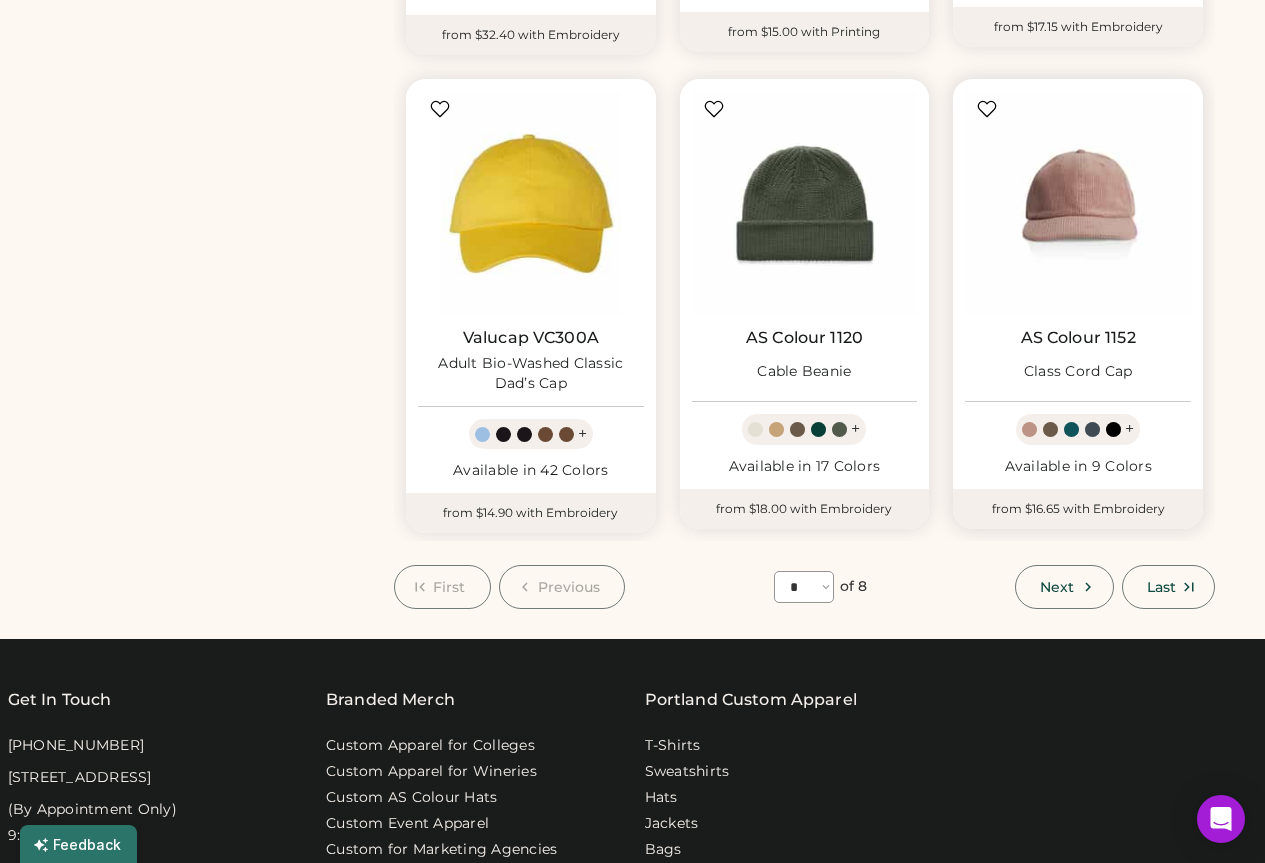 scroll, scrollTop: 1800, scrollLeft: 0, axis: vertical 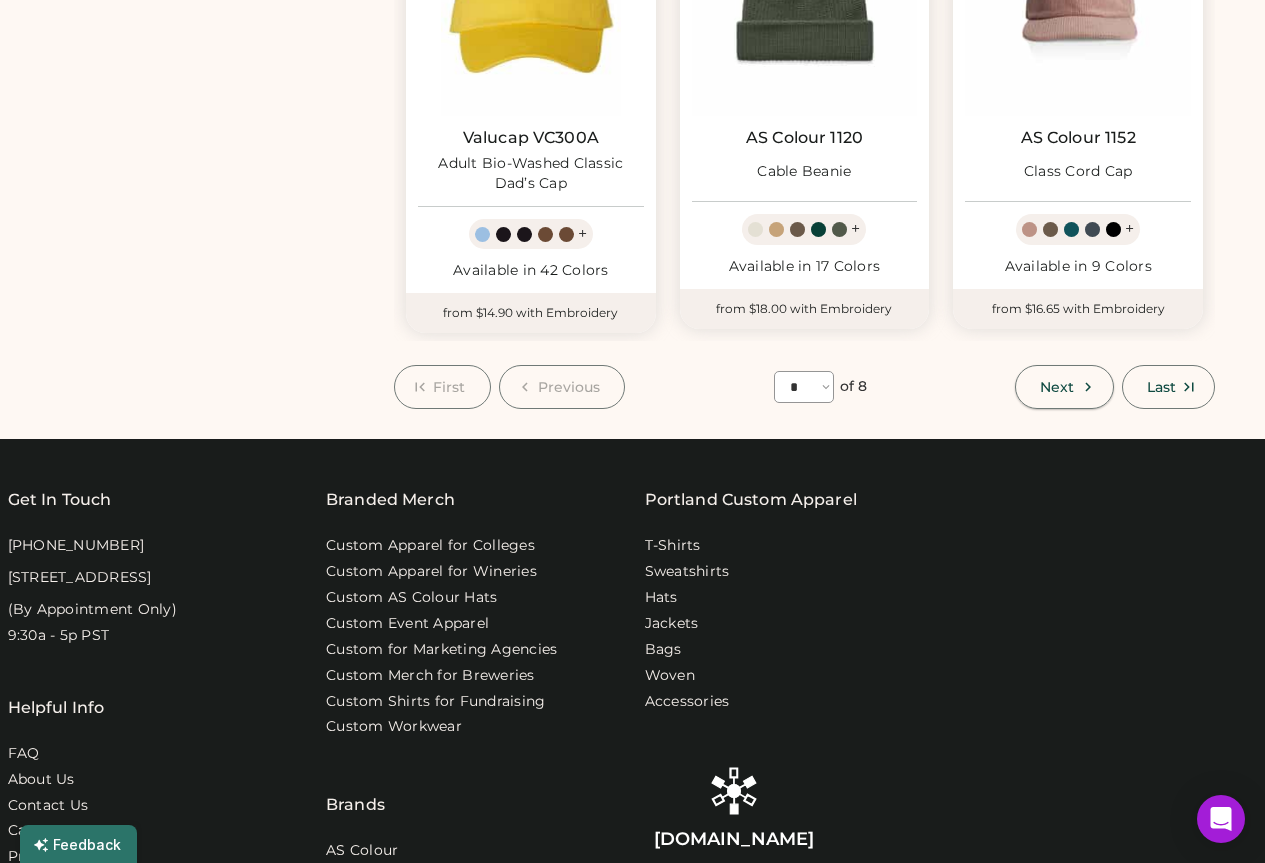 click on "Next" at bounding box center (1057, 387) 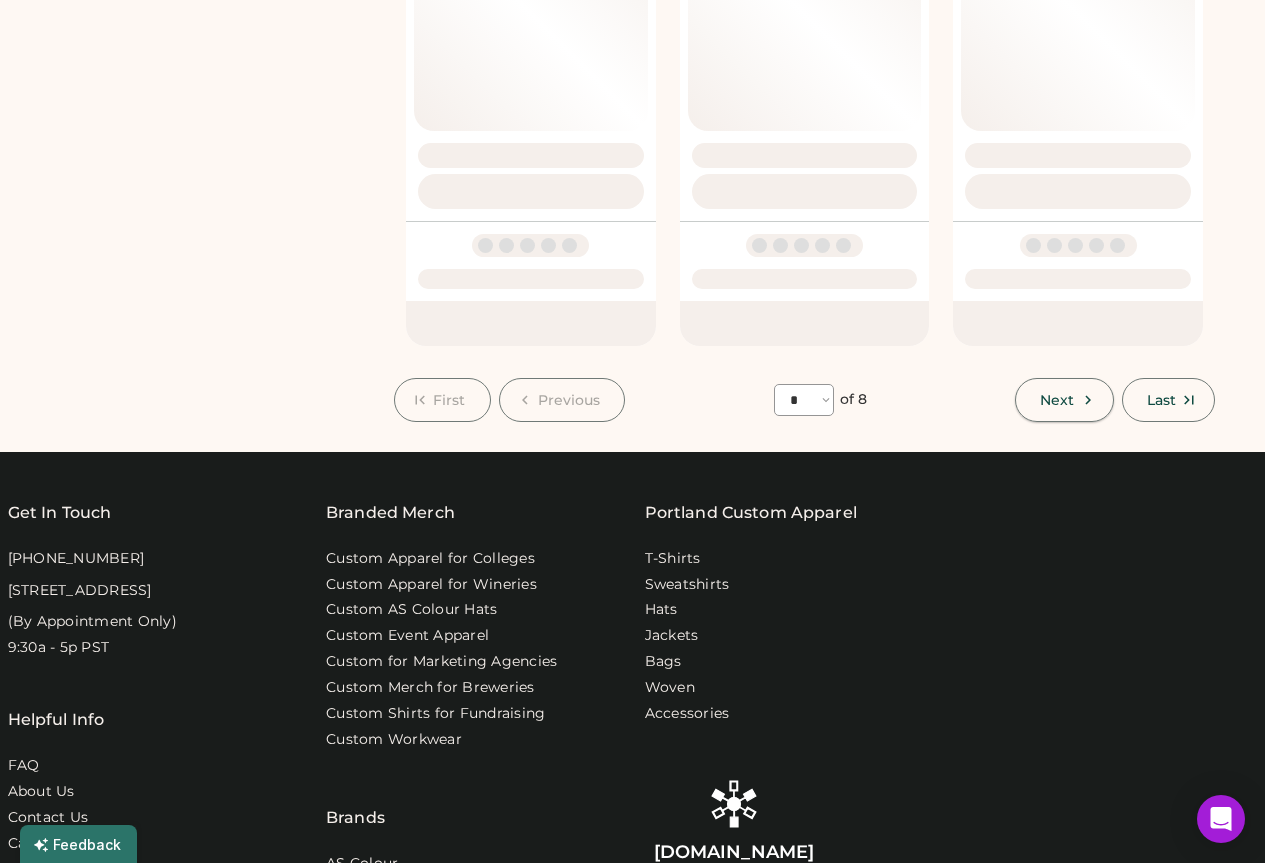 select on "*" 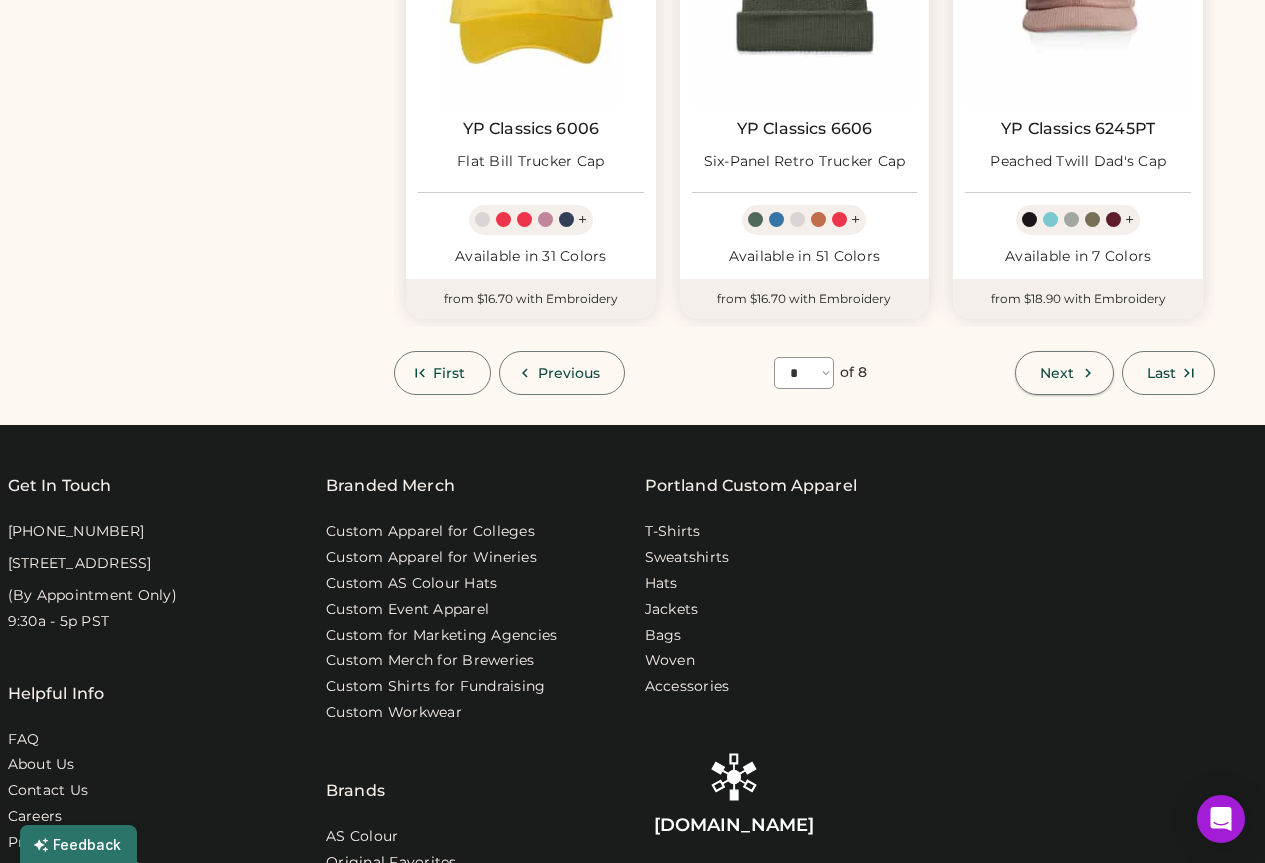 scroll, scrollTop: 87, scrollLeft: 0, axis: vertical 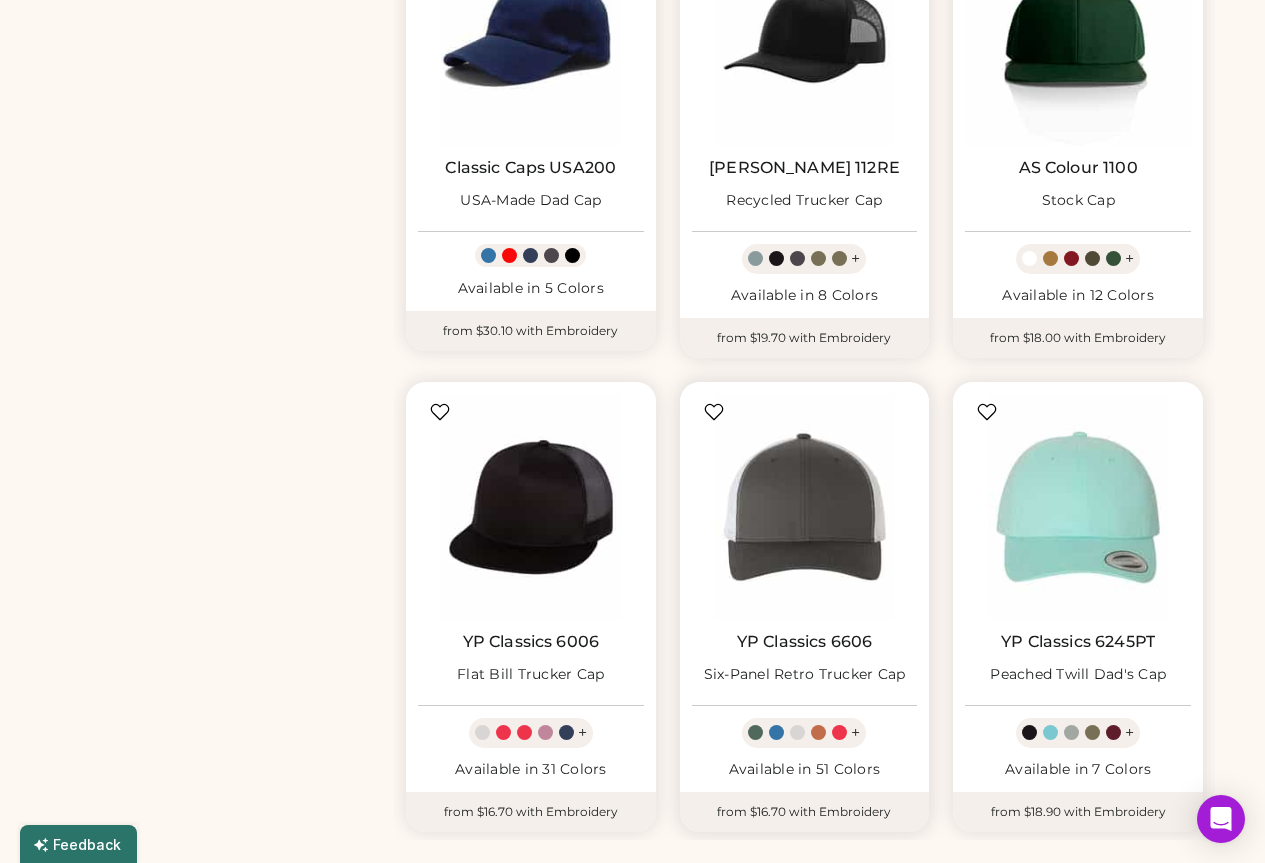click at bounding box center (818, 732) 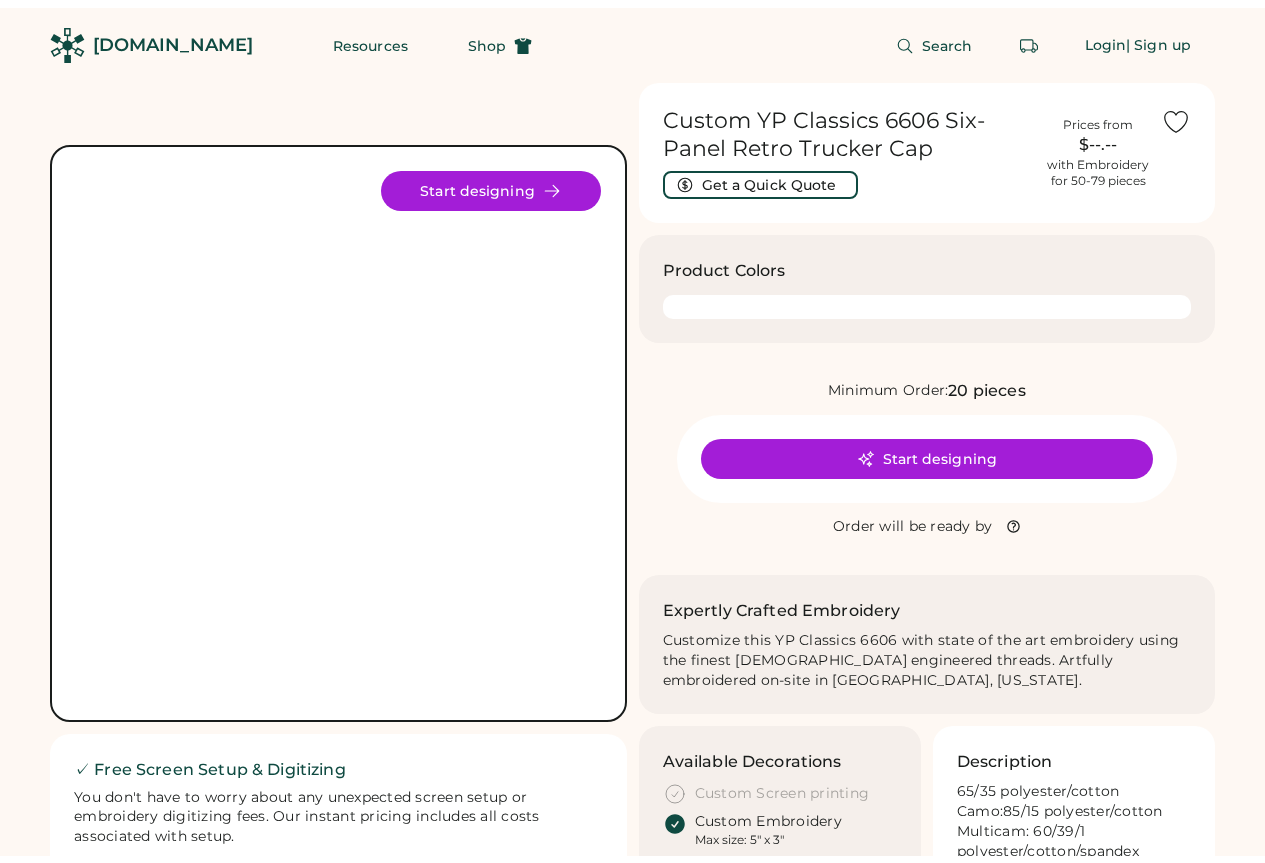 scroll, scrollTop: 0, scrollLeft: 0, axis: both 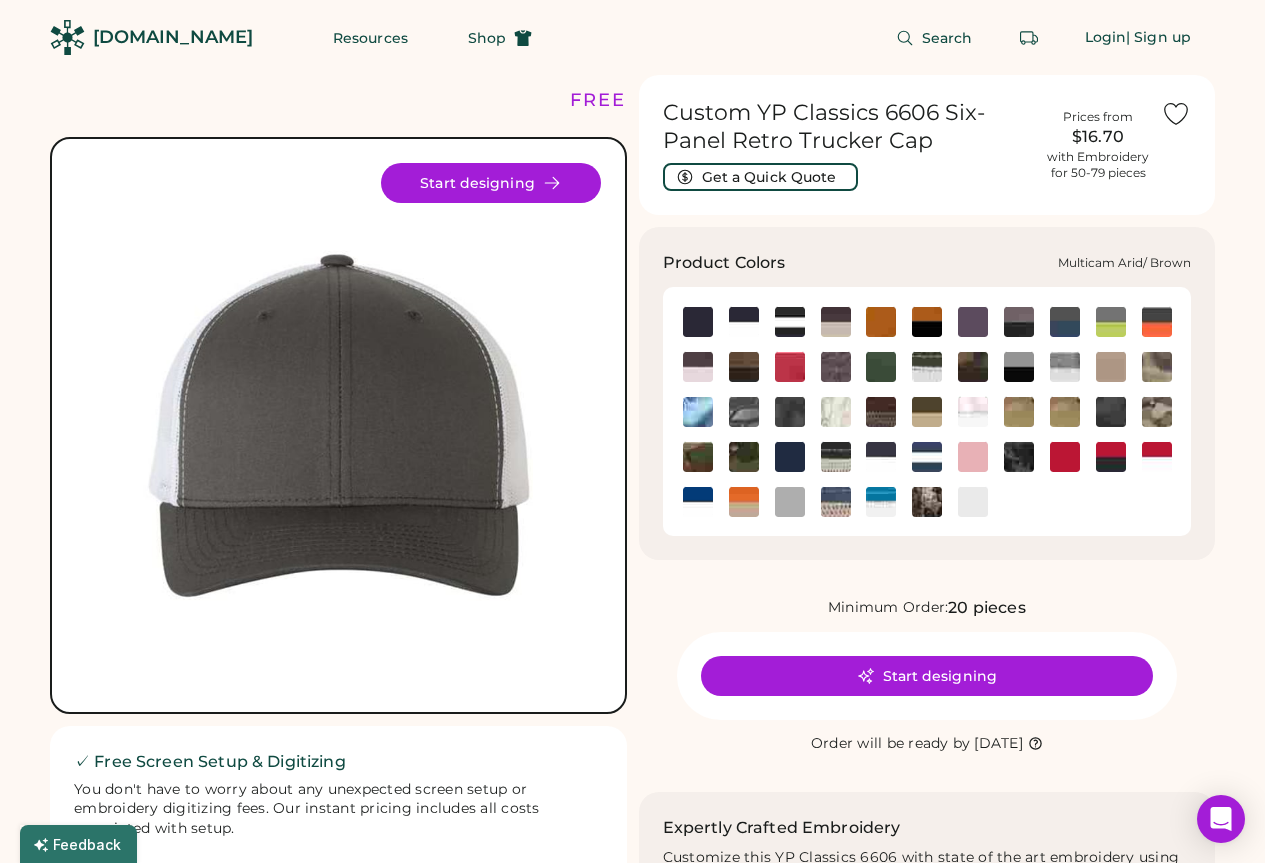 click 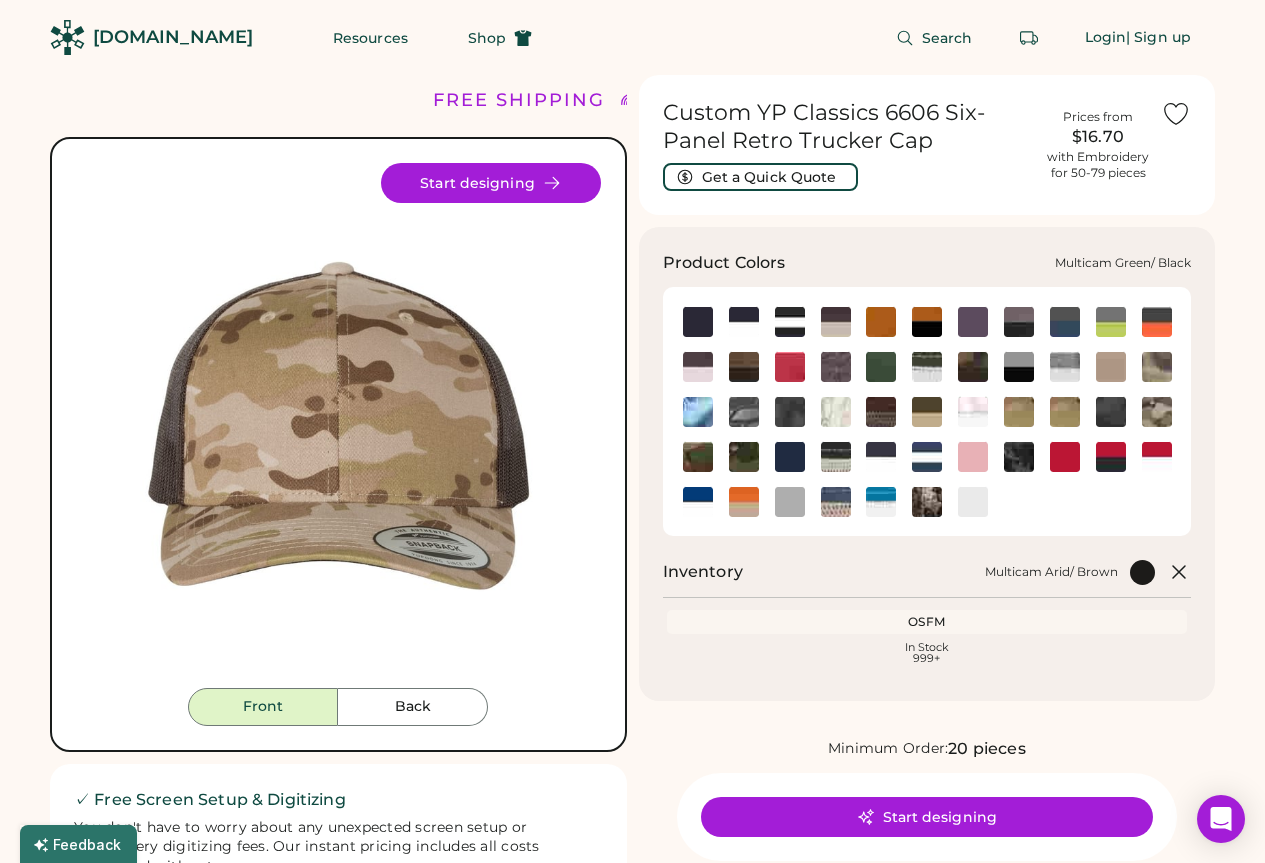 click 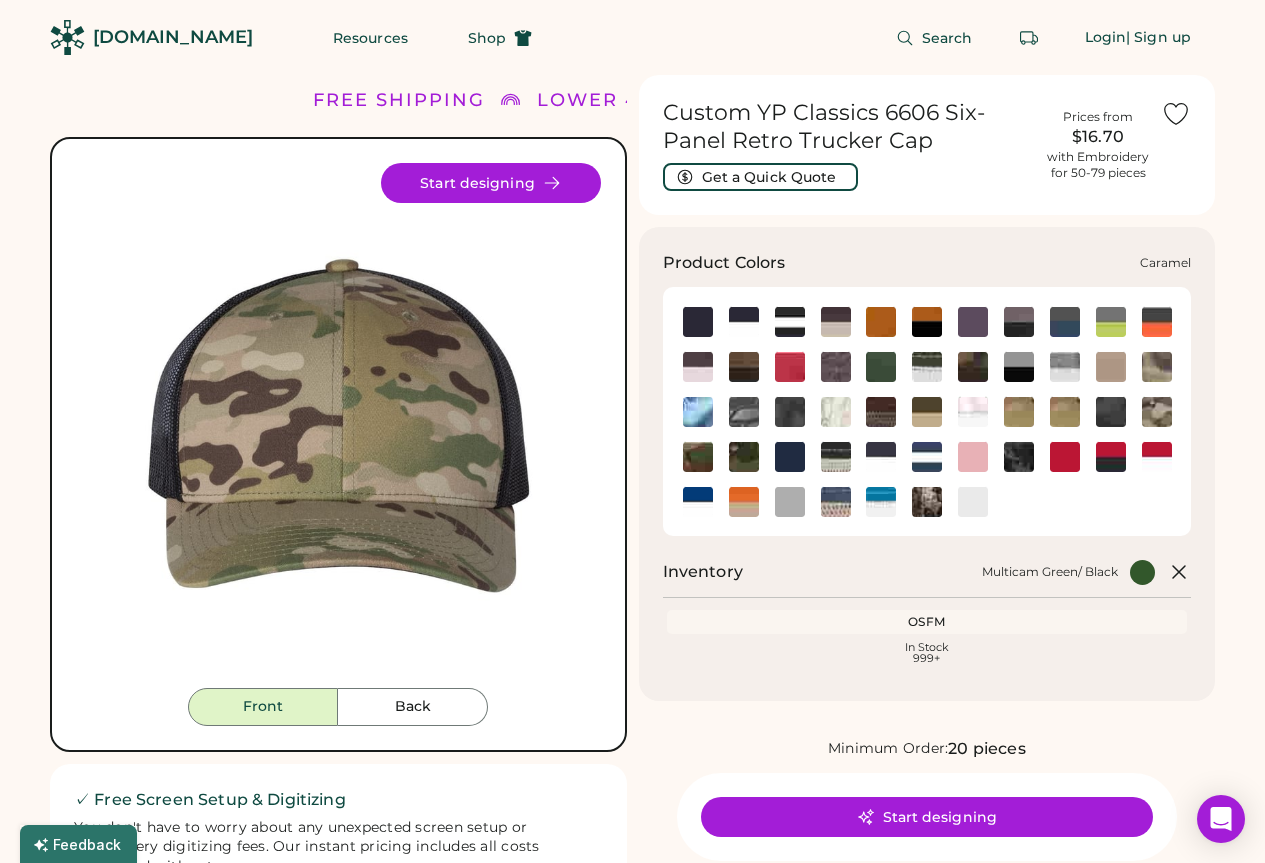 click 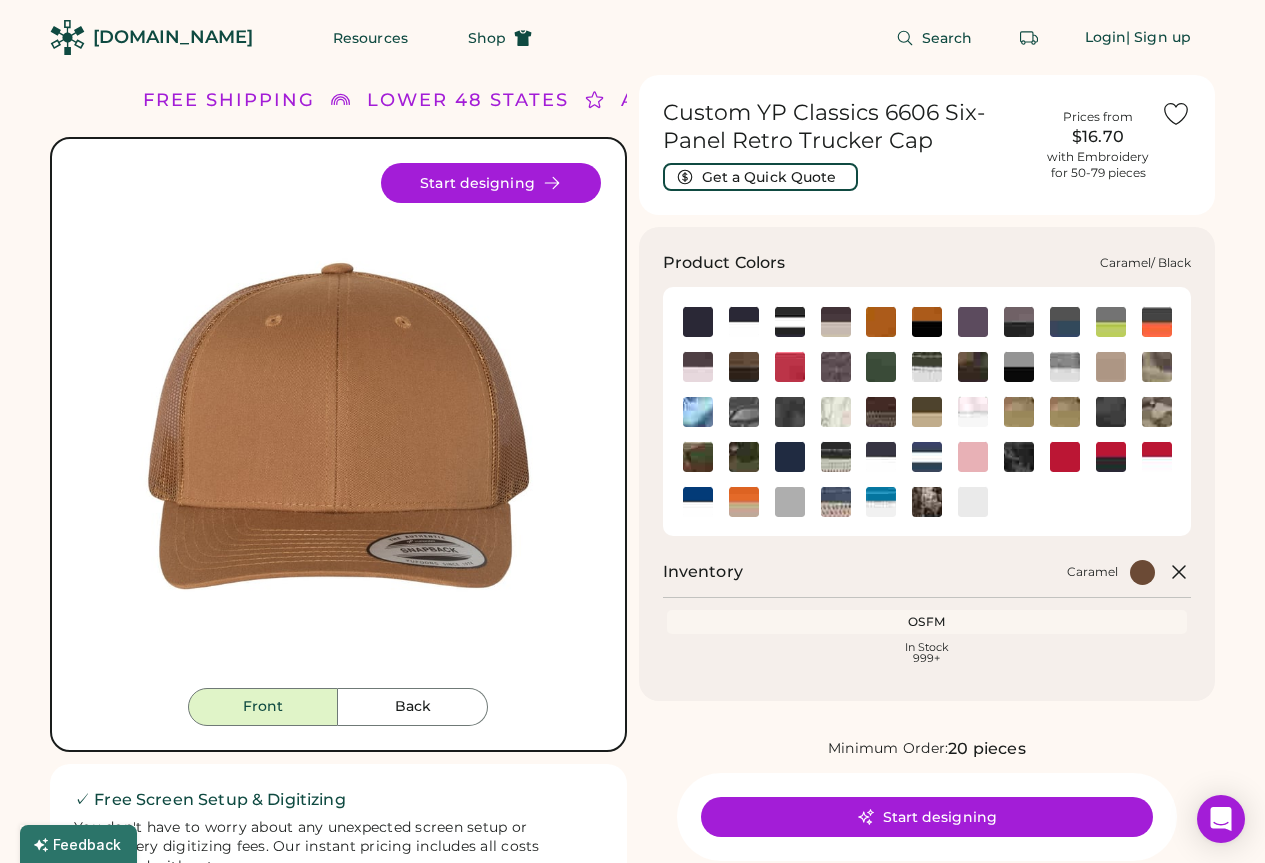 click 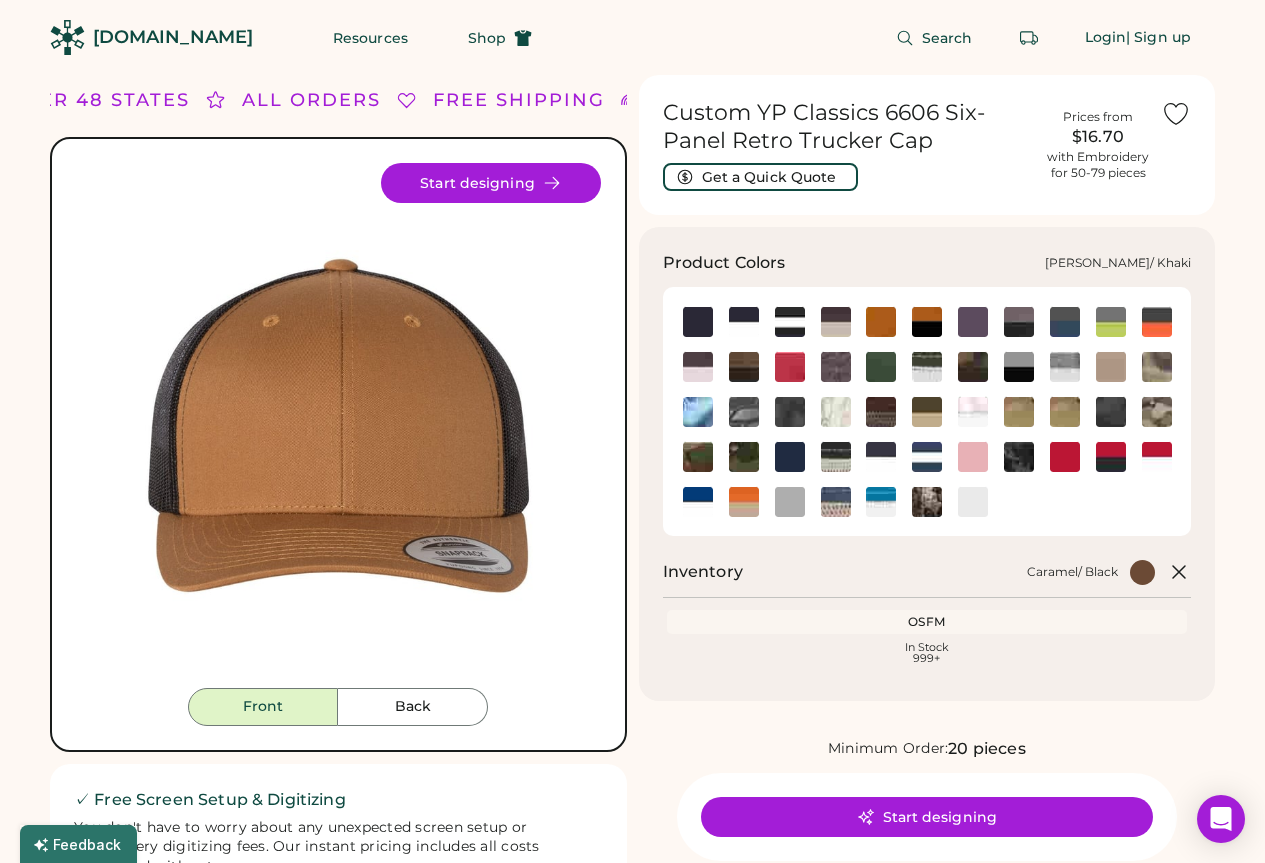 click 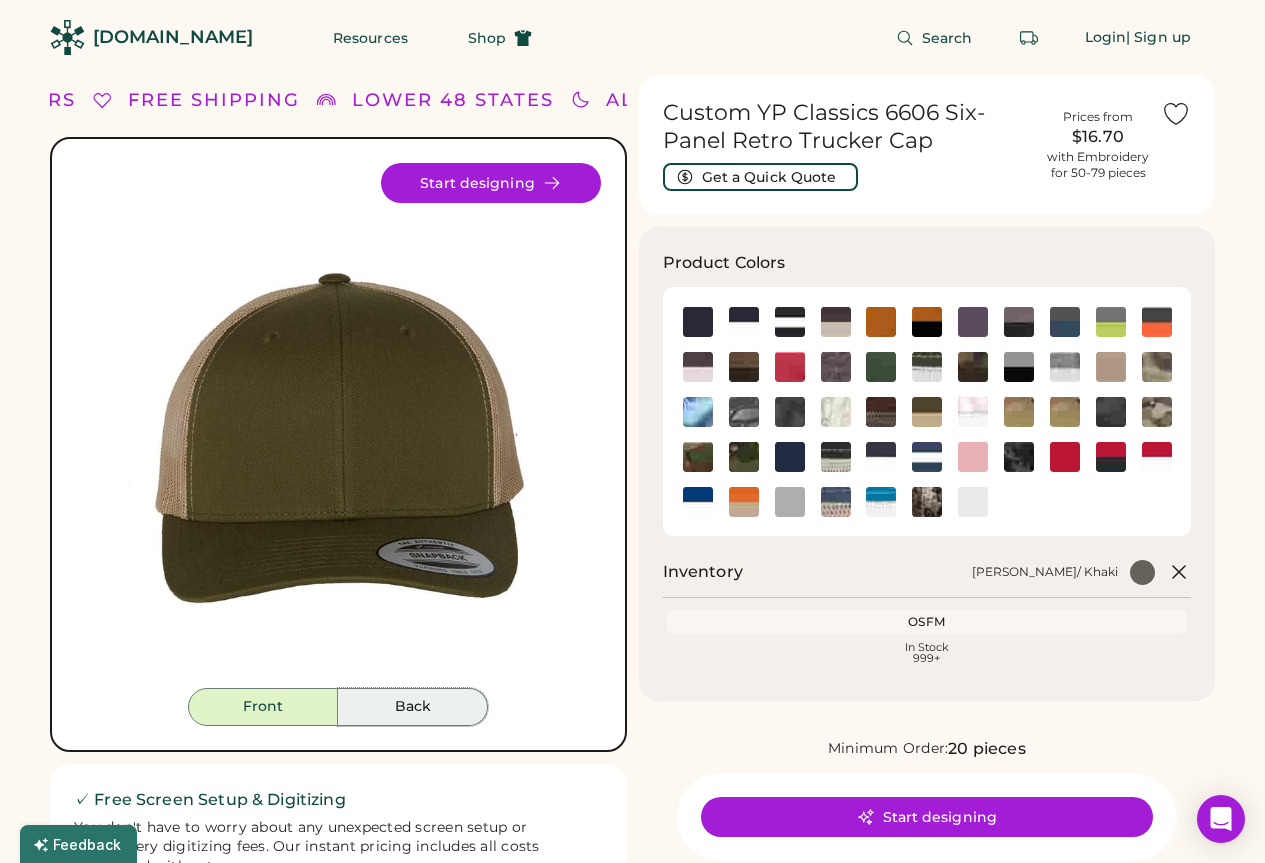 click on "Back" at bounding box center (413, 707) 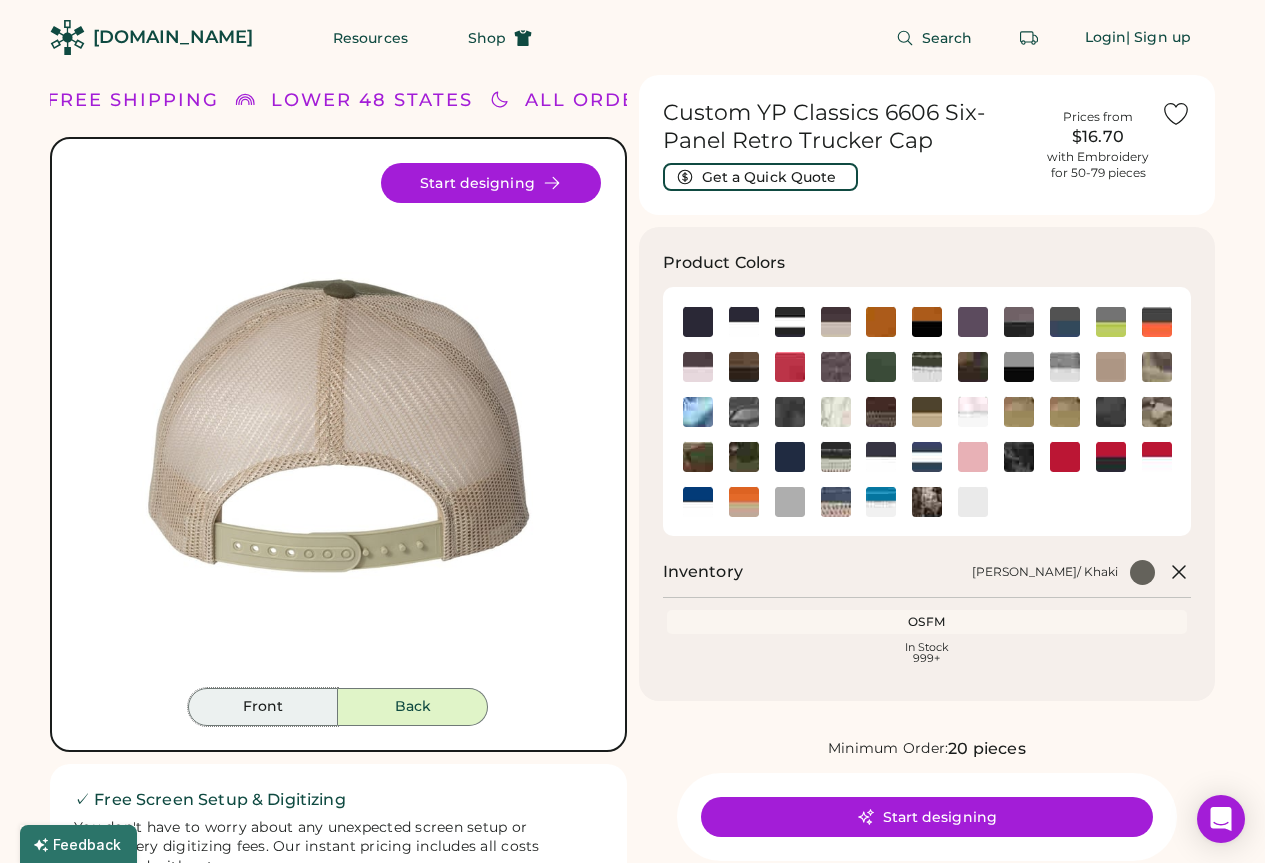 click on "Front" at bounding box center [263, 707] 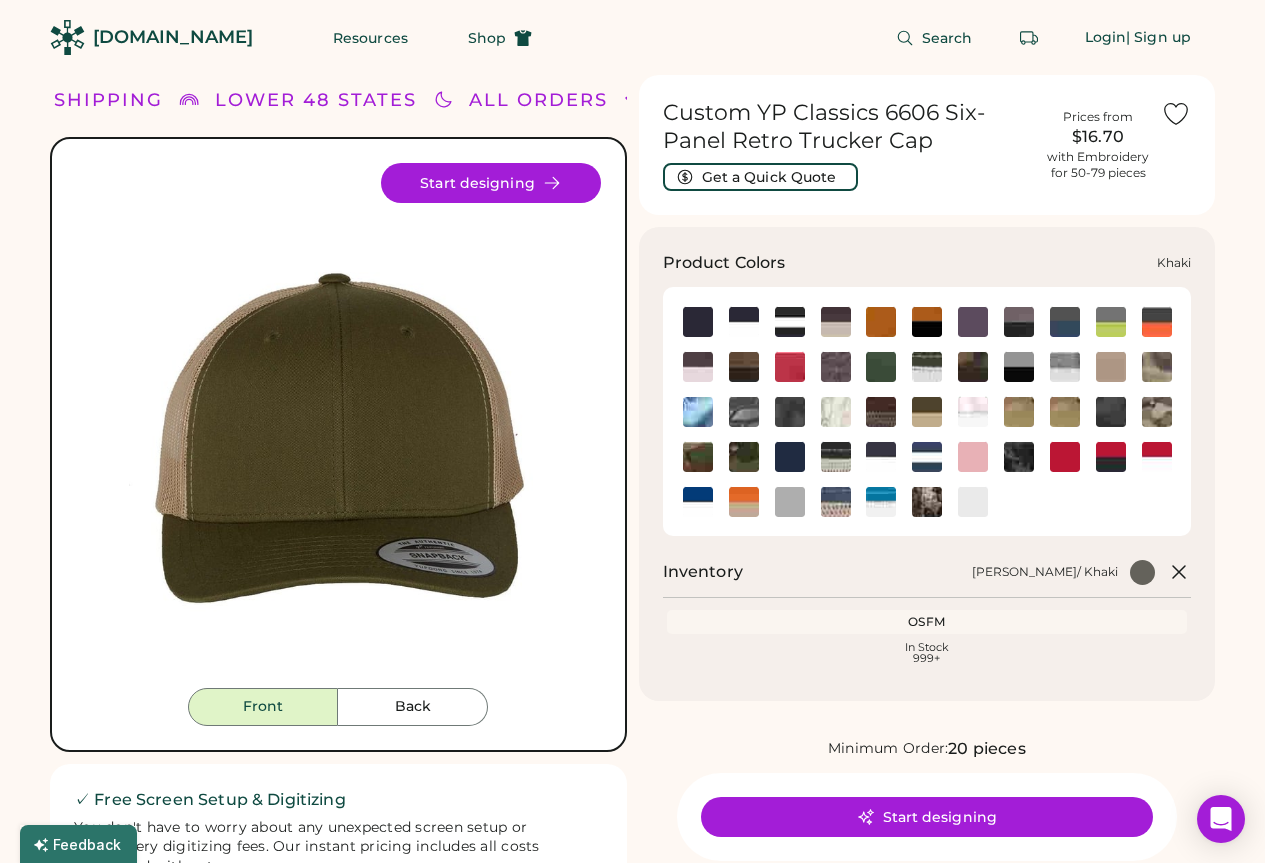 click at bounding box center [1110, 366] 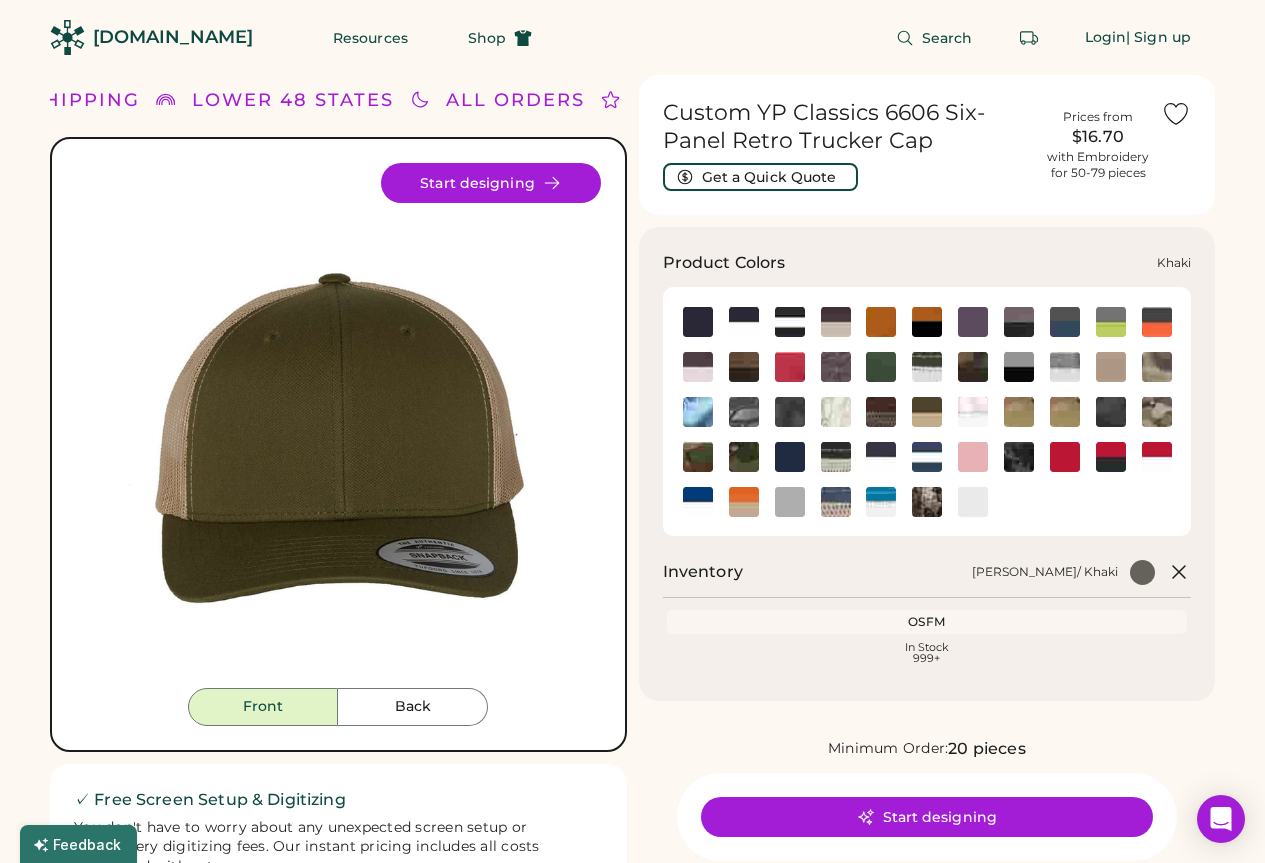 click 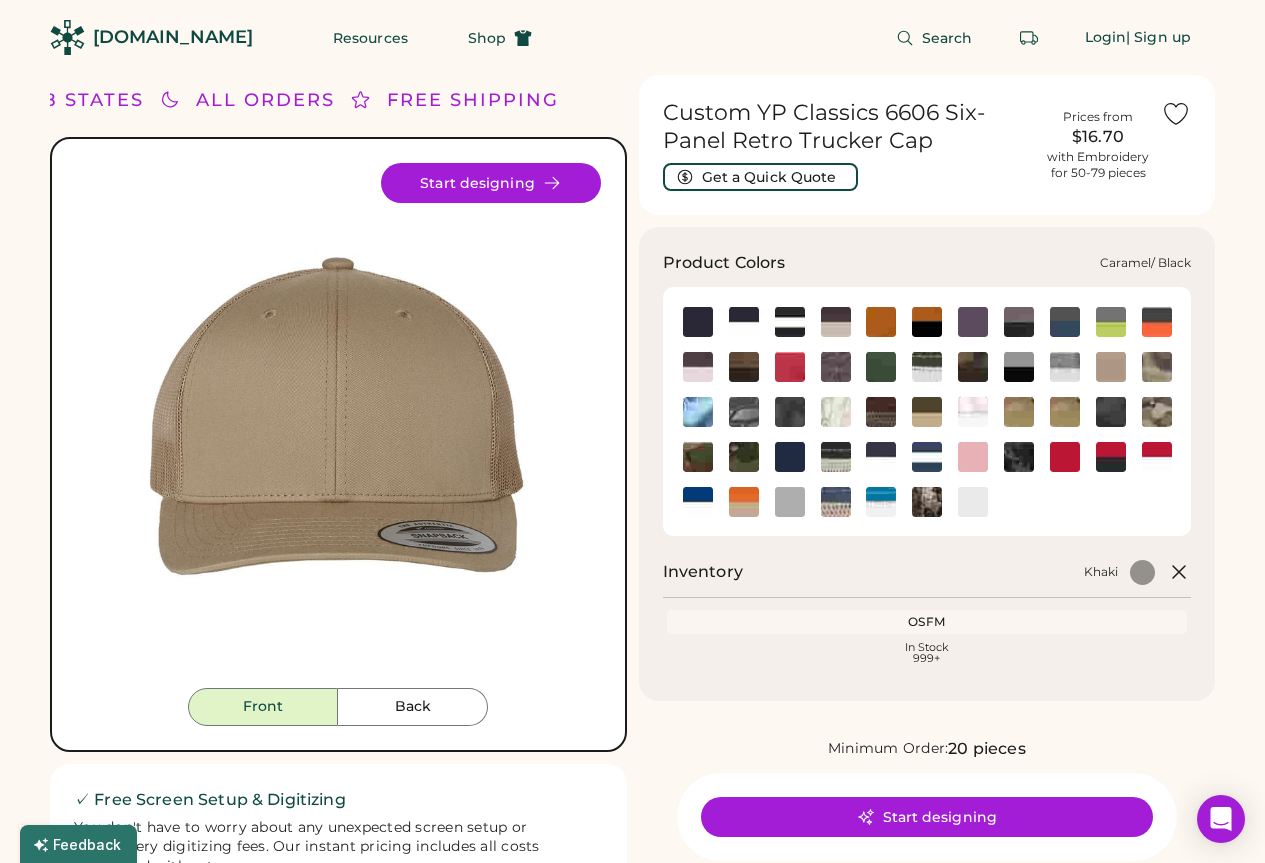 click 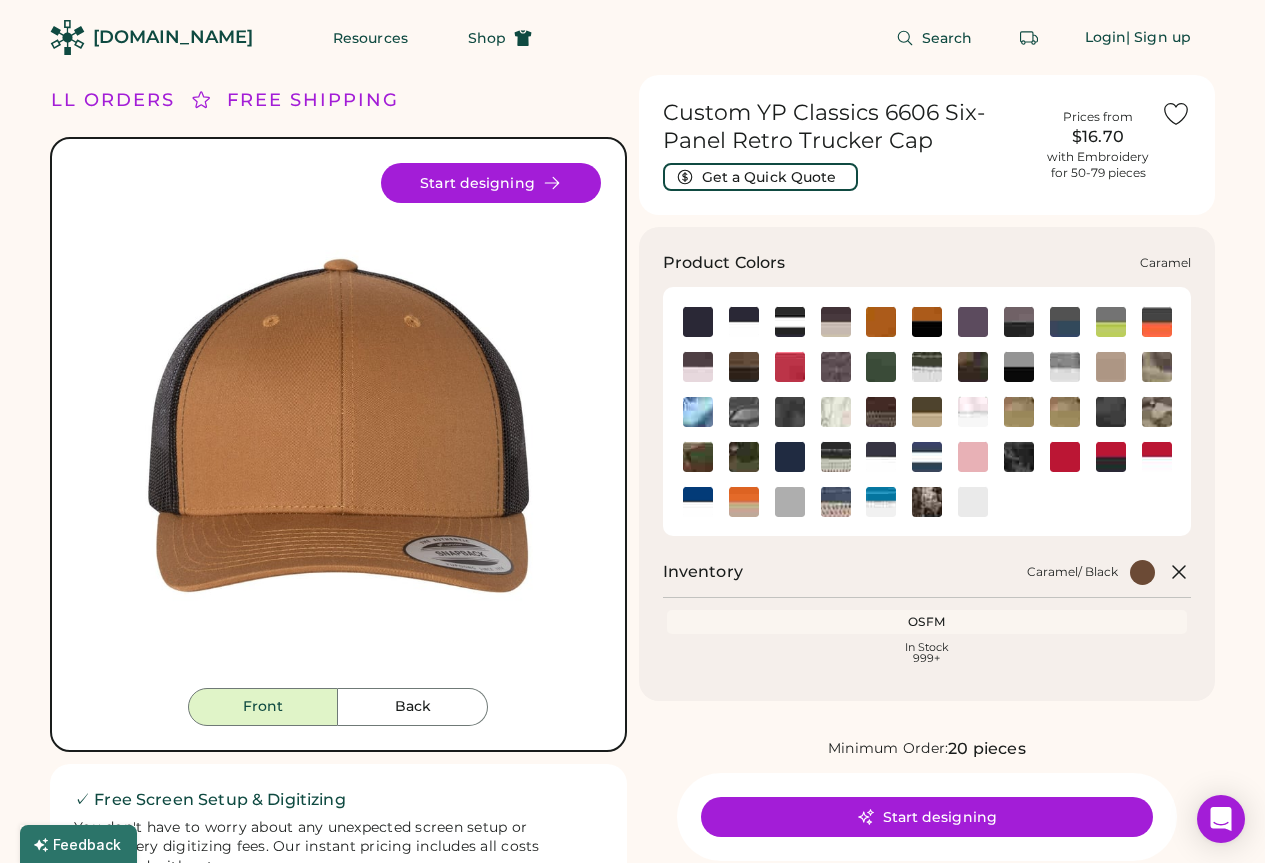 click 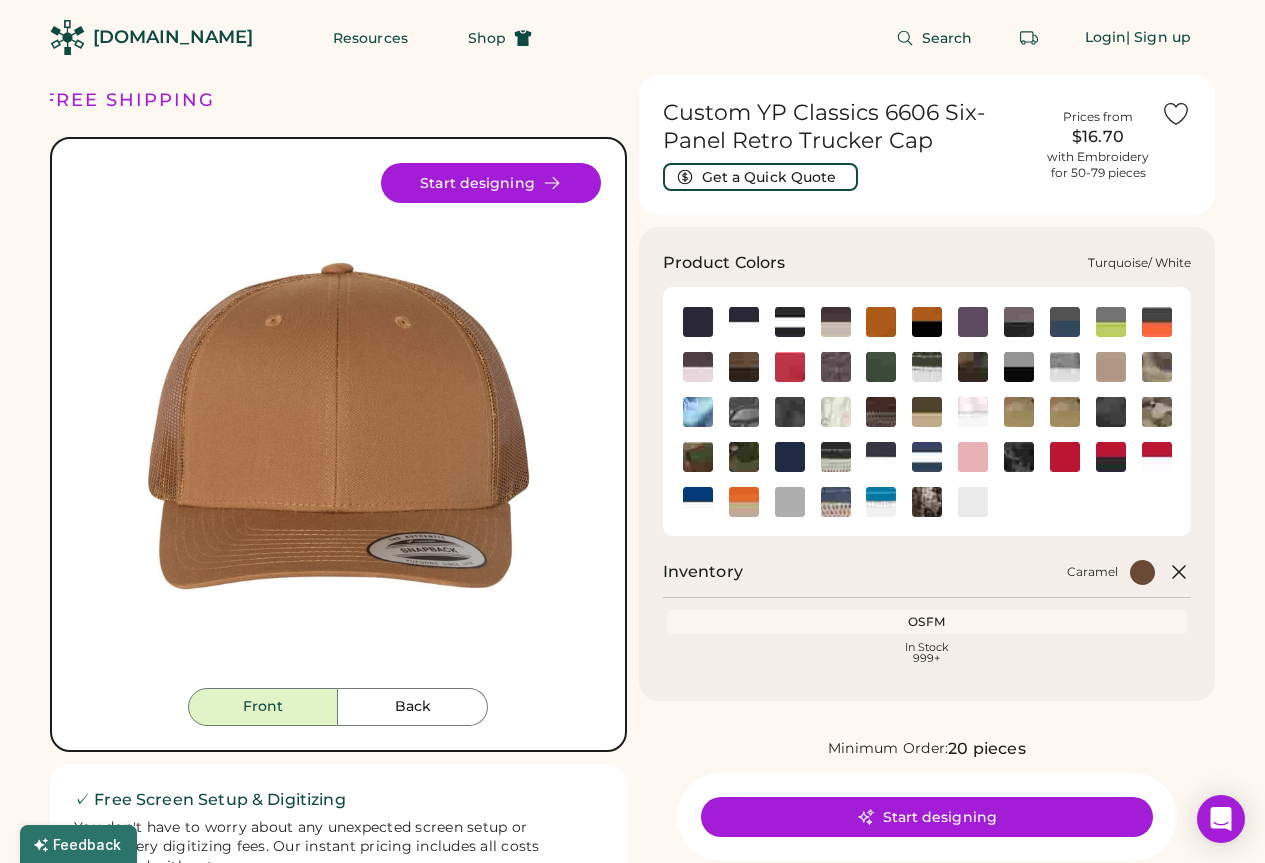 click 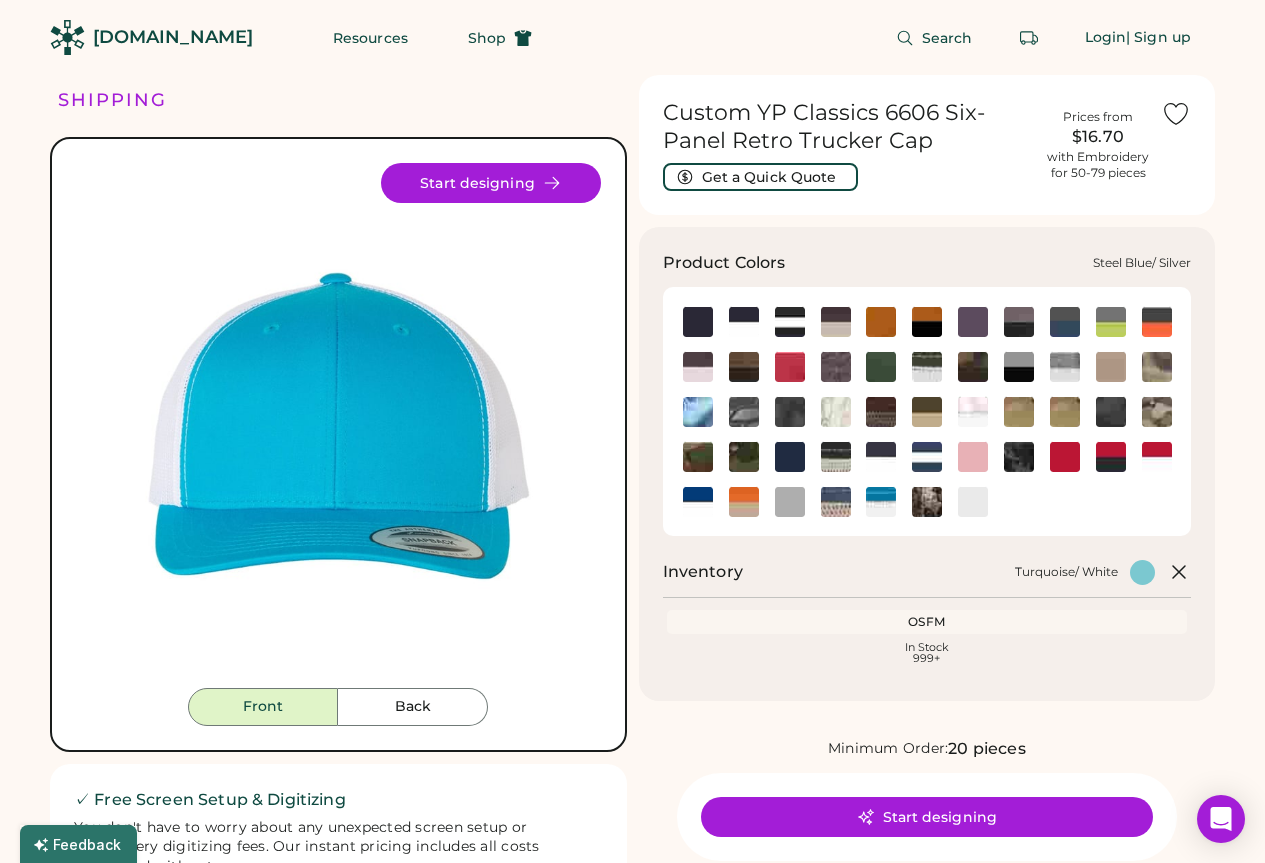 click 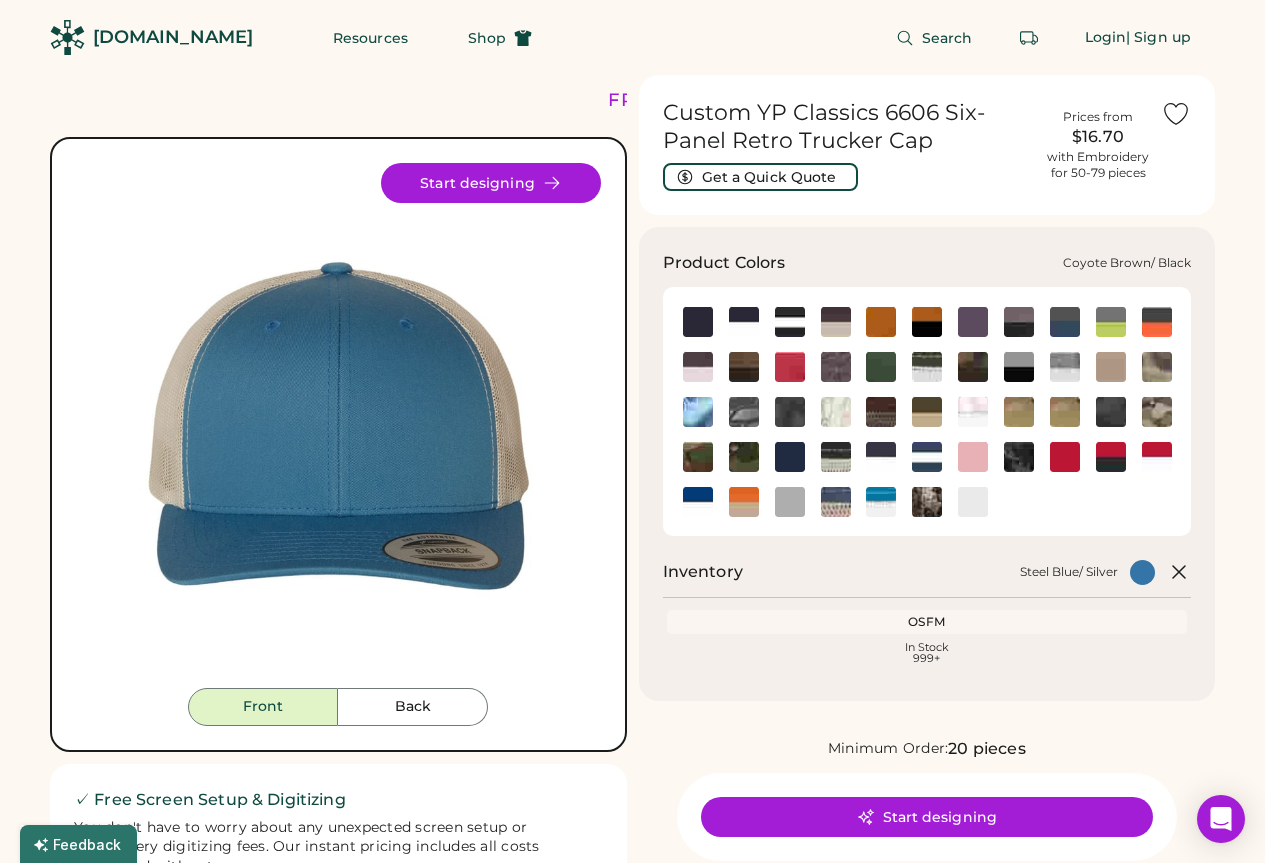 click 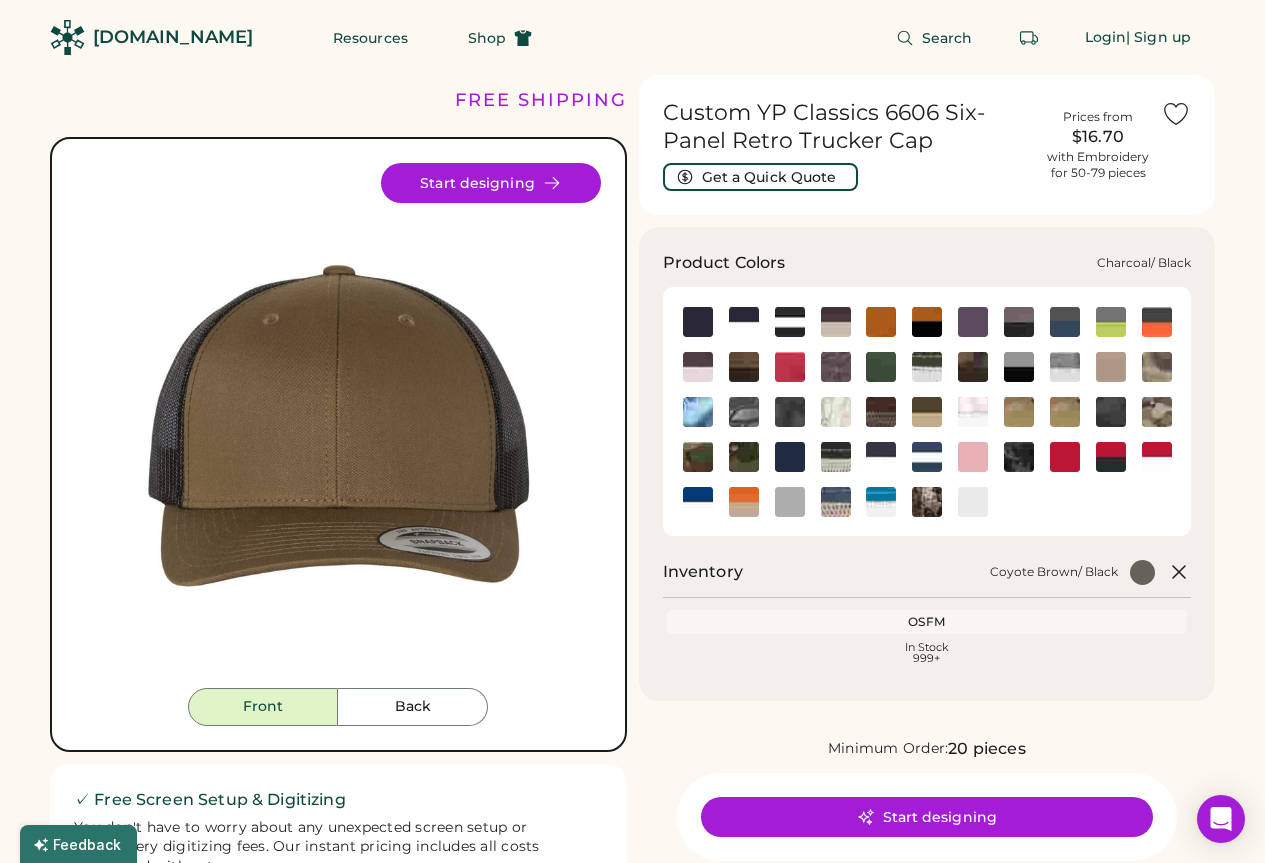 click 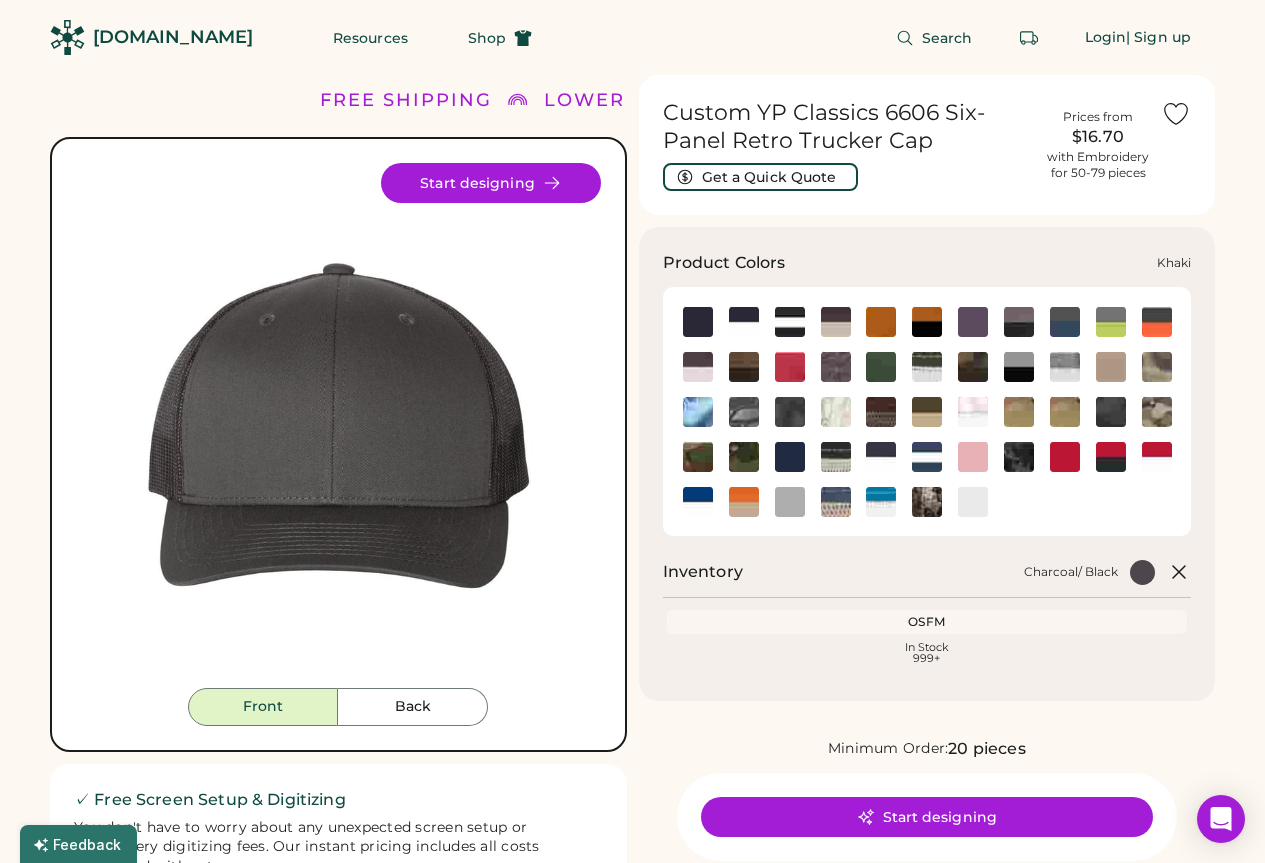 click 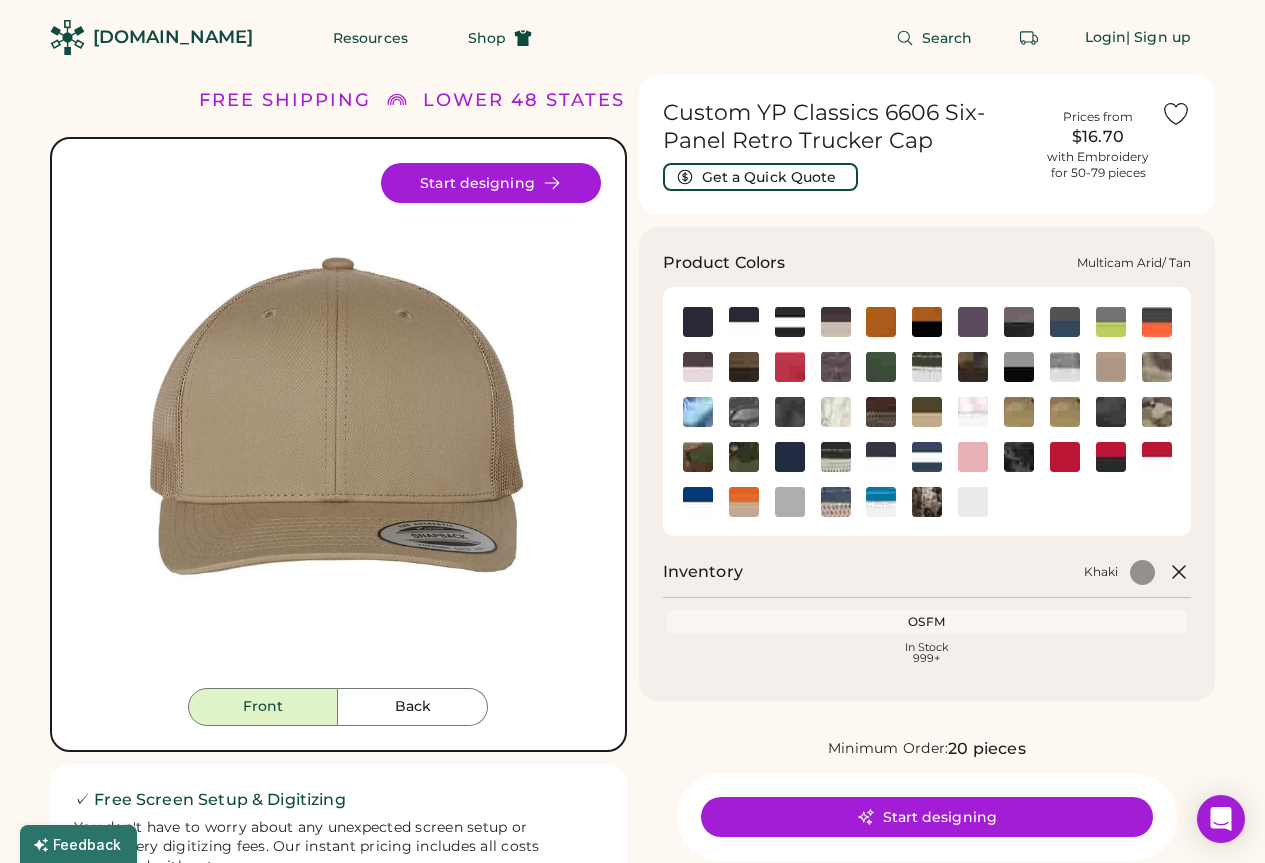 click 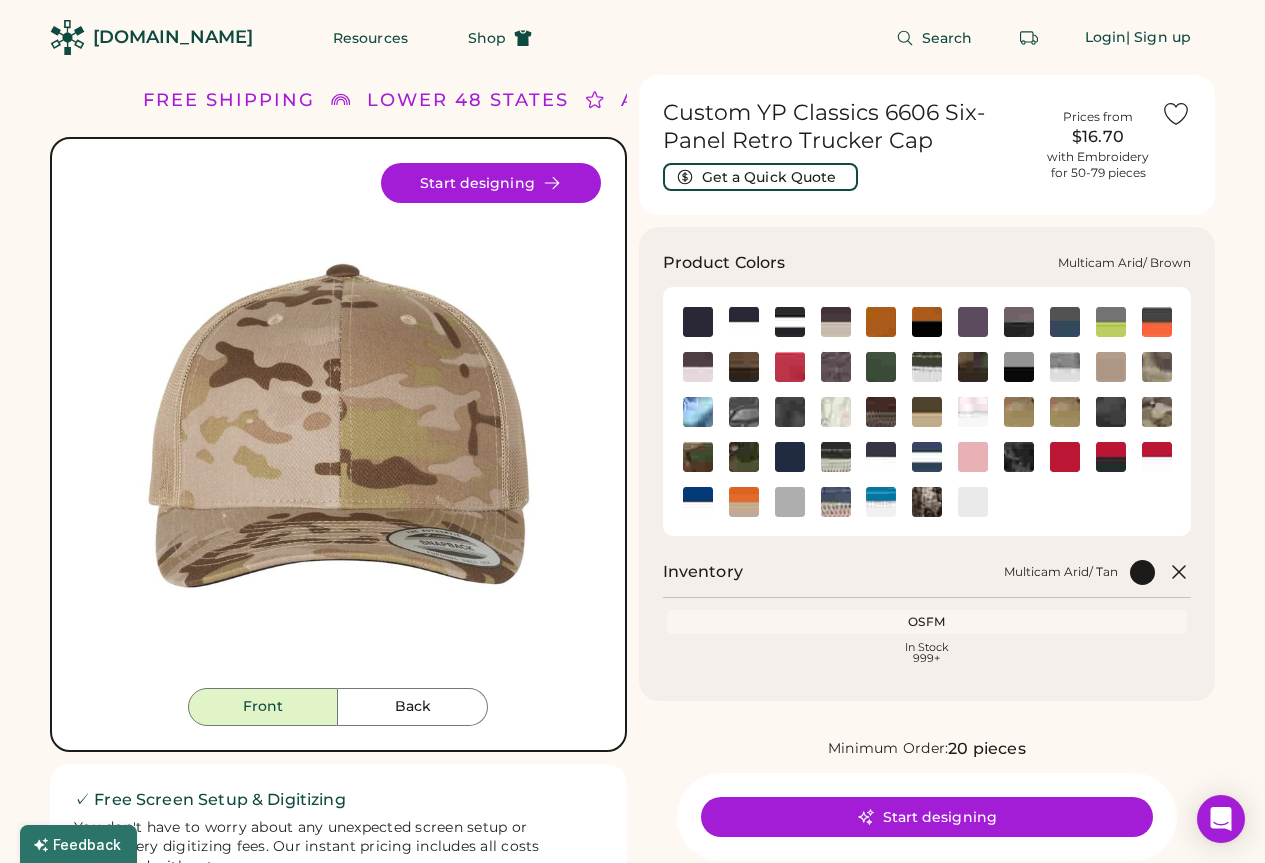 click 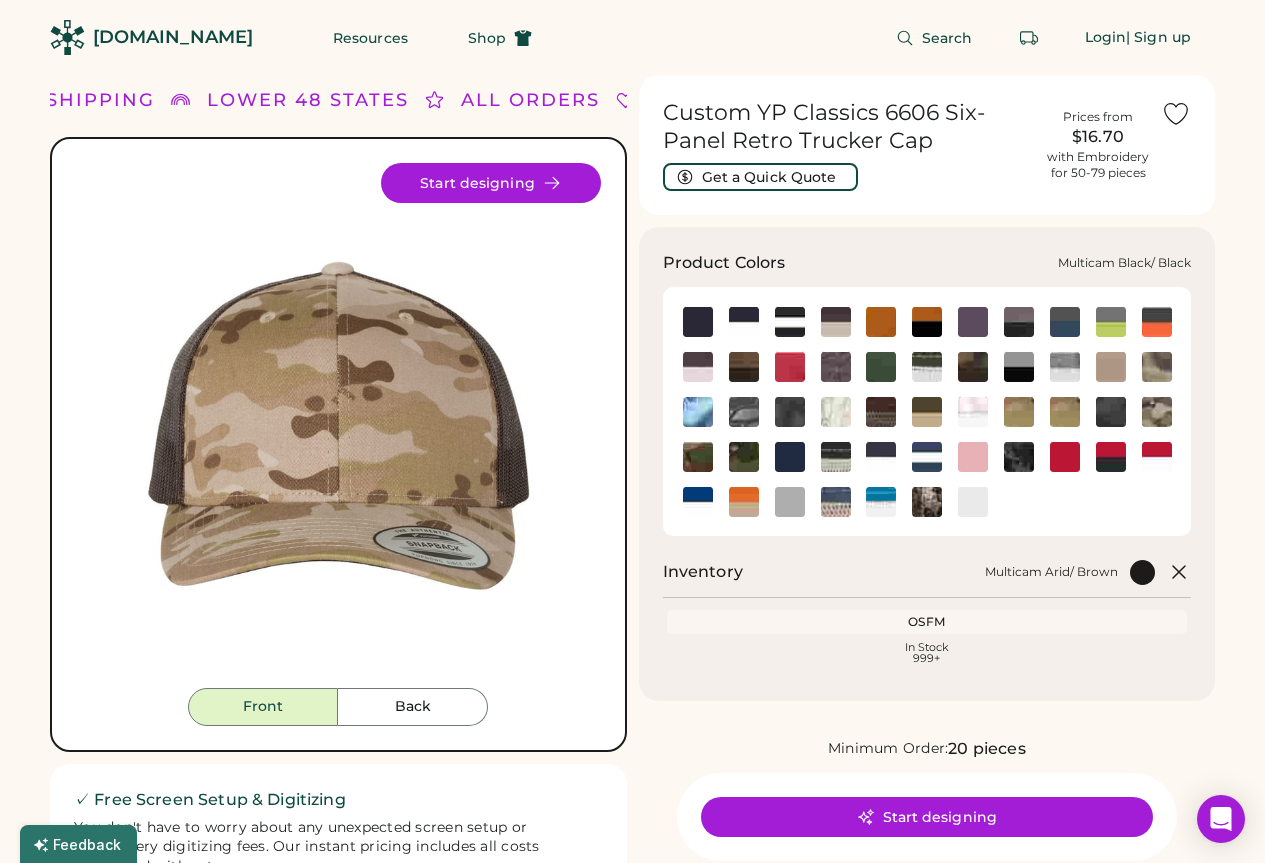 click 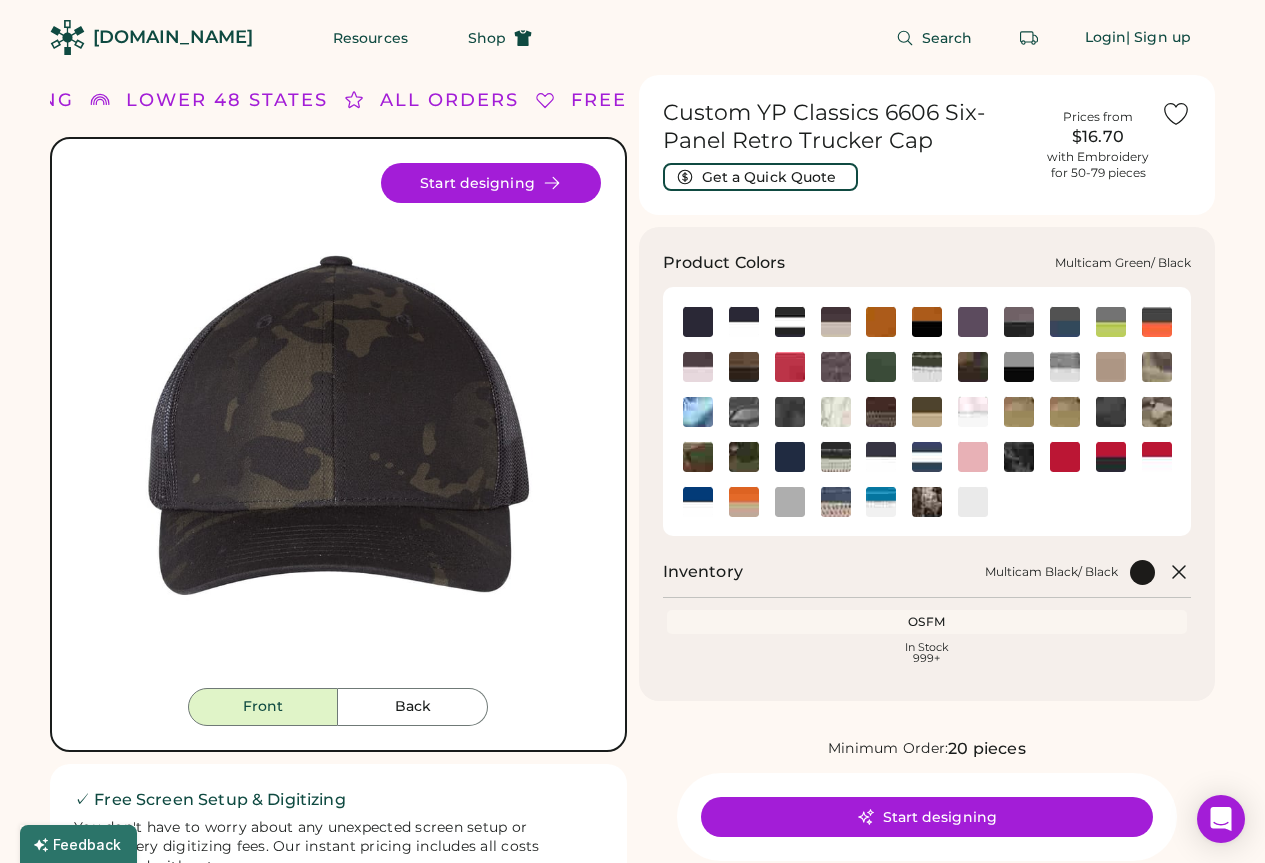 click 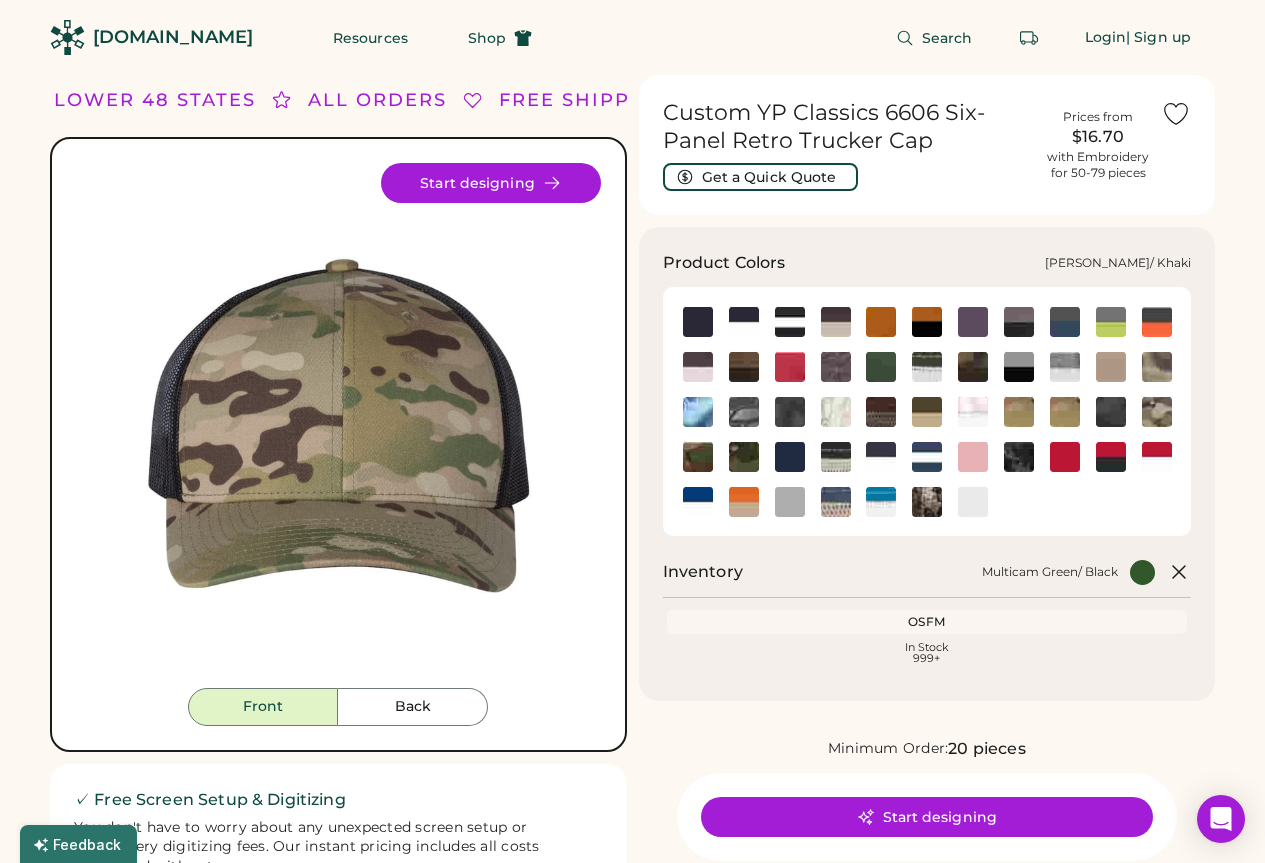 click 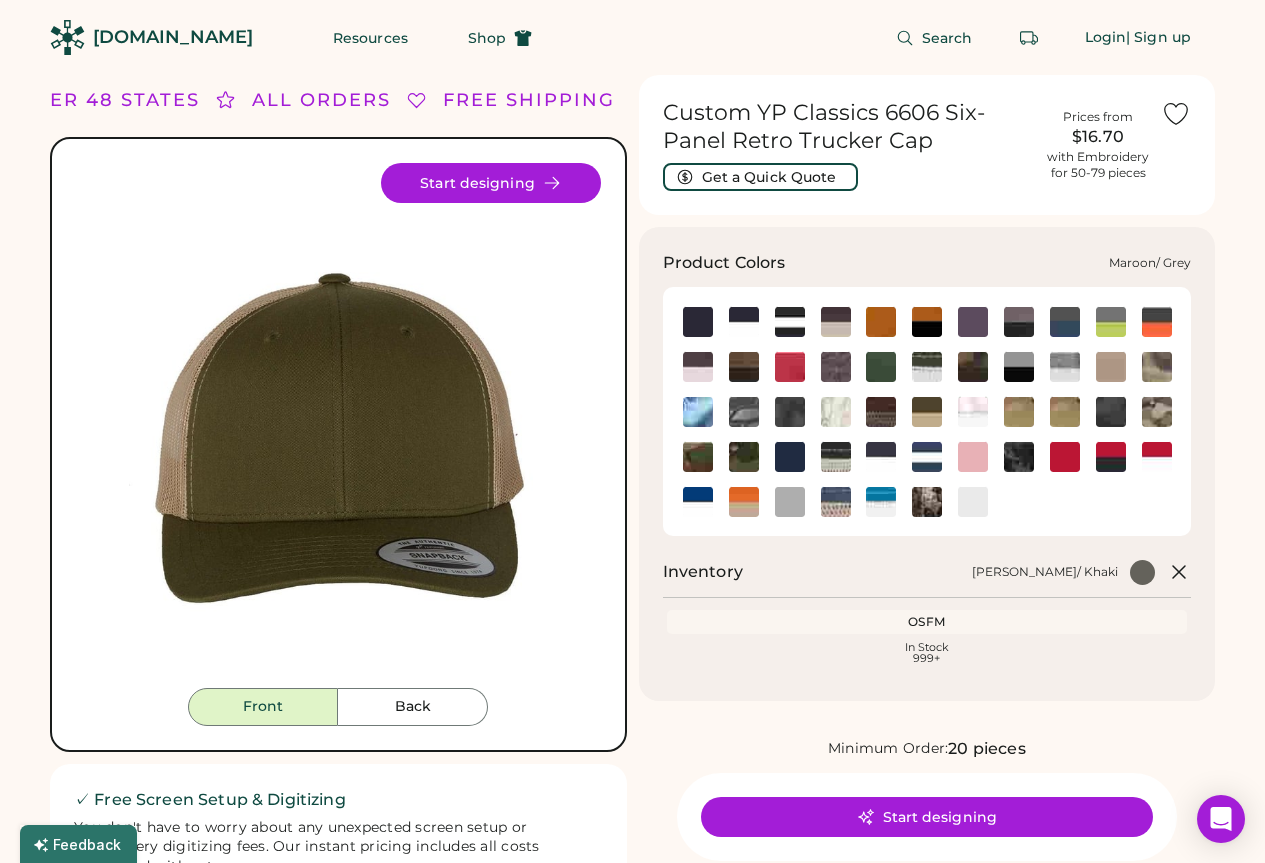 click 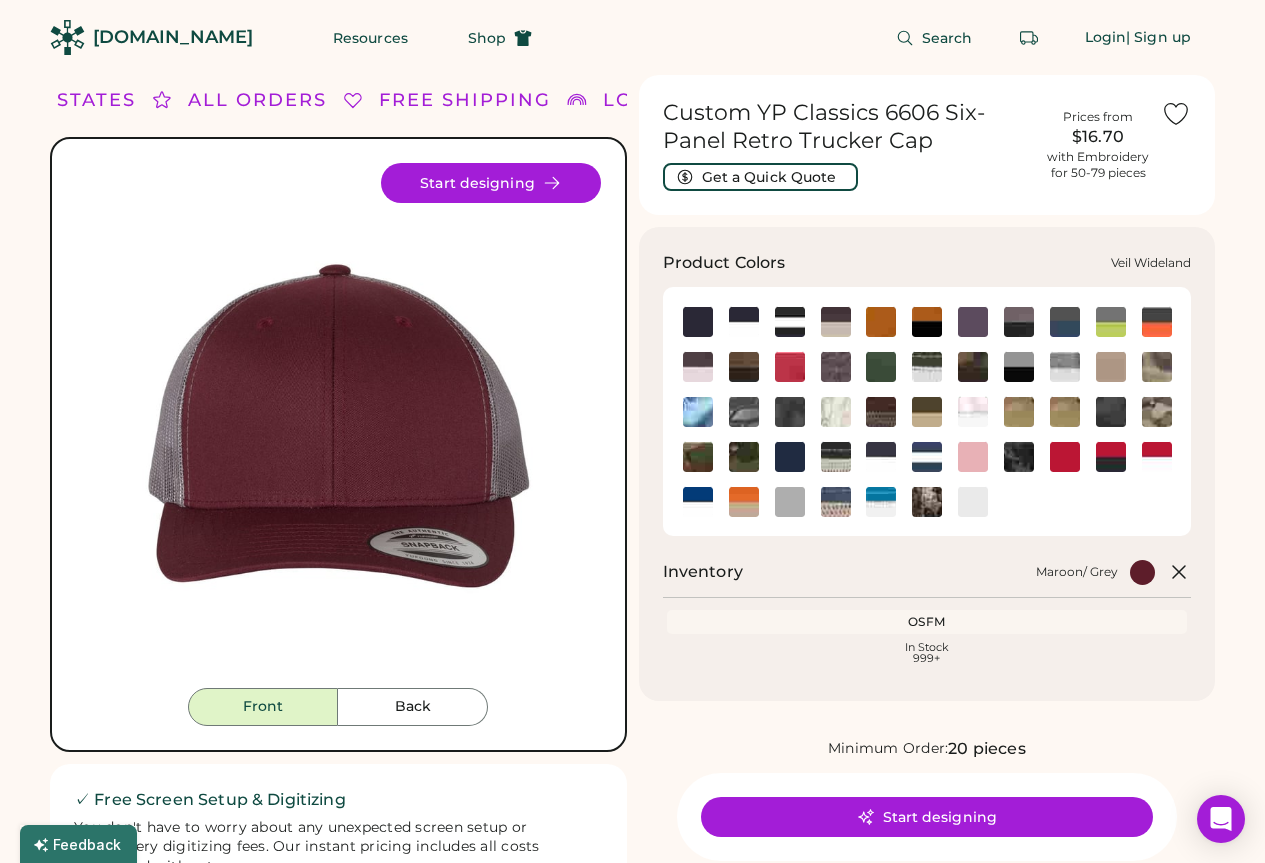 click 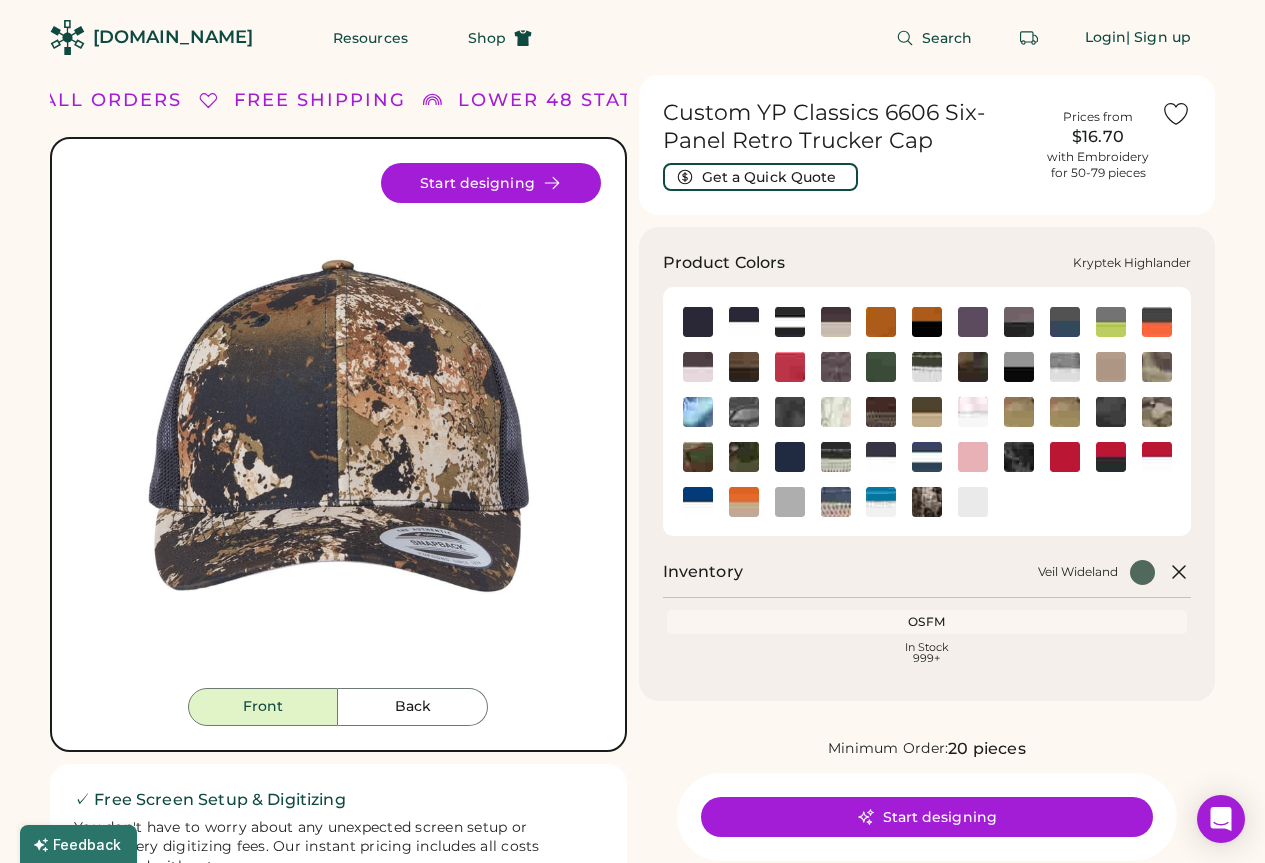 click 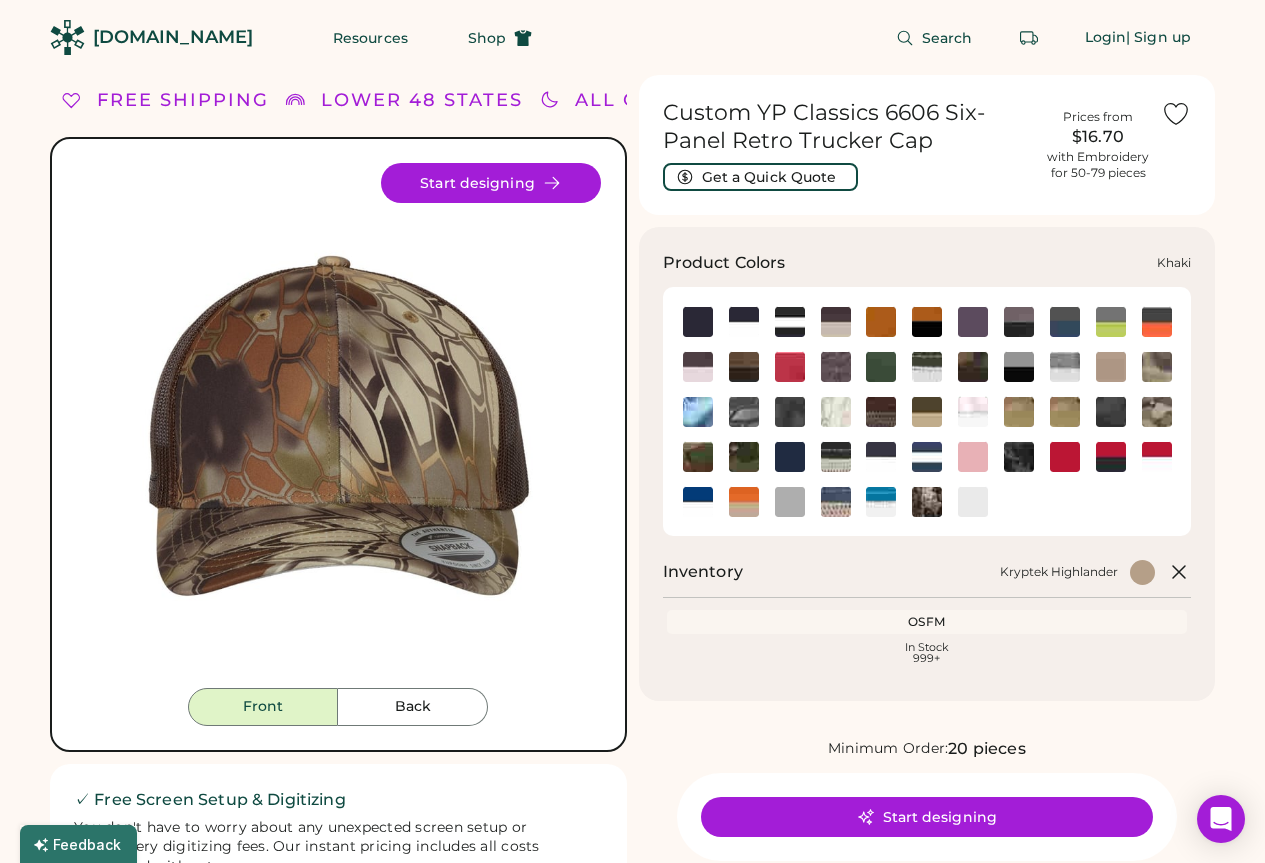 click 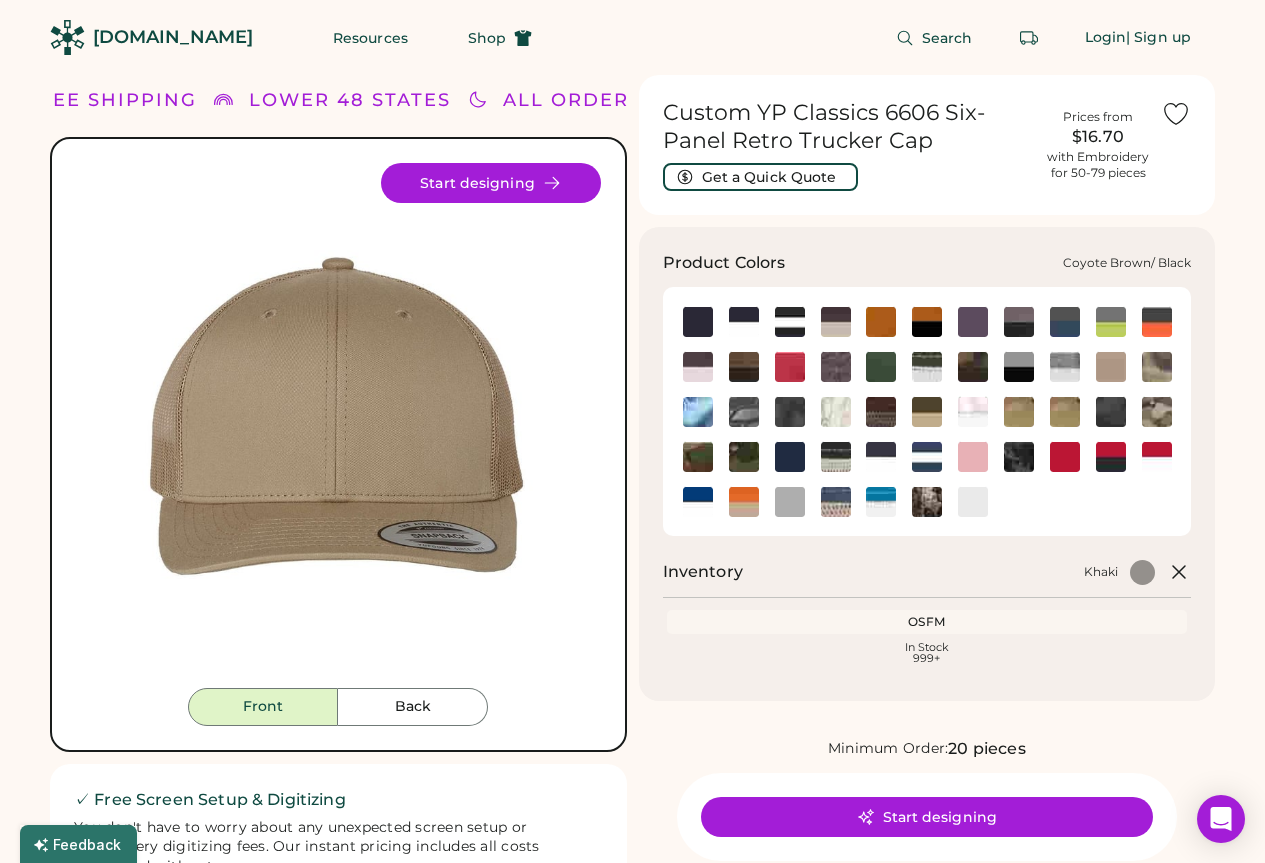click 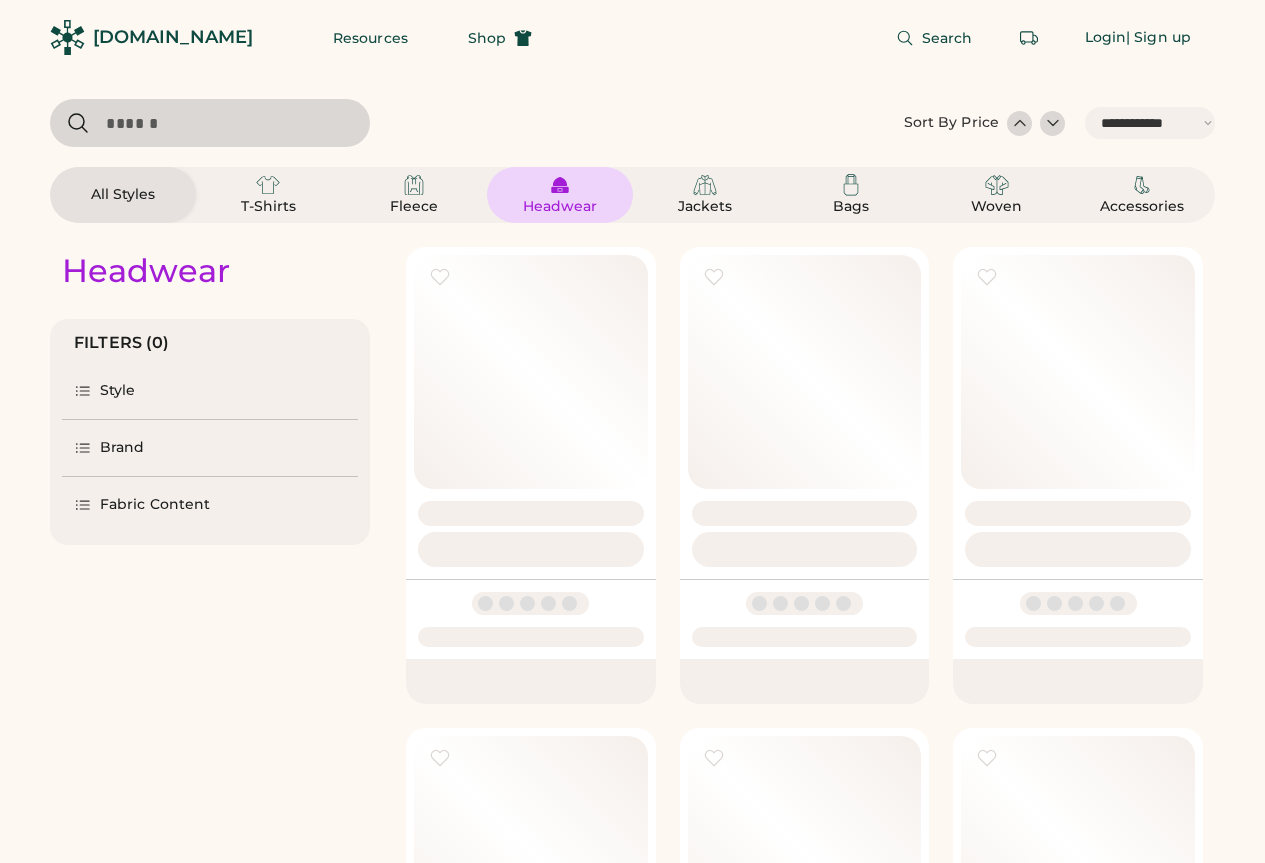 select on "*****" 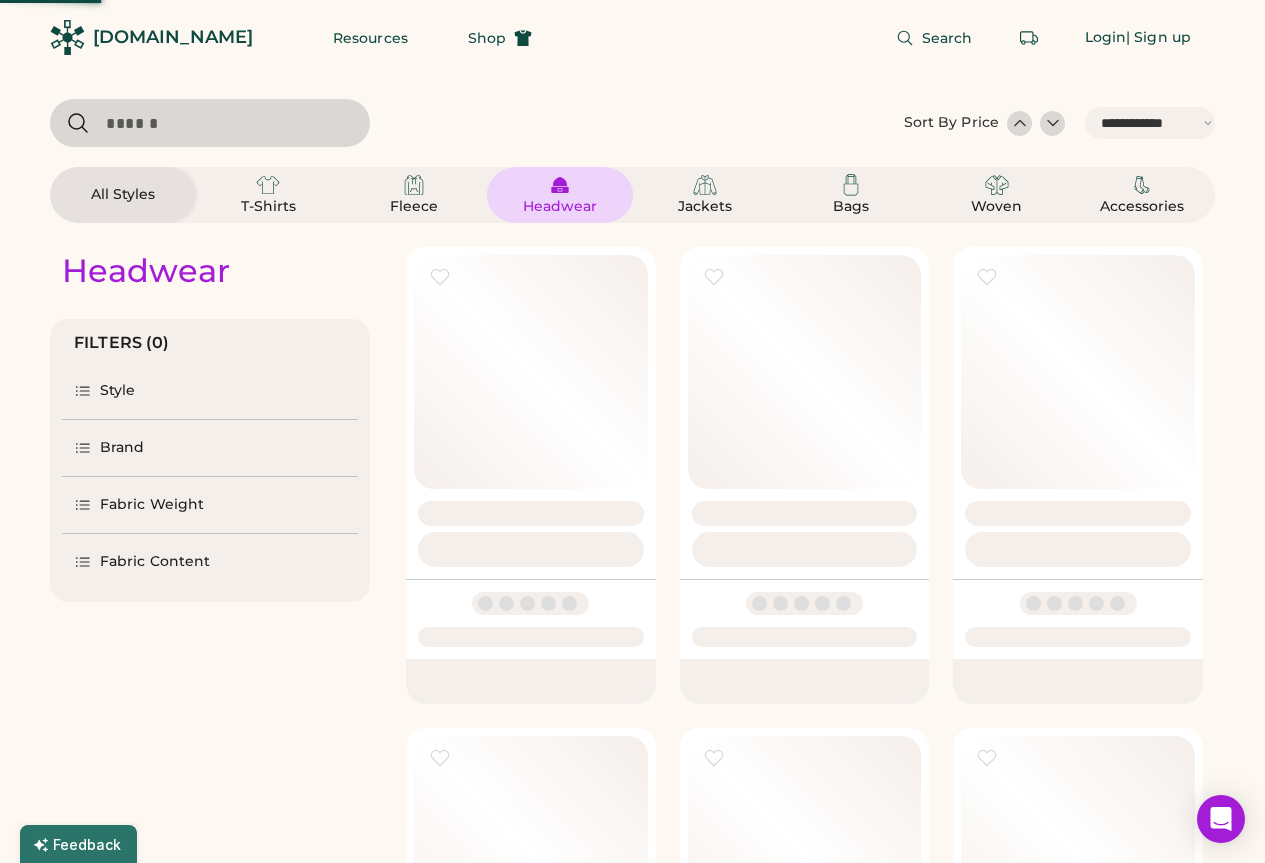 select on "*" 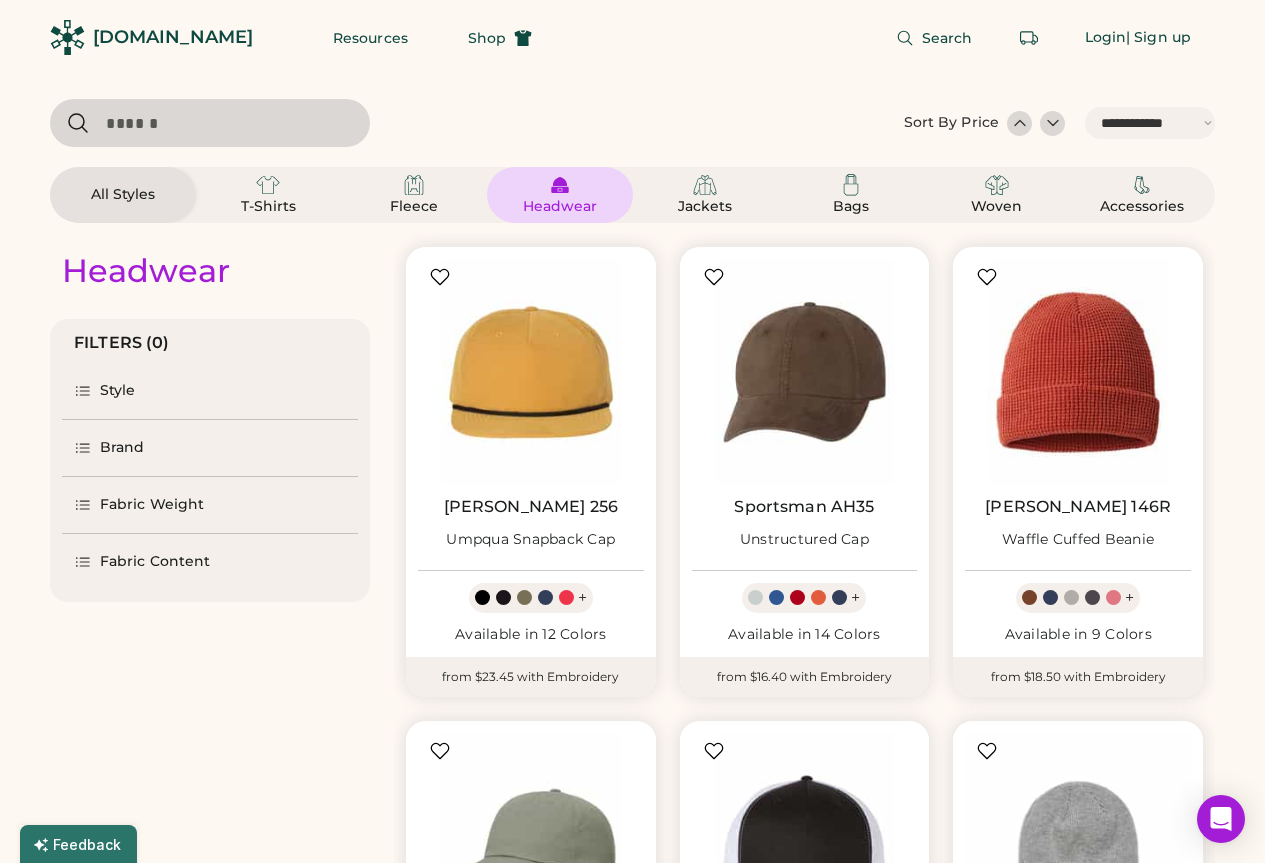scroll, scrollTop: 600, scrollLeft: 0, axis: vertical 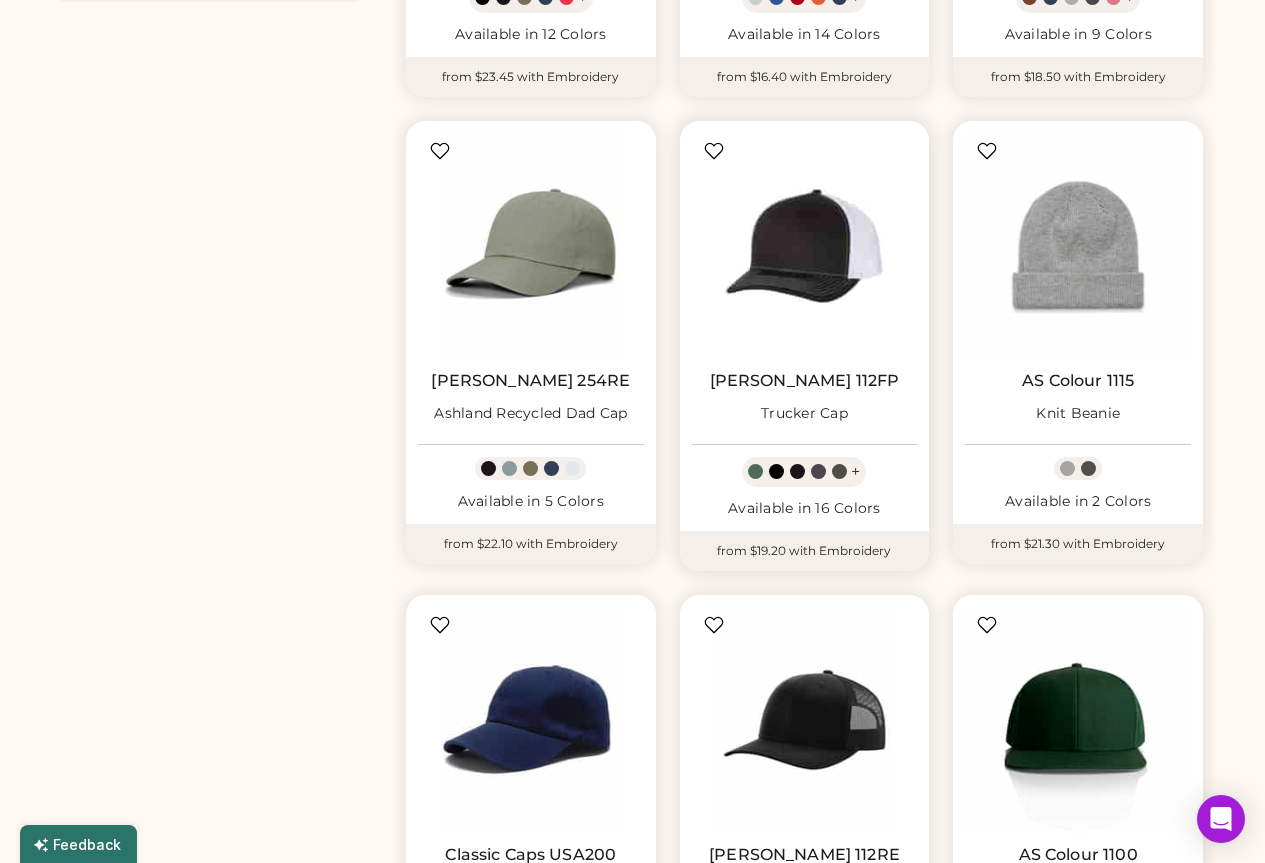 click at bounding box center [805, 246] 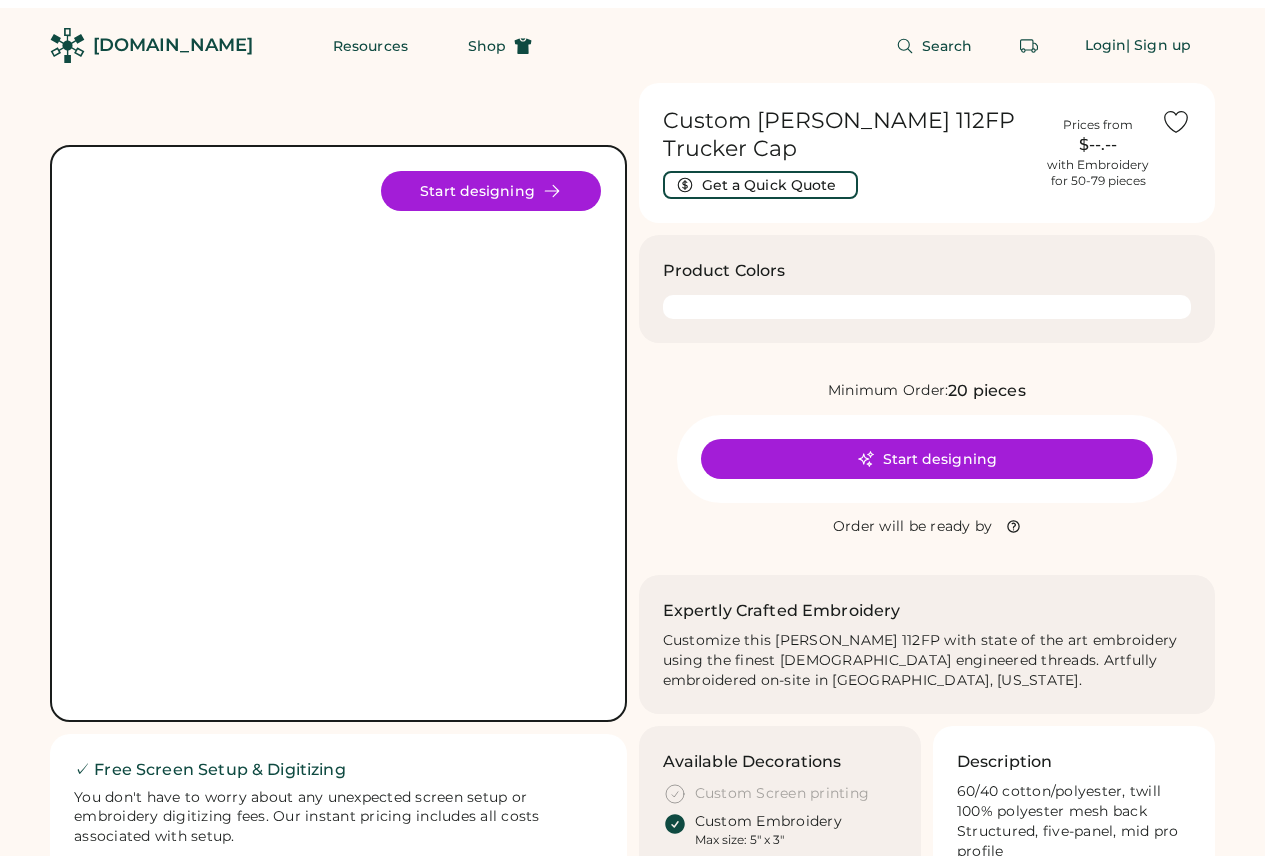 scroll, scrollTop: 0, scrollLeft: 0, axis: both 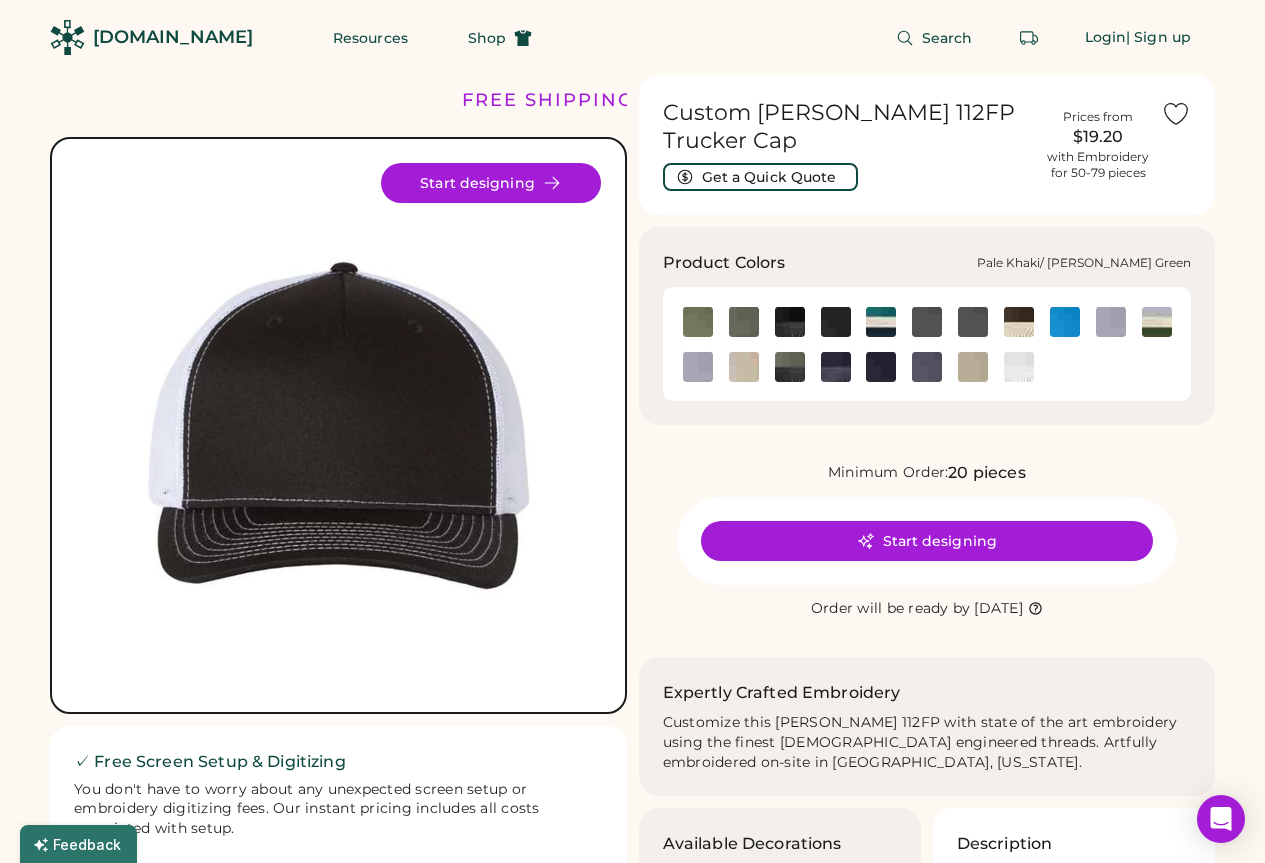 click 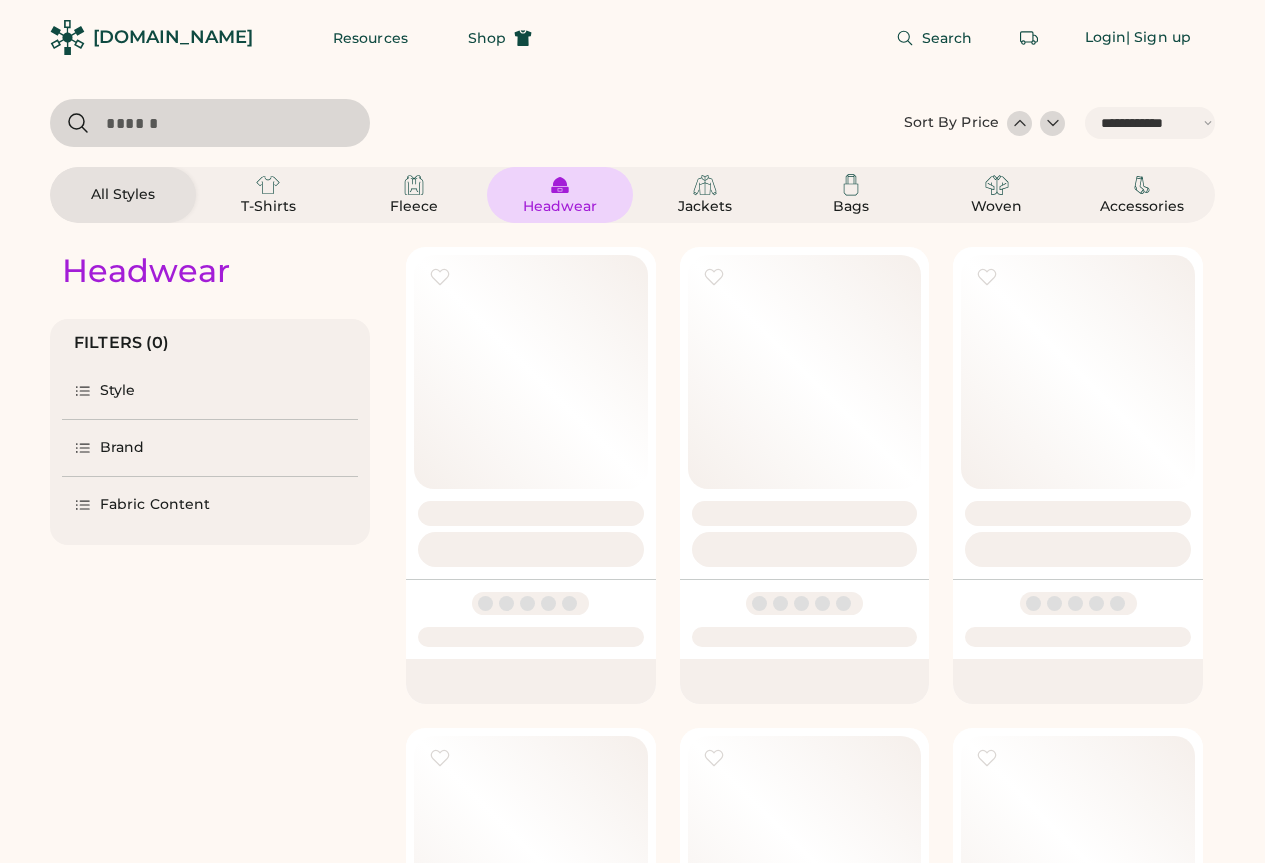 select on "*****" 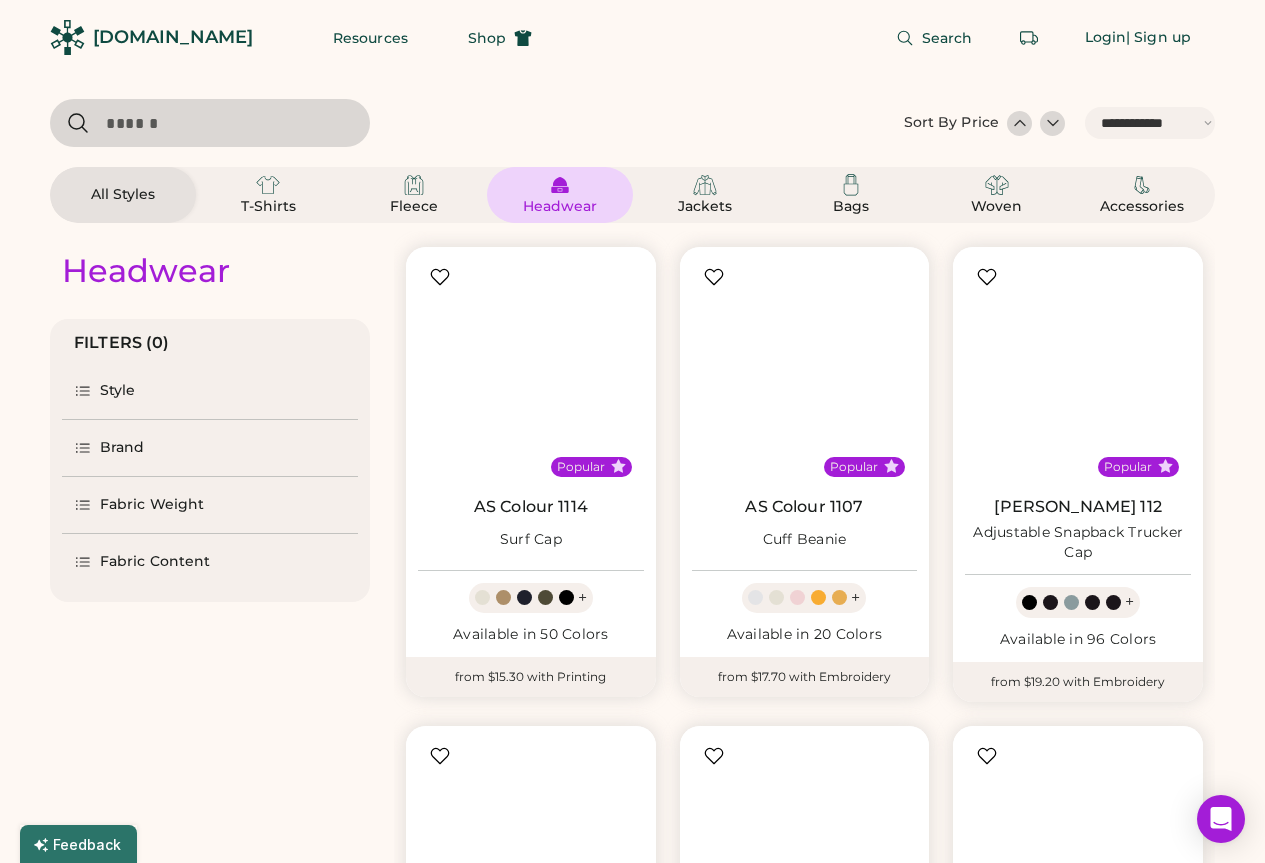 scroll, scrollTop: 0, scrollLeft: 0, axis: both 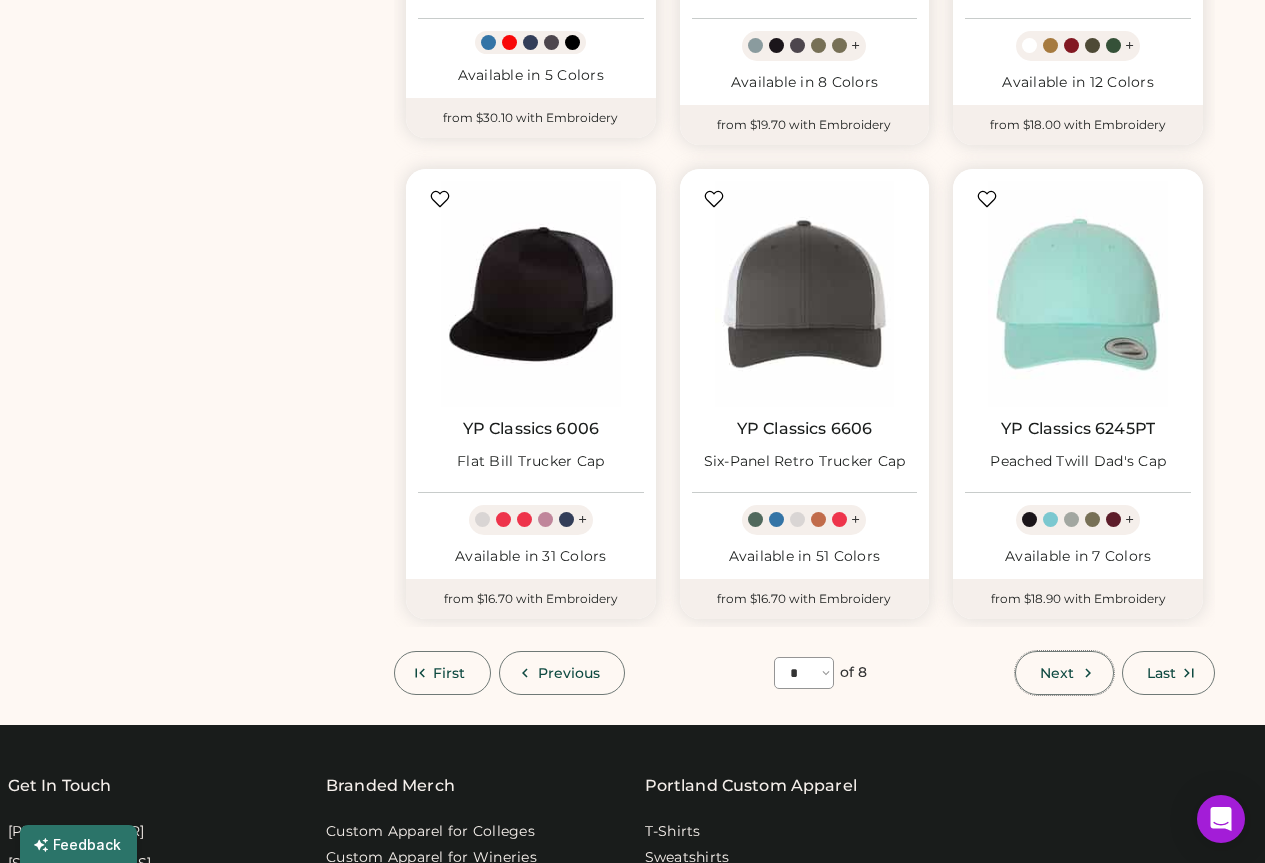 click 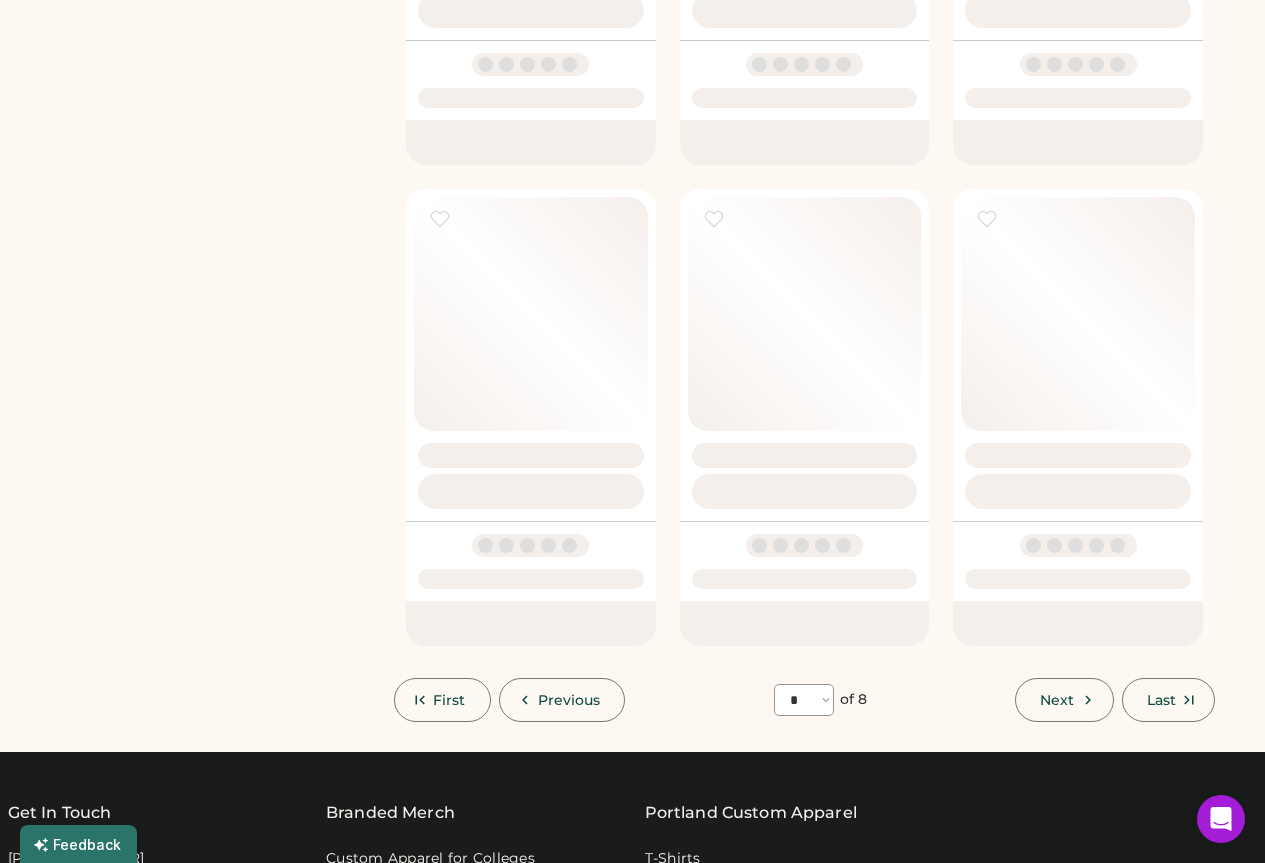 select on "*" 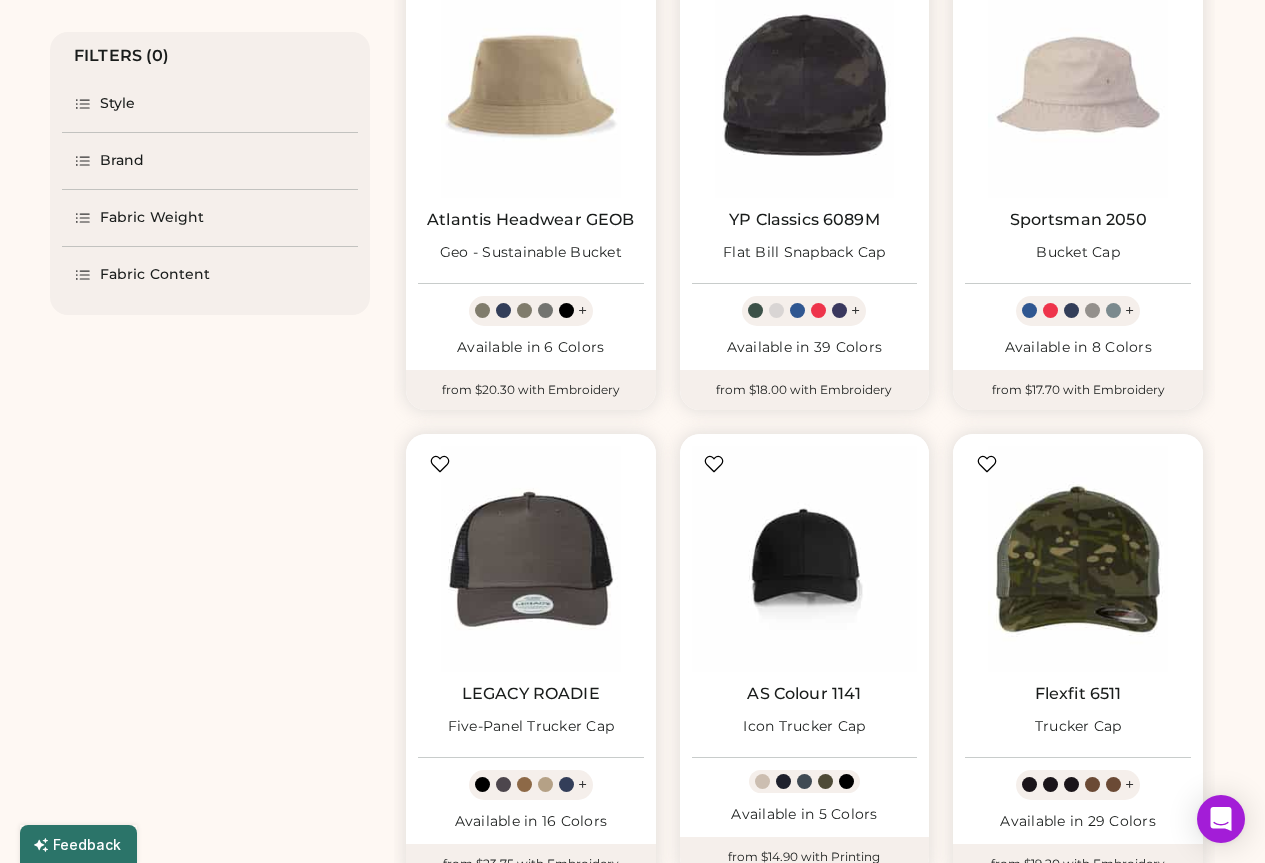 scroll, scrollTop: 487, scrollLeft: 0, axis: vertical 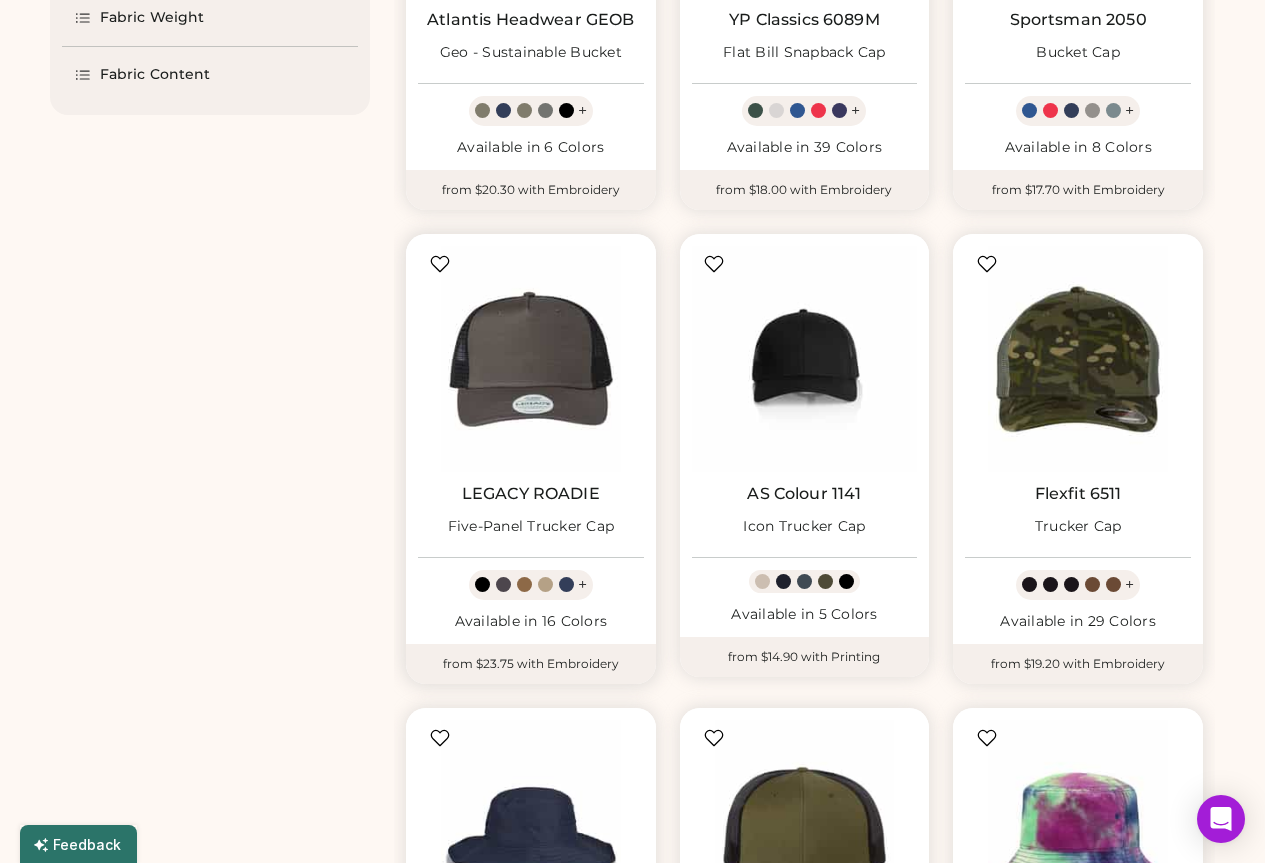 click at bounding box center [531, 359] 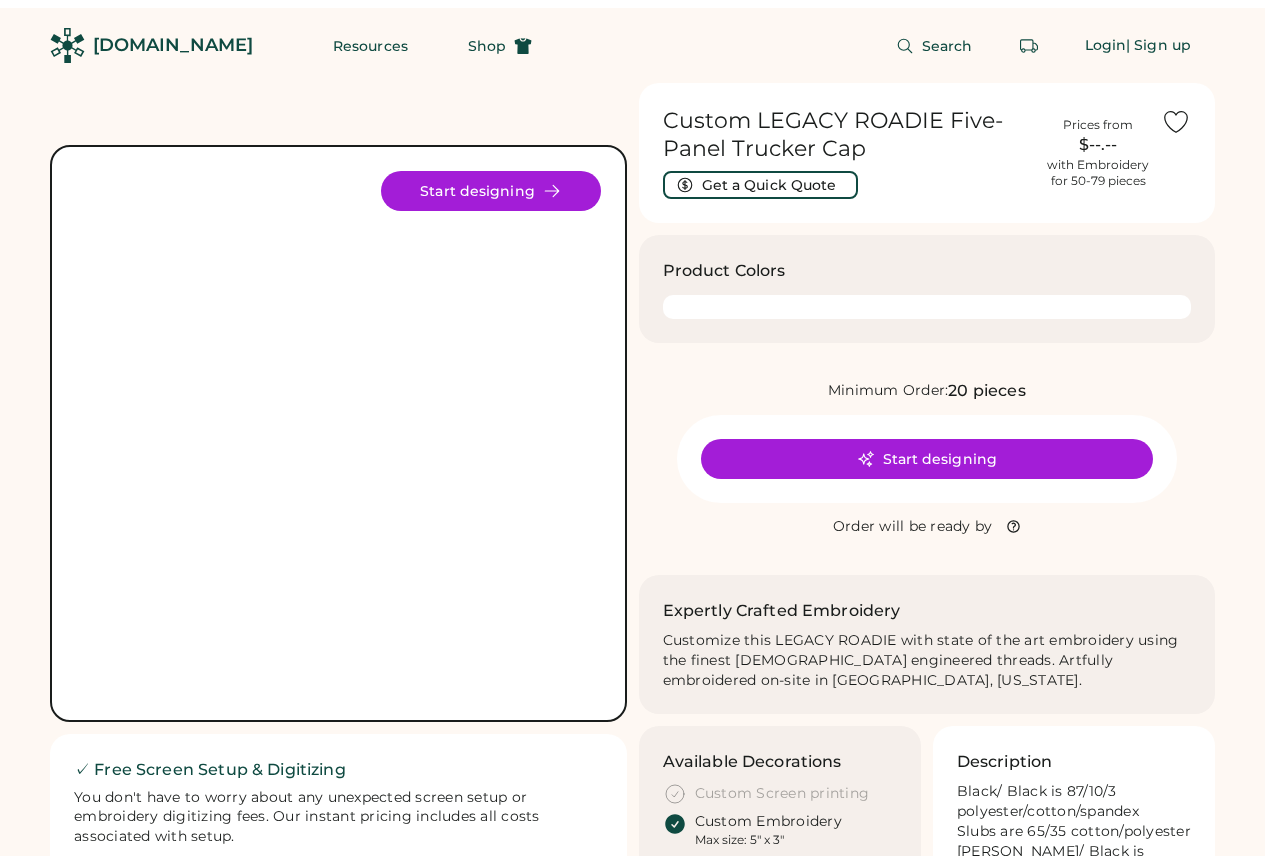 scroll, scrollTop: 0, scrollLeft: 0, axis: both 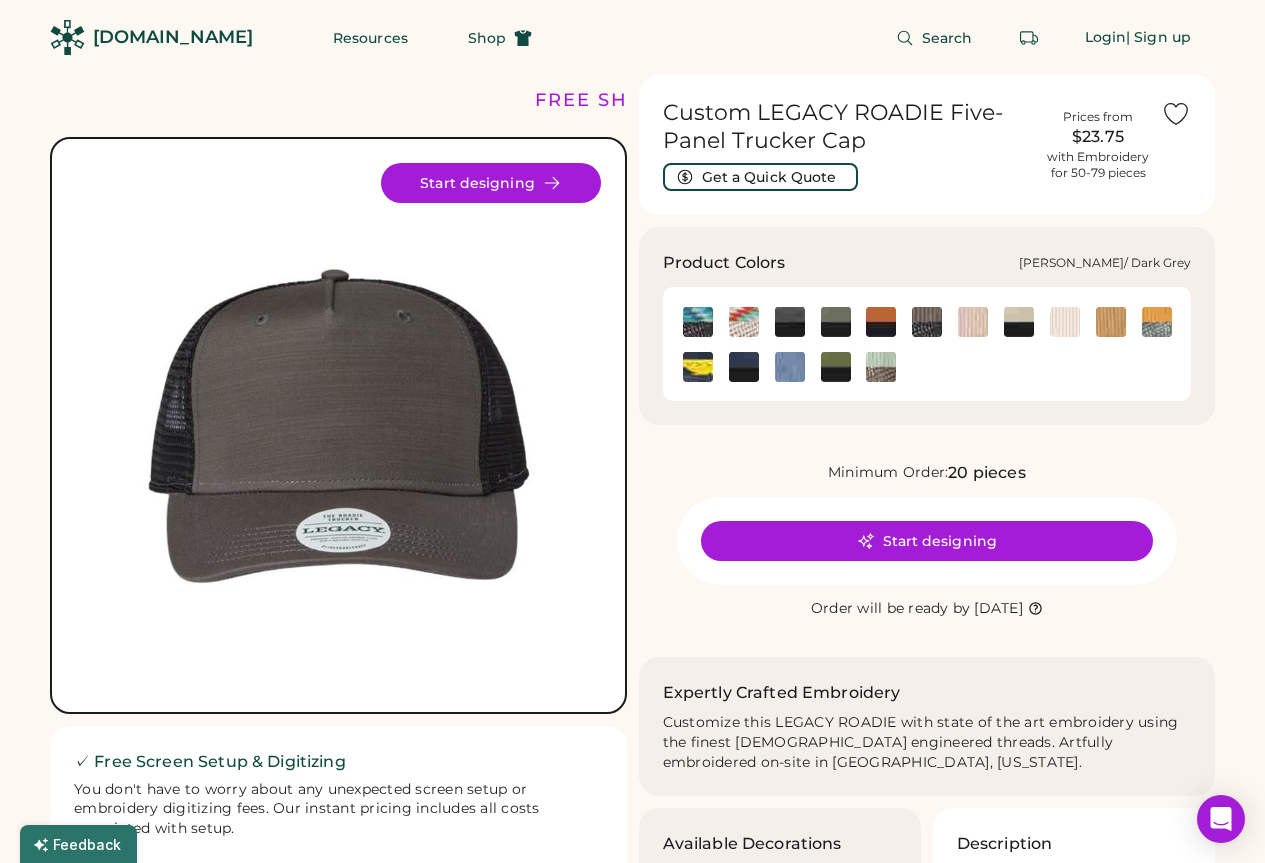 click 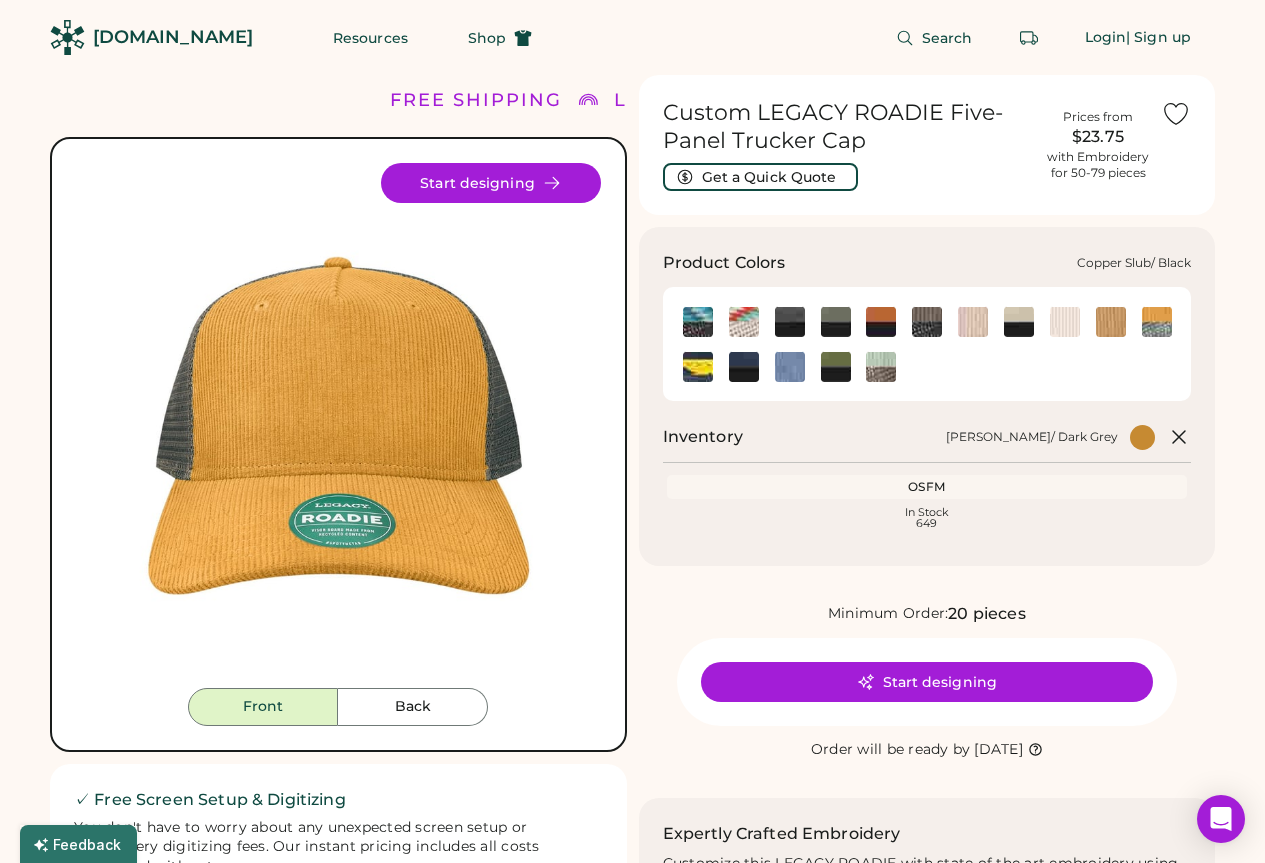 click 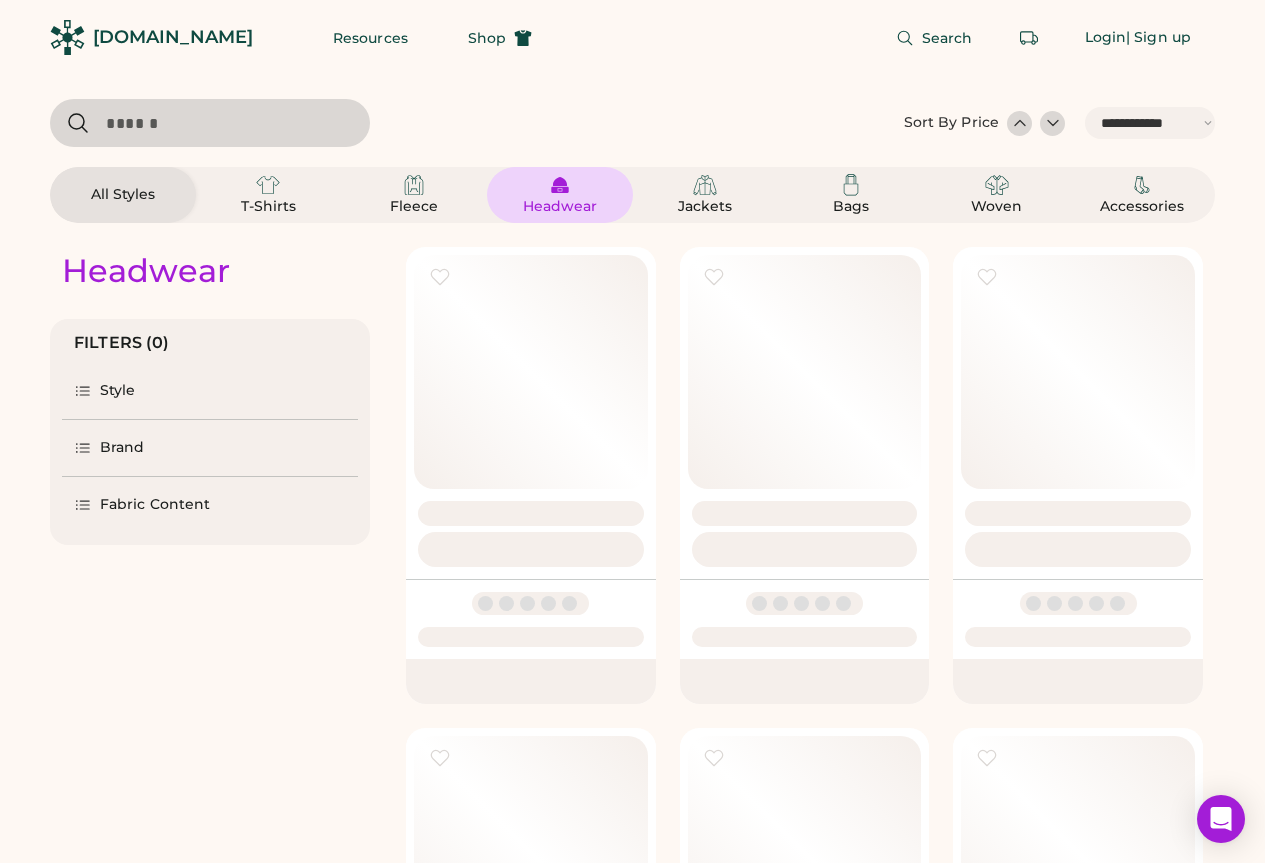 select on "*****" 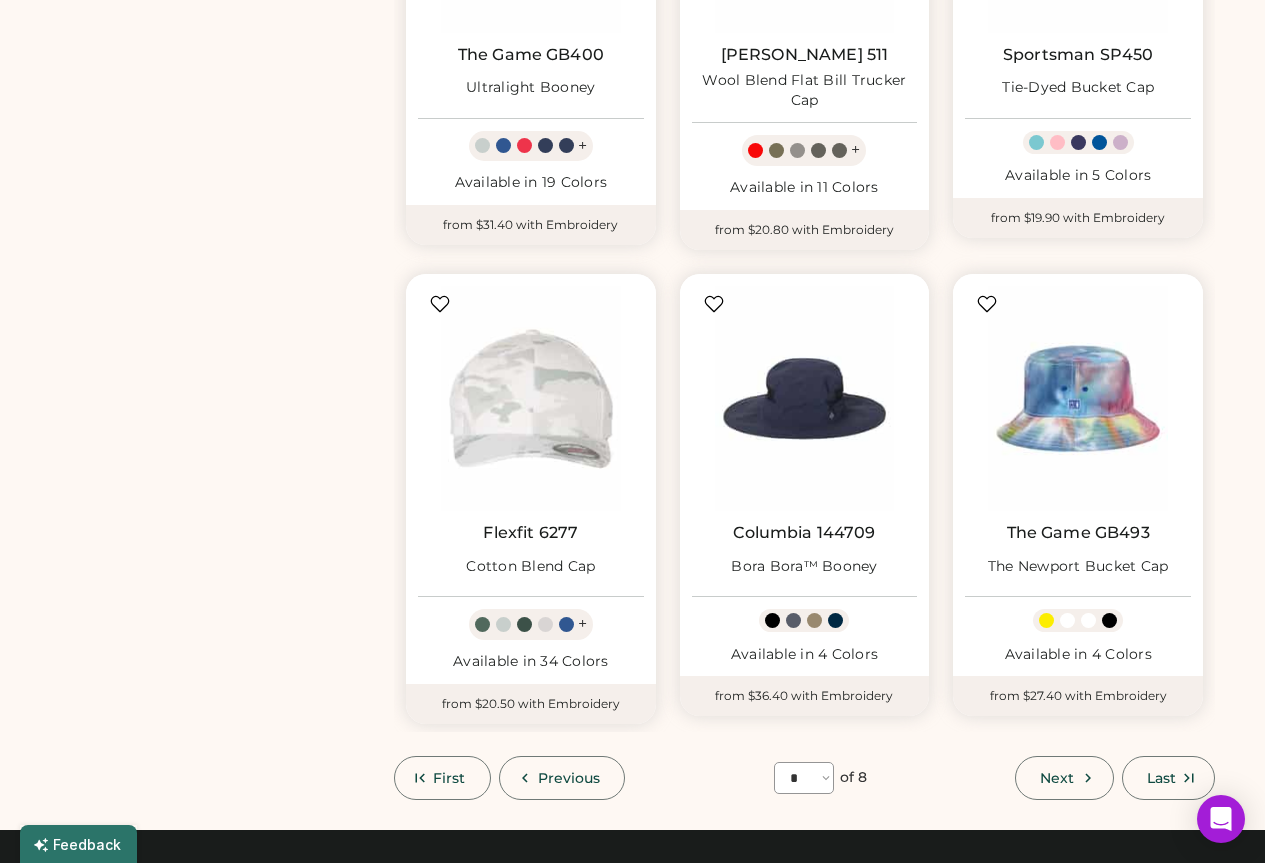 scroll, scrollTop: 1600, scrollLeft: 0, axis: vertical 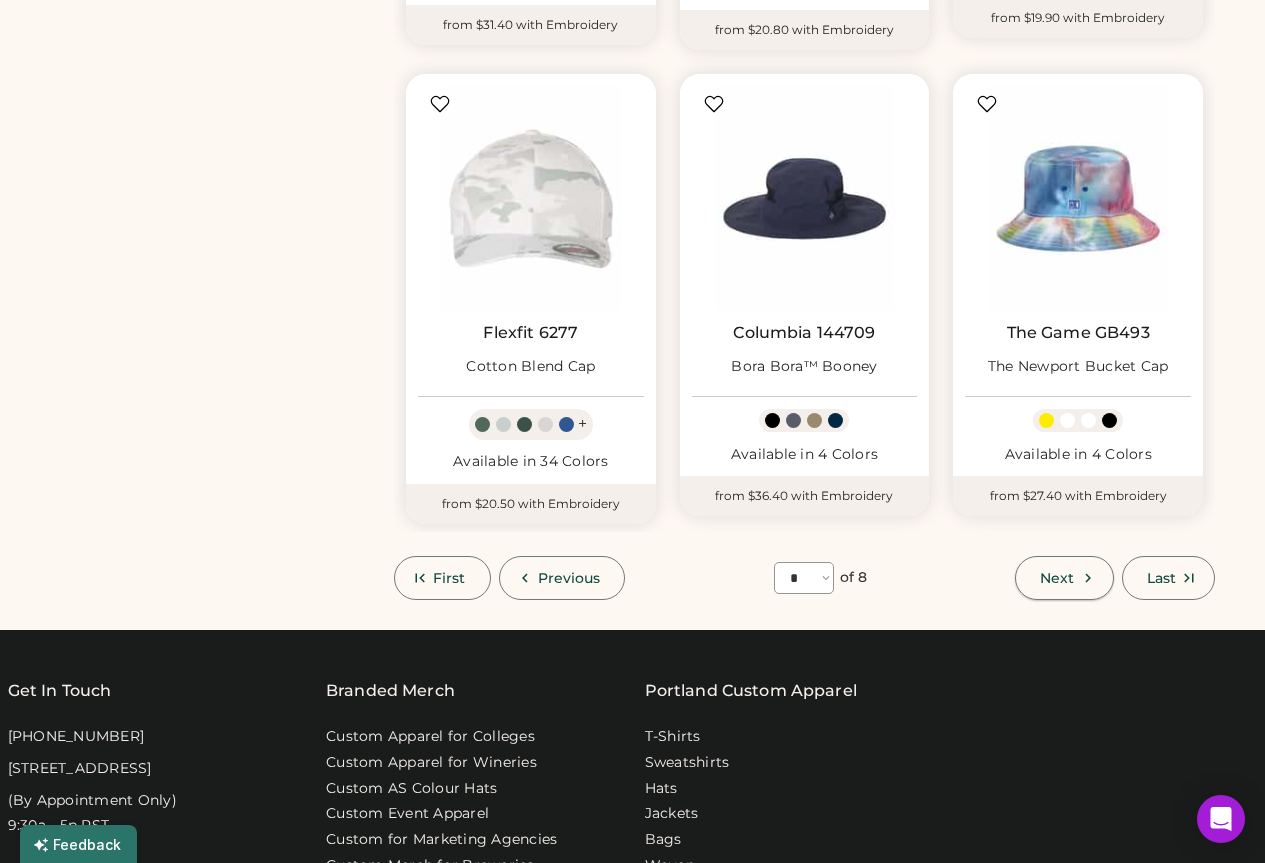 click on "Next" at bounding box center (1057, 578) 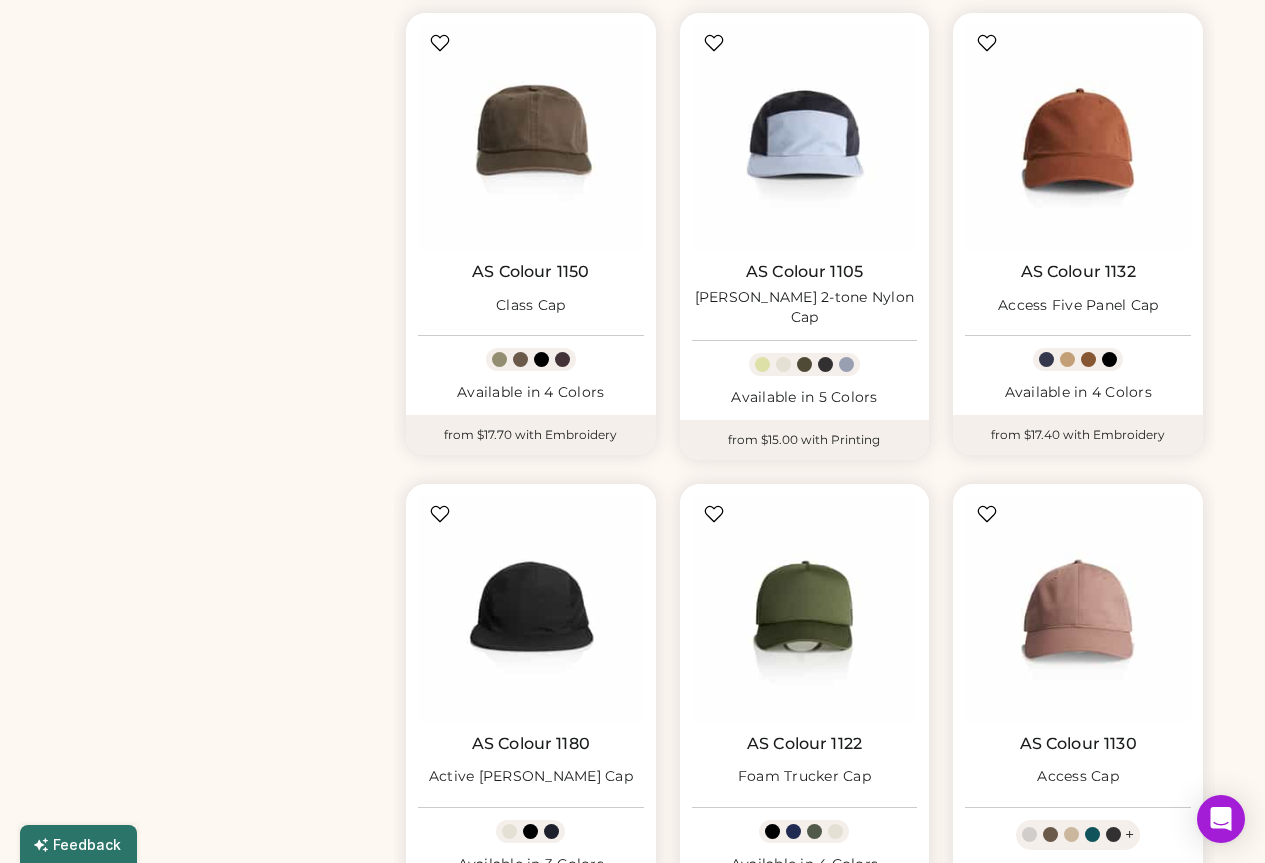 scroll, scrollTop: 1587, scrollLeft: 0, axis: vertical 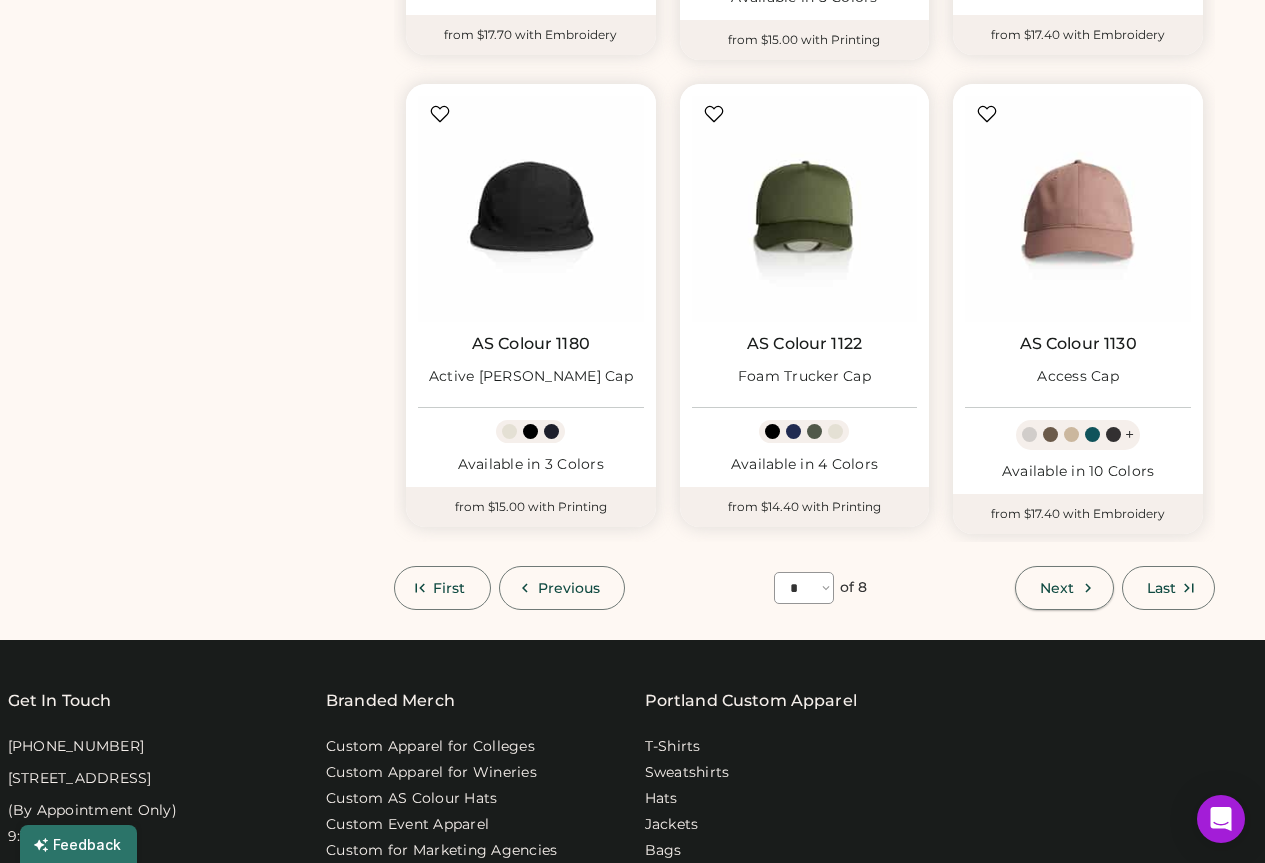 click on "Next" at bounding box center [1057, 588] 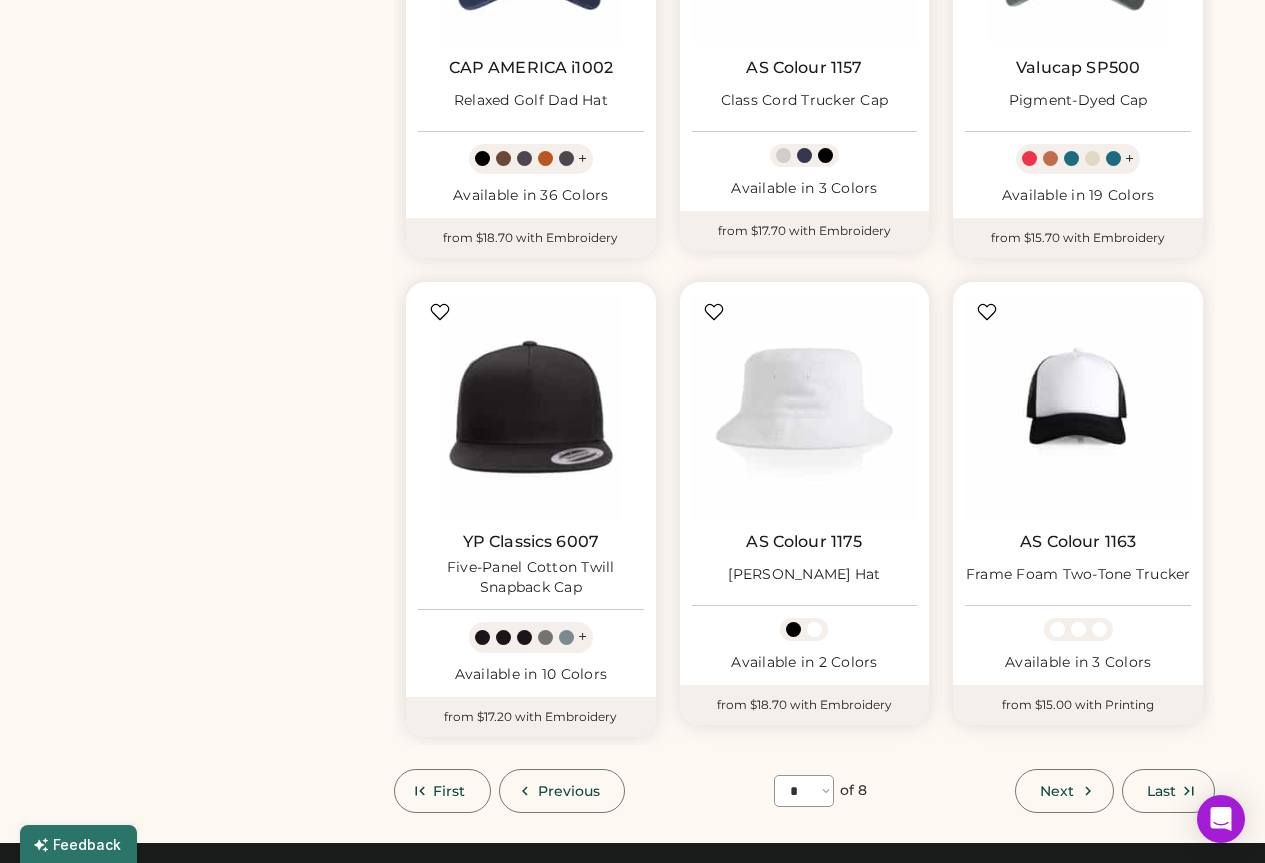 scroll, scrollTop: 1887, scrollLeft: 0, axis: vertical 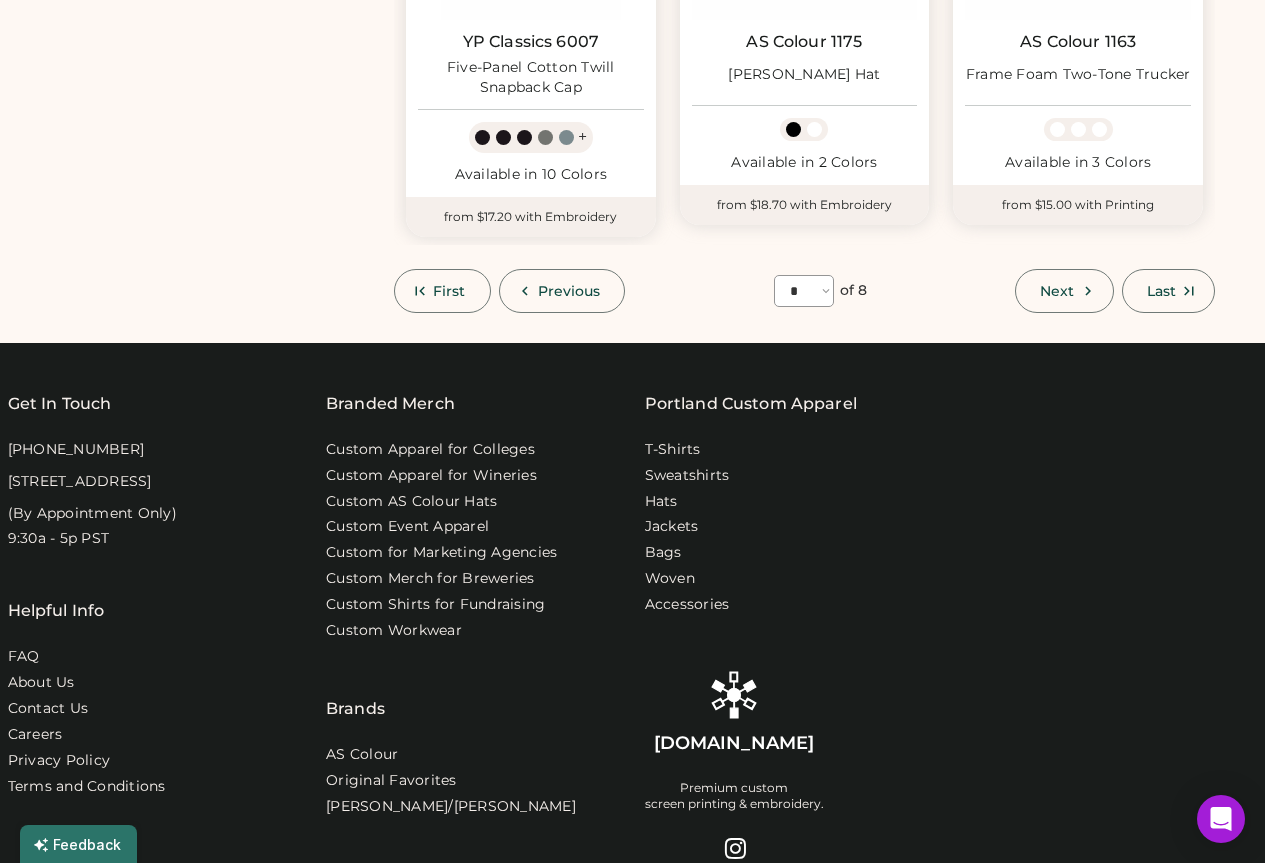 click on "Next" at bounding box center [1064, 291] 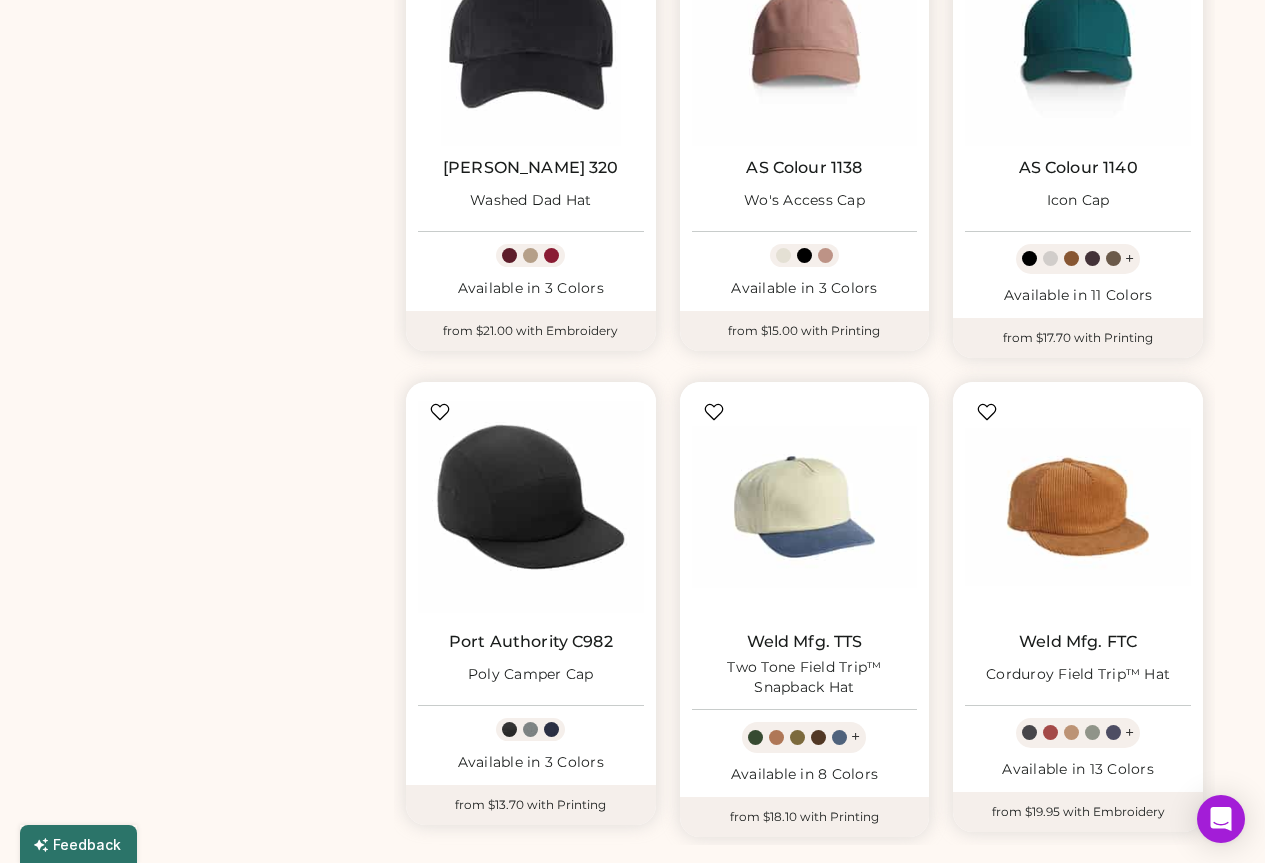 scroll, scrollTop: 1587, scrollLeft: 0, axis: vertical 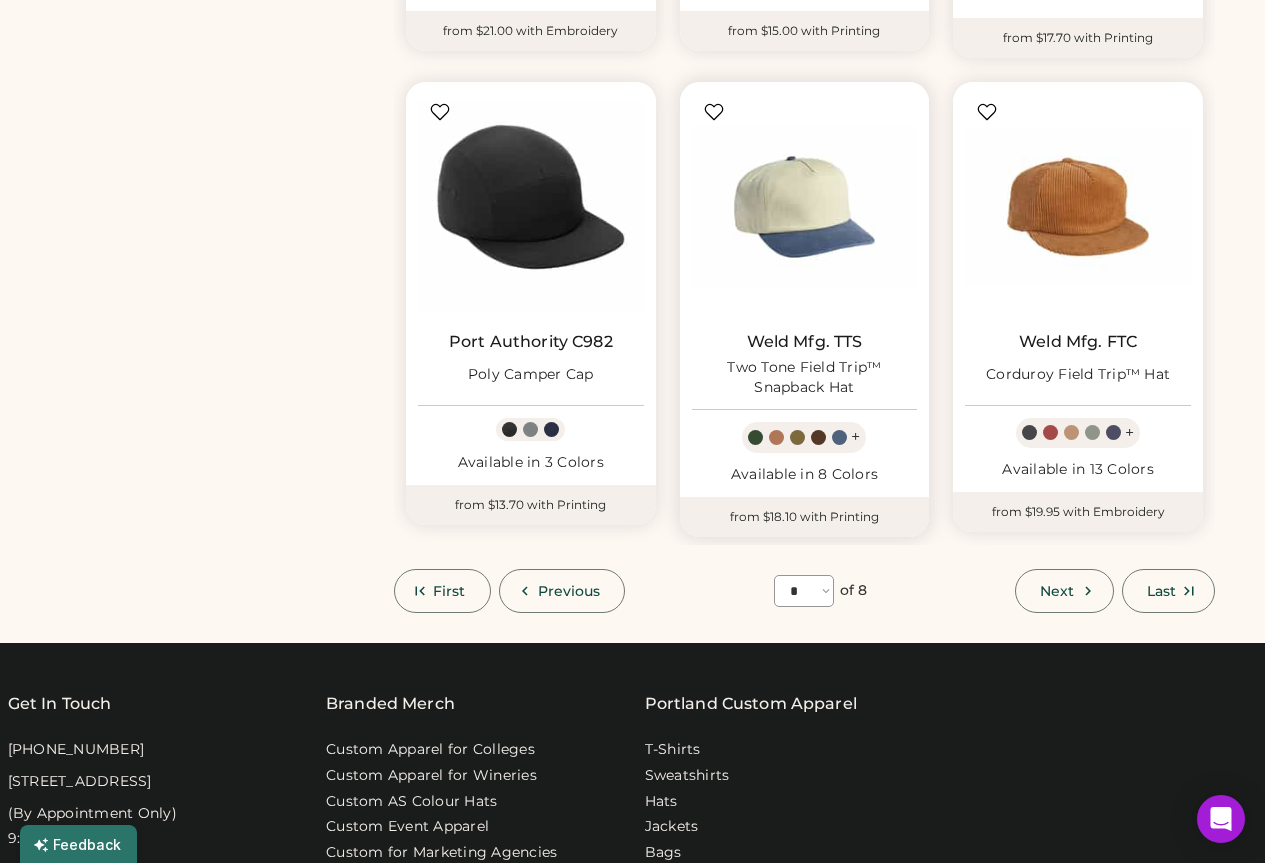 click at bounding box center [805, 207] 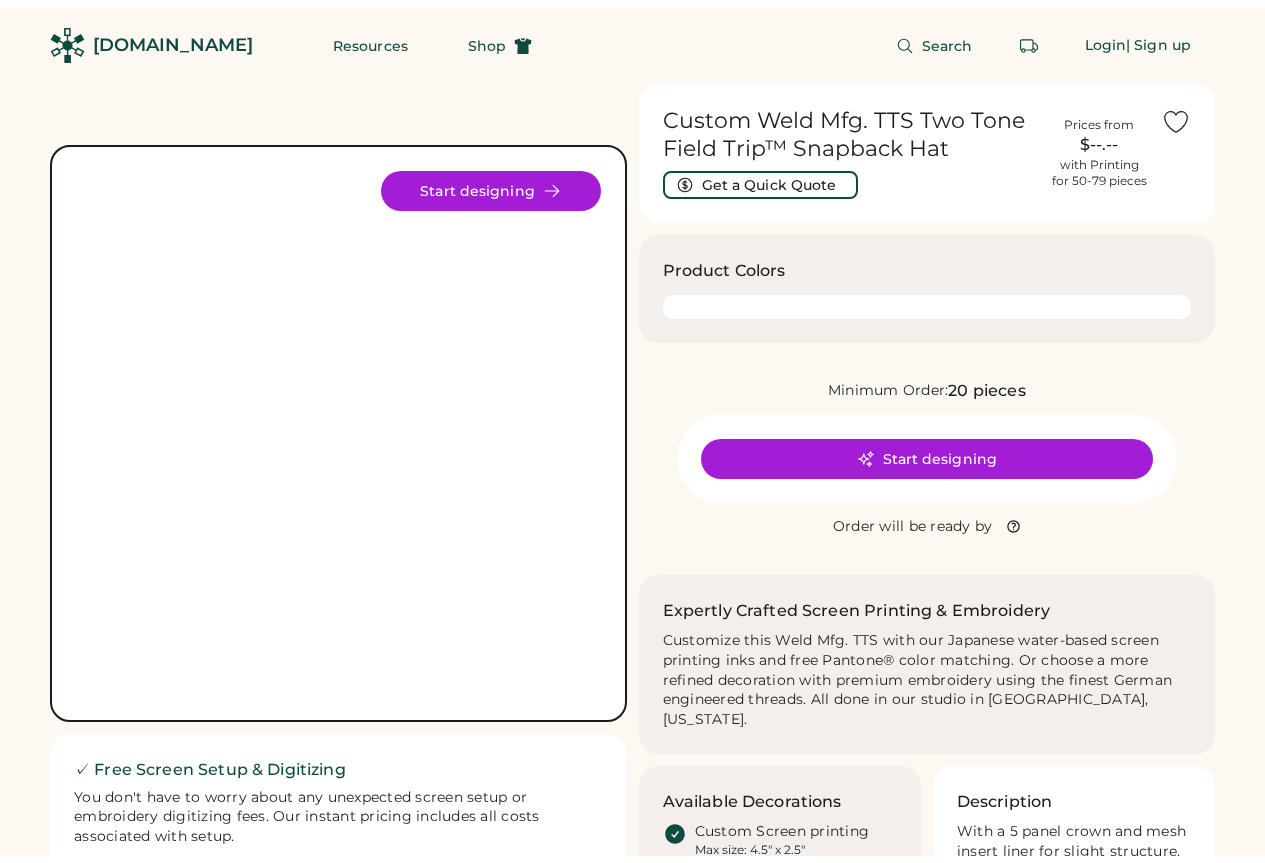 scroll, scrollTop: 0, scrollLeft: 0, axis: both 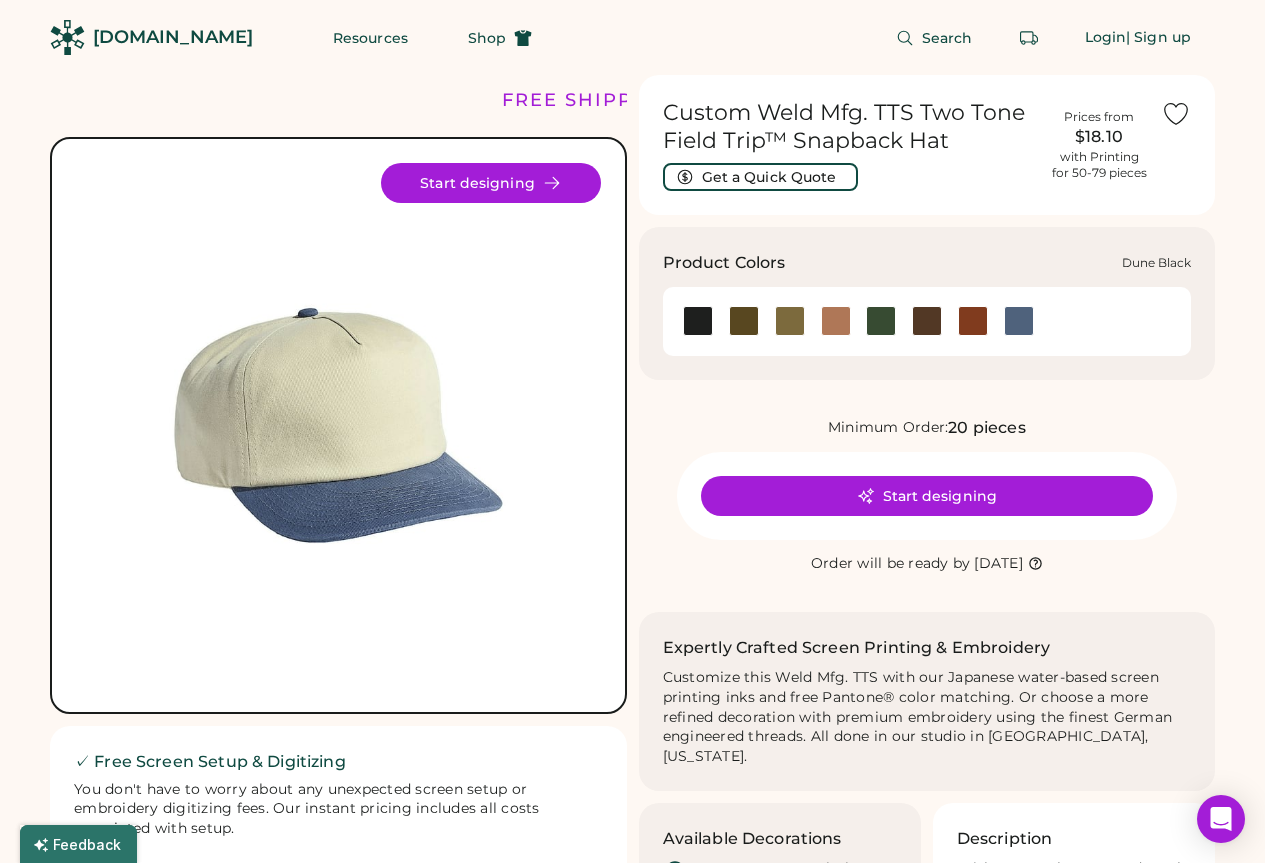 click at bounding box center (836, 321) 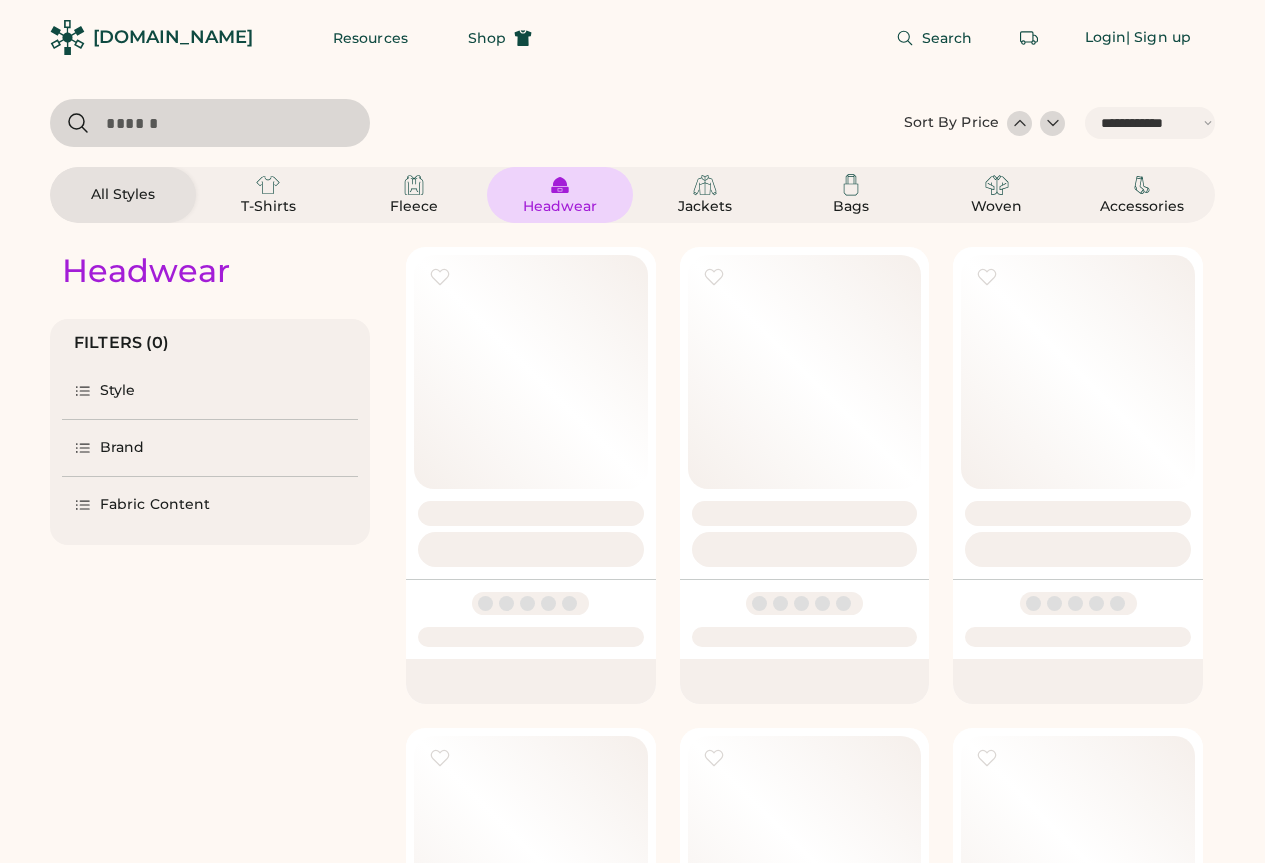 select on "*****" 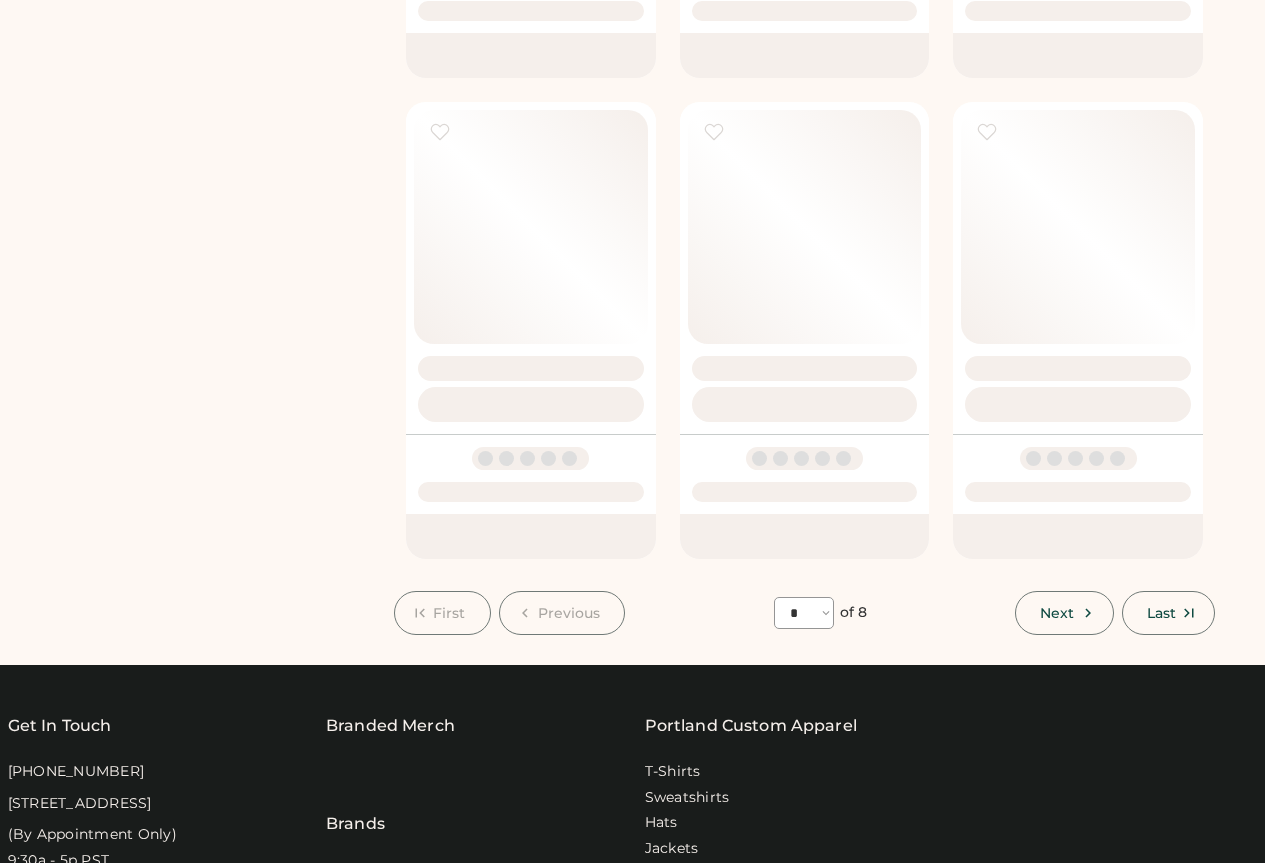 scroll, scrollTop: 0, scrollLeft: 0, axis: both 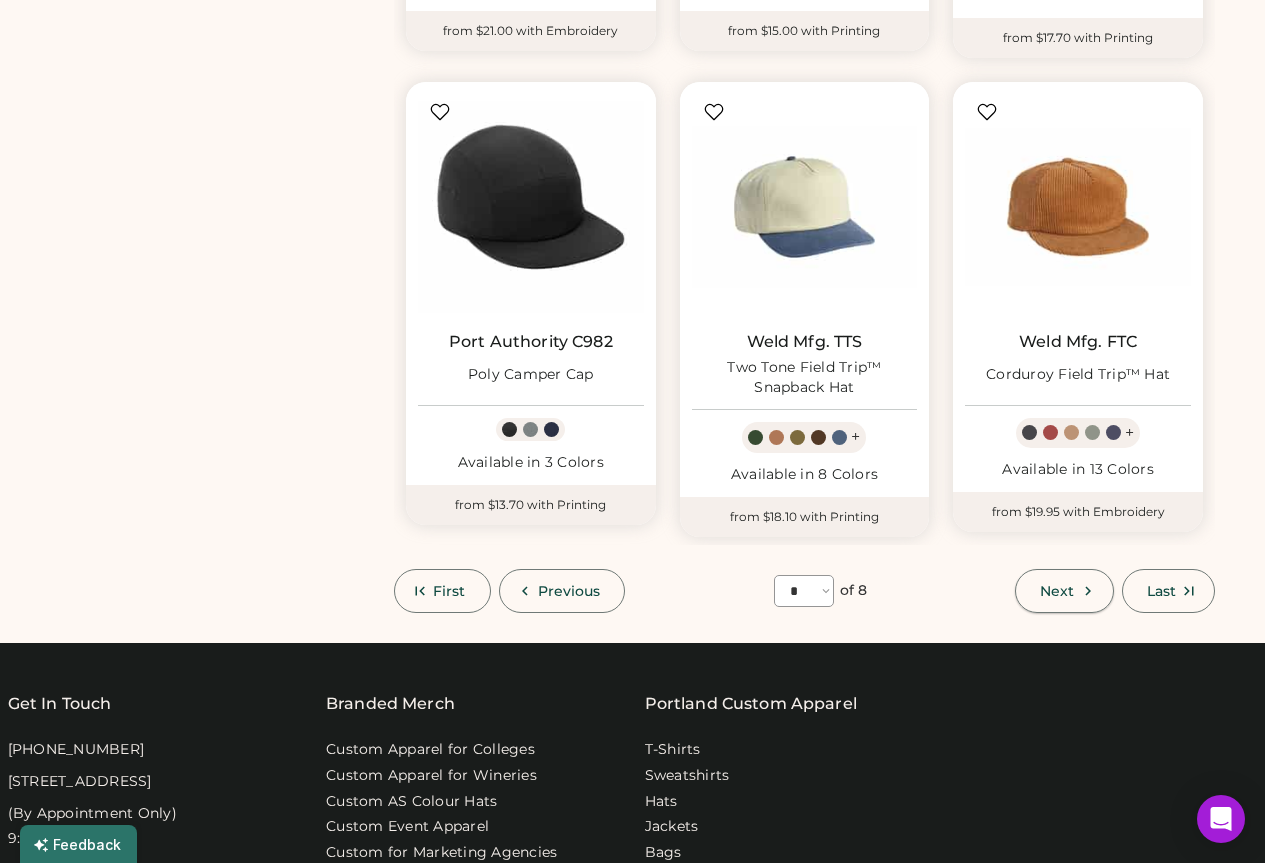 click on "Next" at bounding box center (1057, 591) 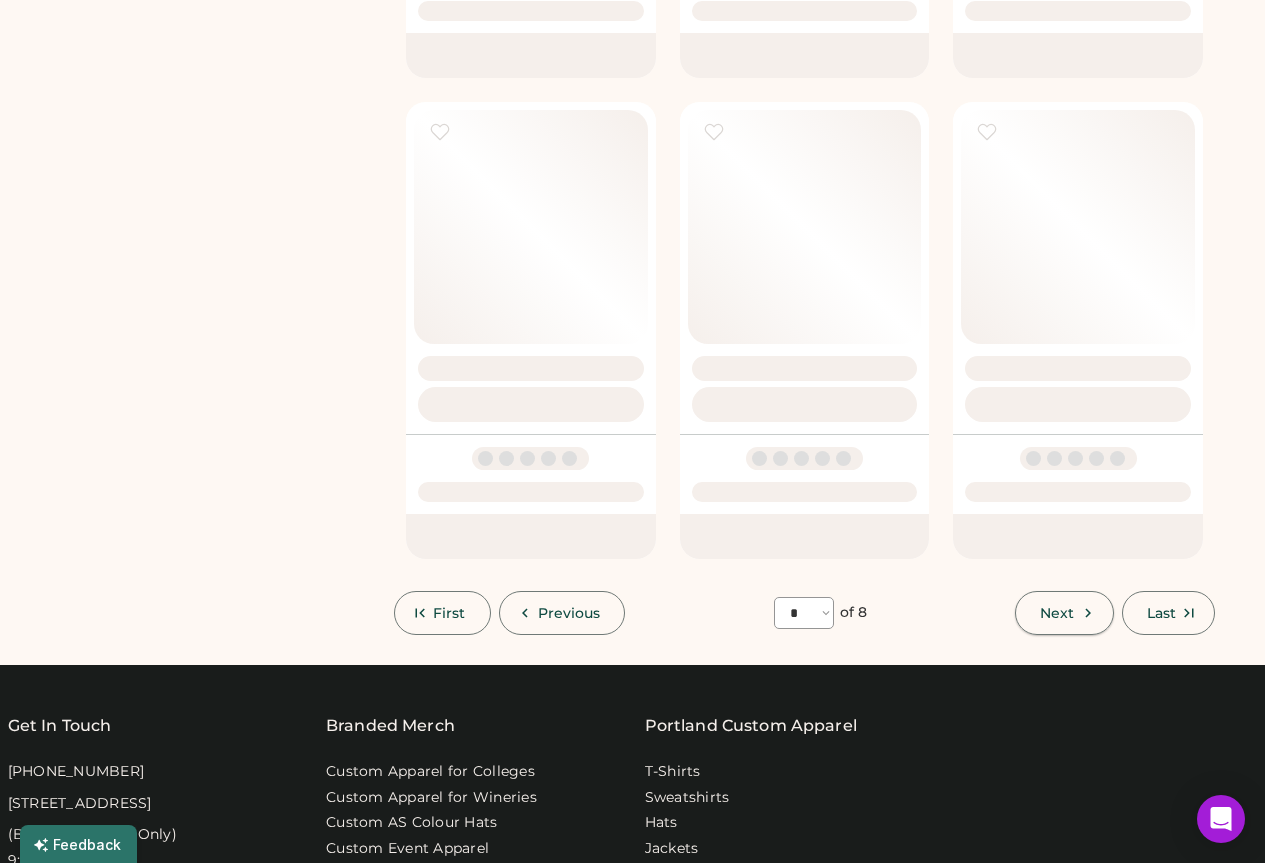 select on "*" 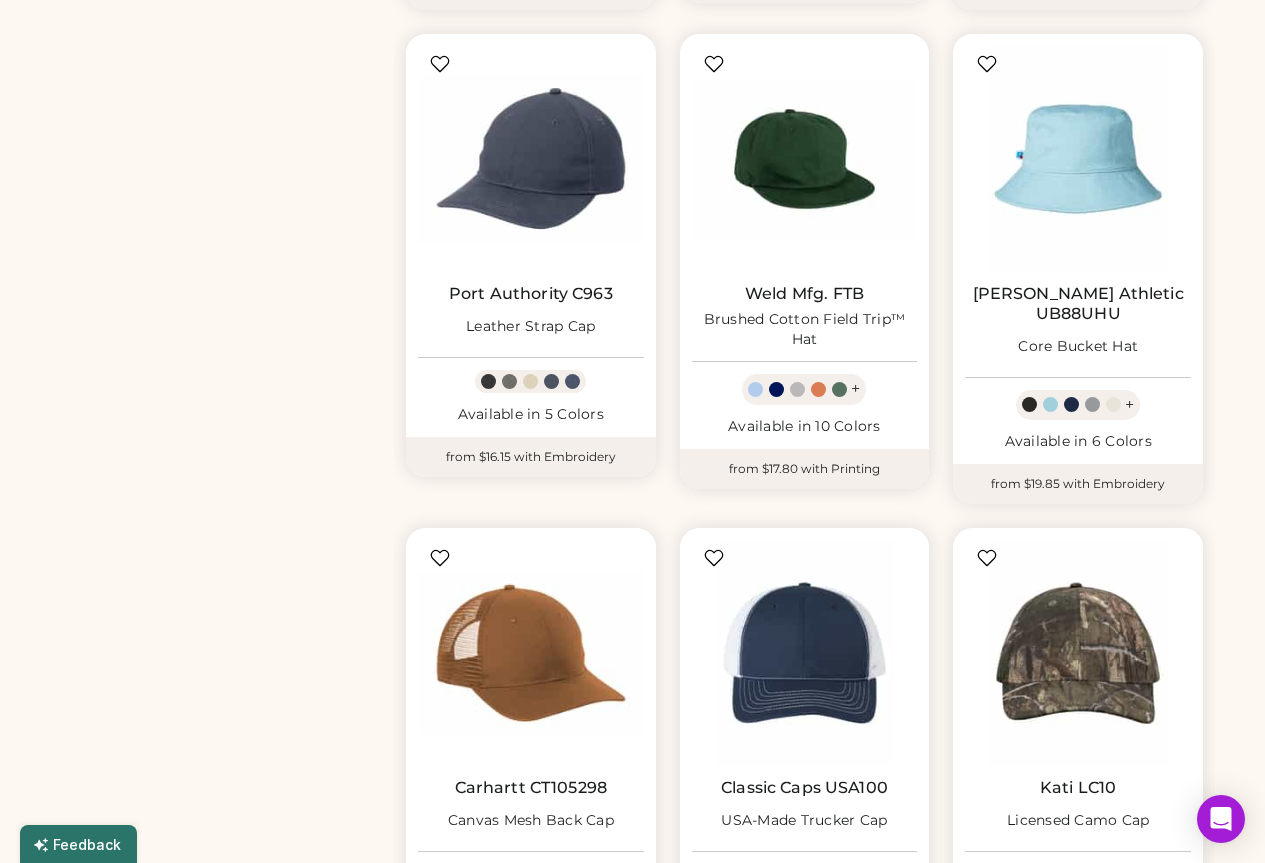 scroll, scrollTop: 887, scrollLeft: 0, axis: vertical 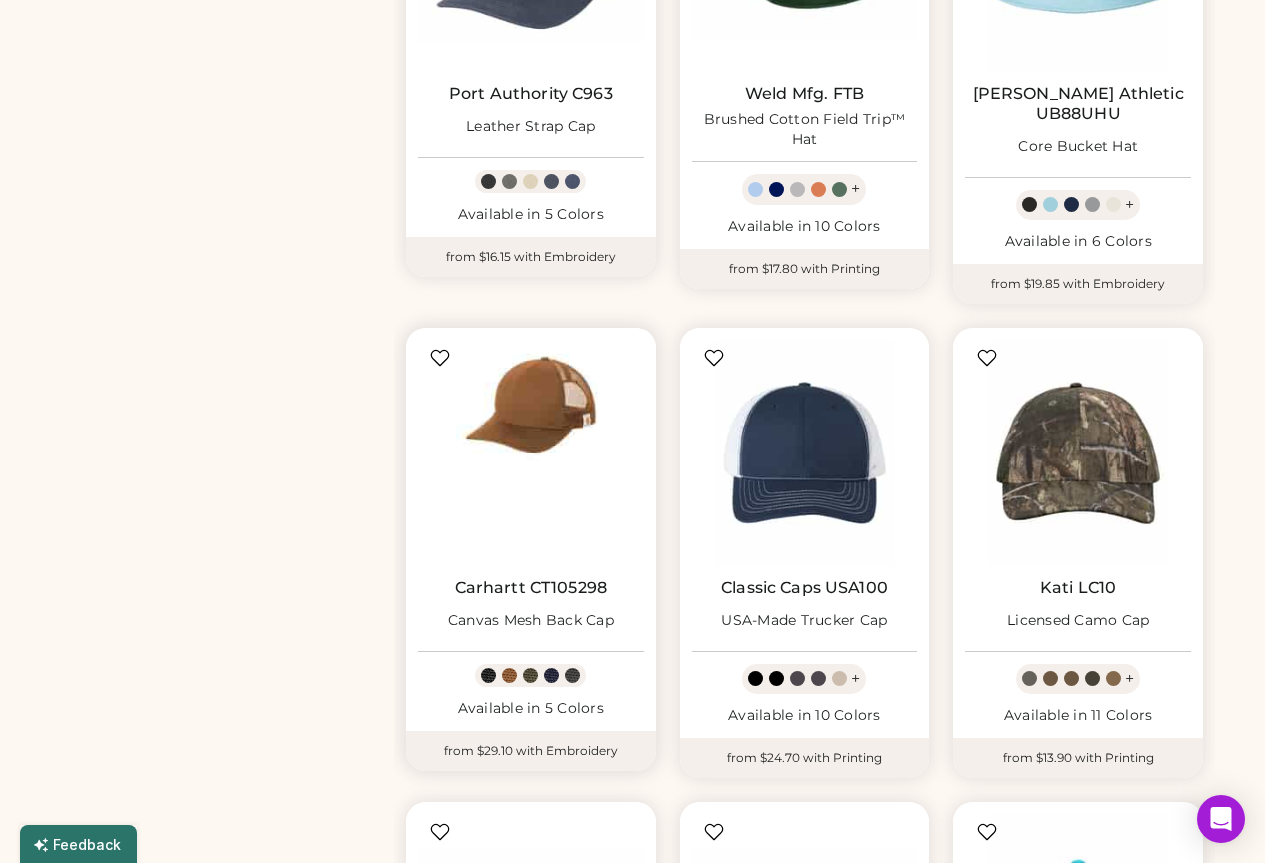 click at bounding box center [531, 453] 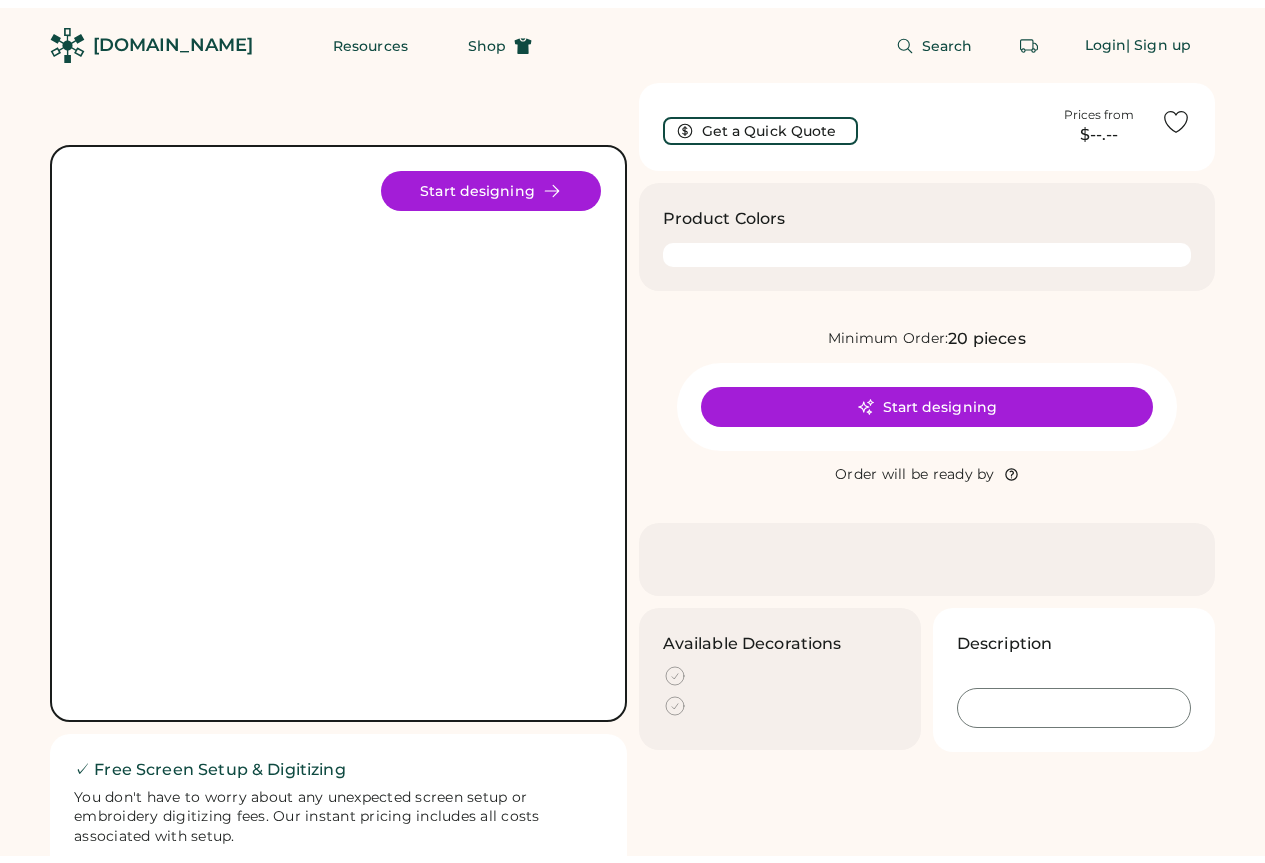 scroll, scrollTop: 0, scrollLeft: 0, axis: both 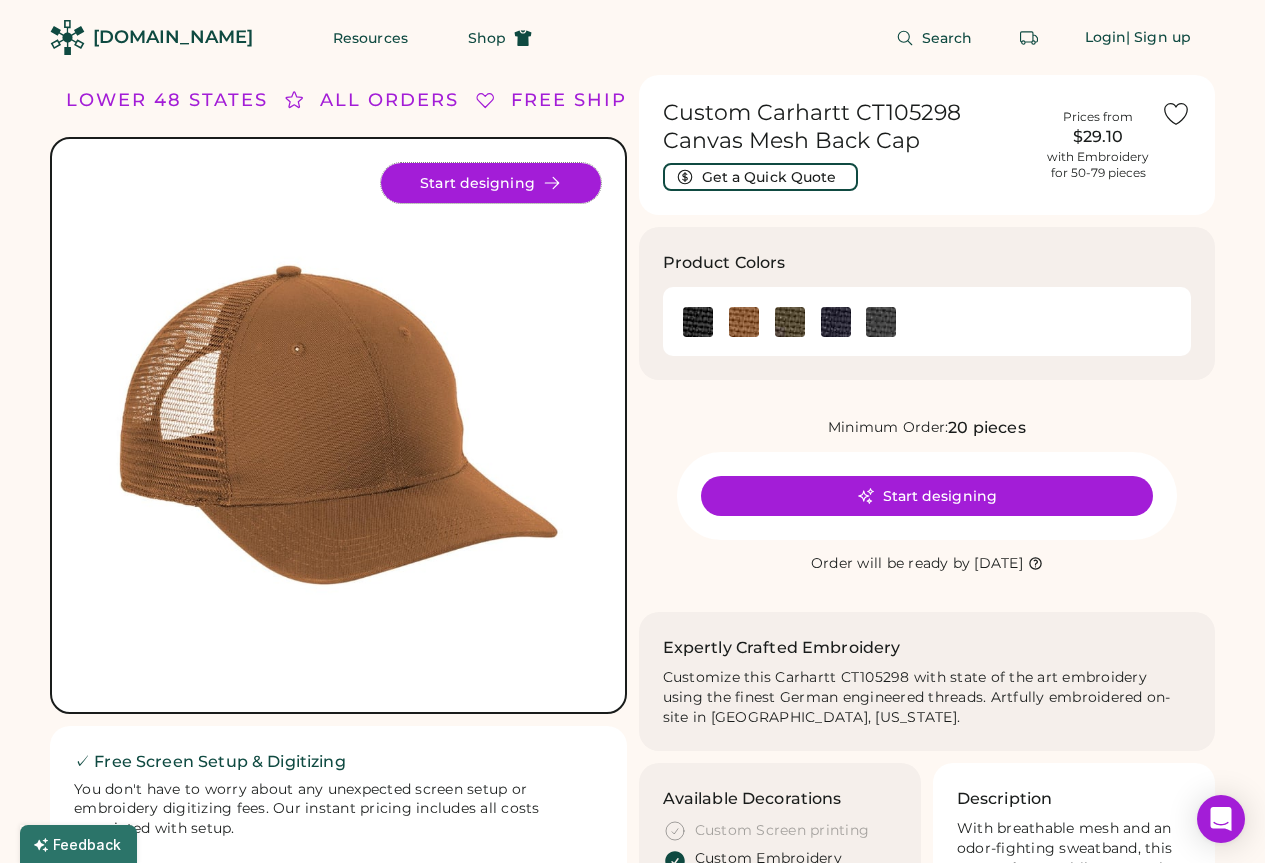 click on "Start designing" at bounding box center (491, 183) 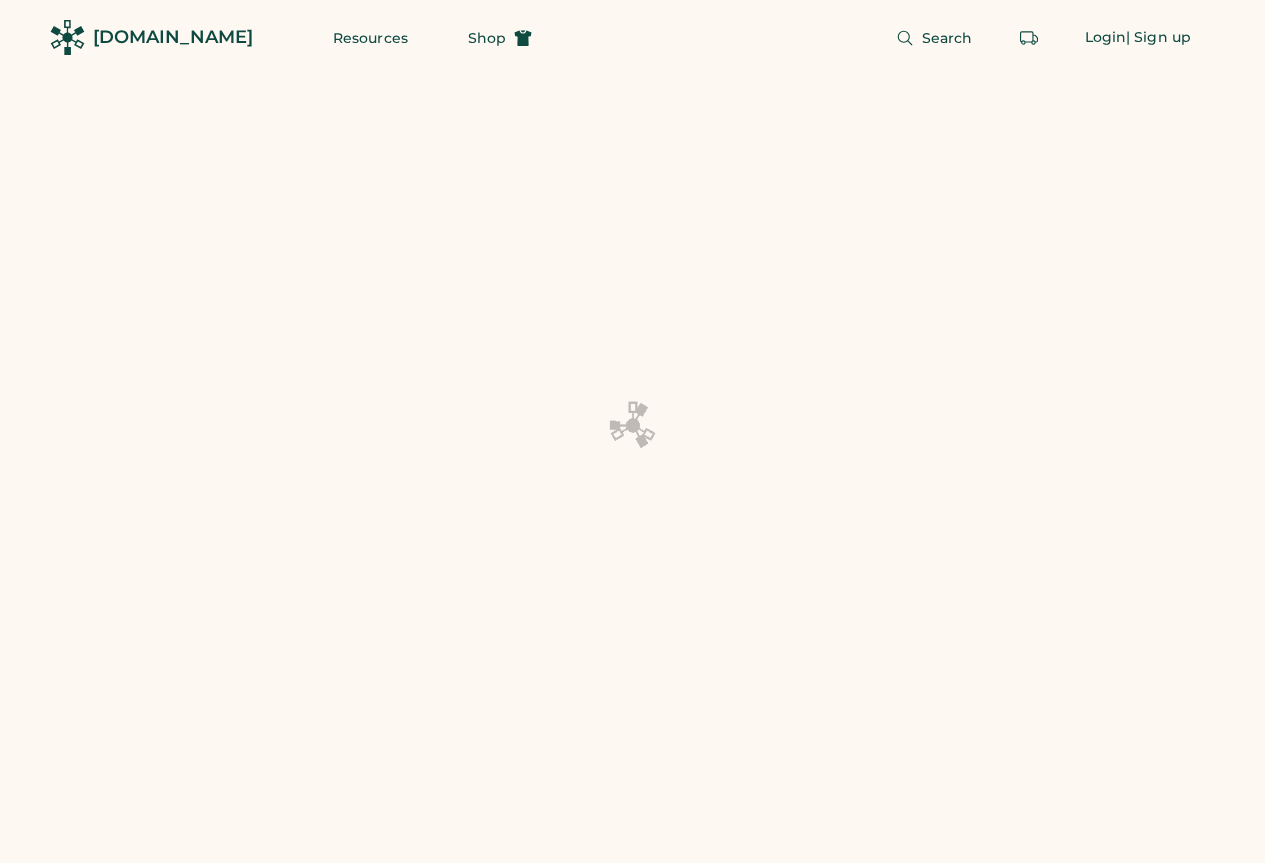 scroll, scrollTop: 0, scrollLeft: 0, axis: both 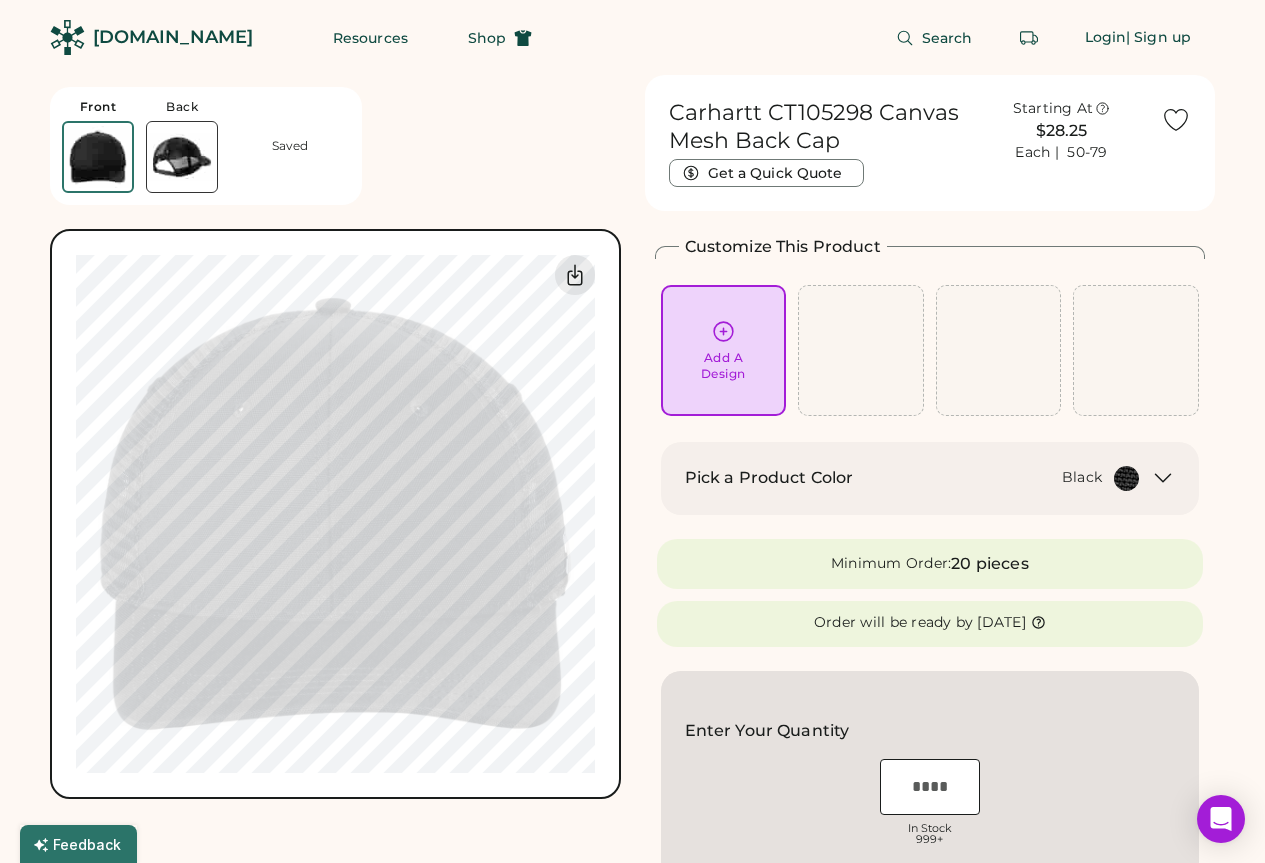 click on "Pick a Product Color Black" at bounding box center (930, 478) 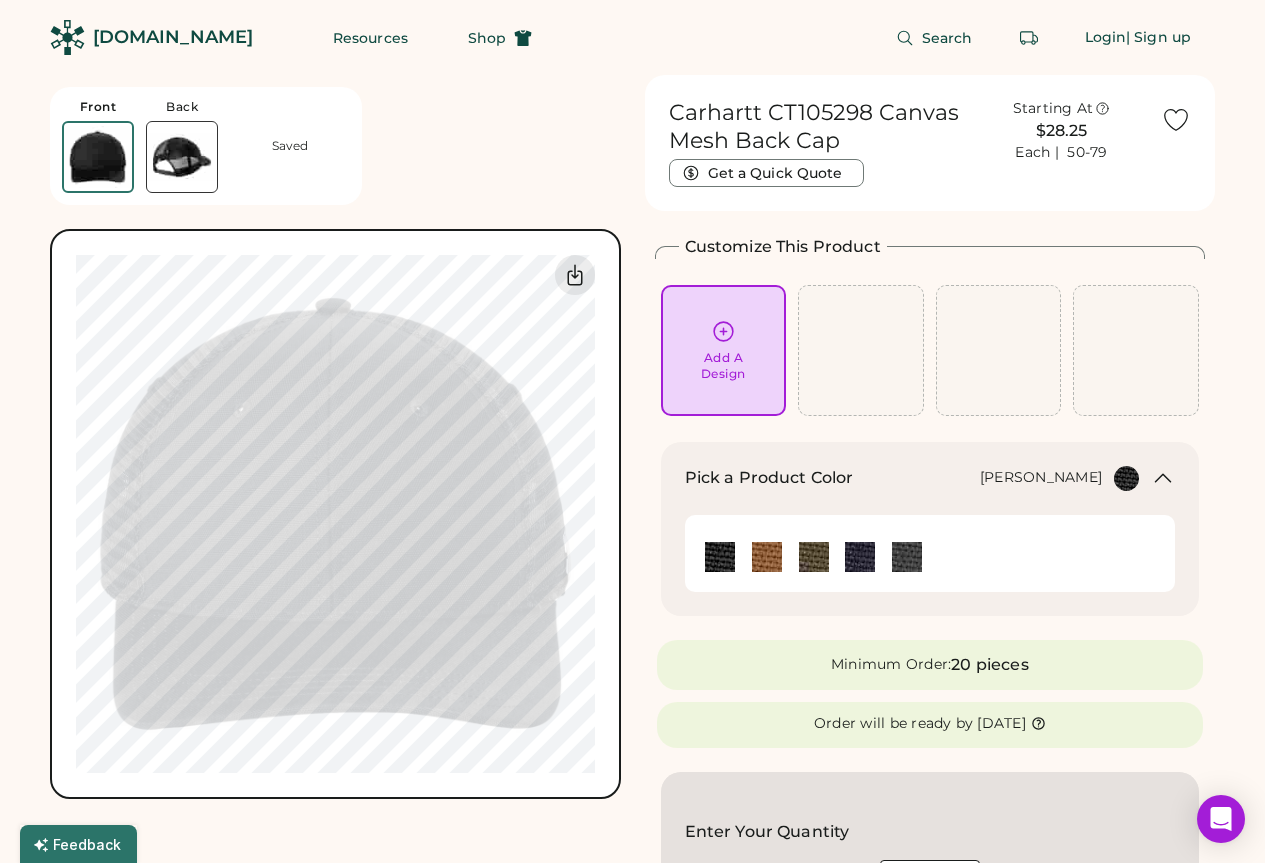 click at bounding box center (766, 557) 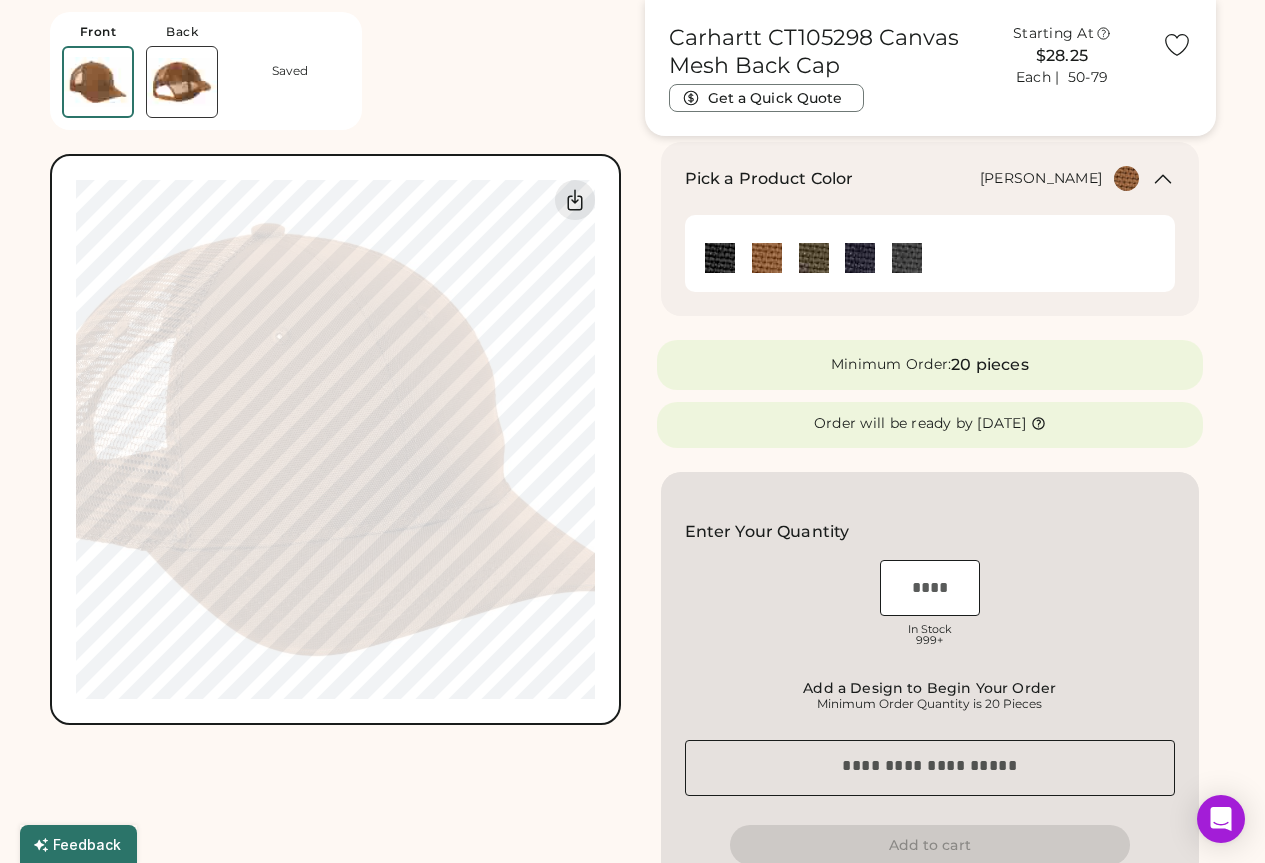 scroll, scrollTop: 100, scrollLeft: 0, axis: vertical 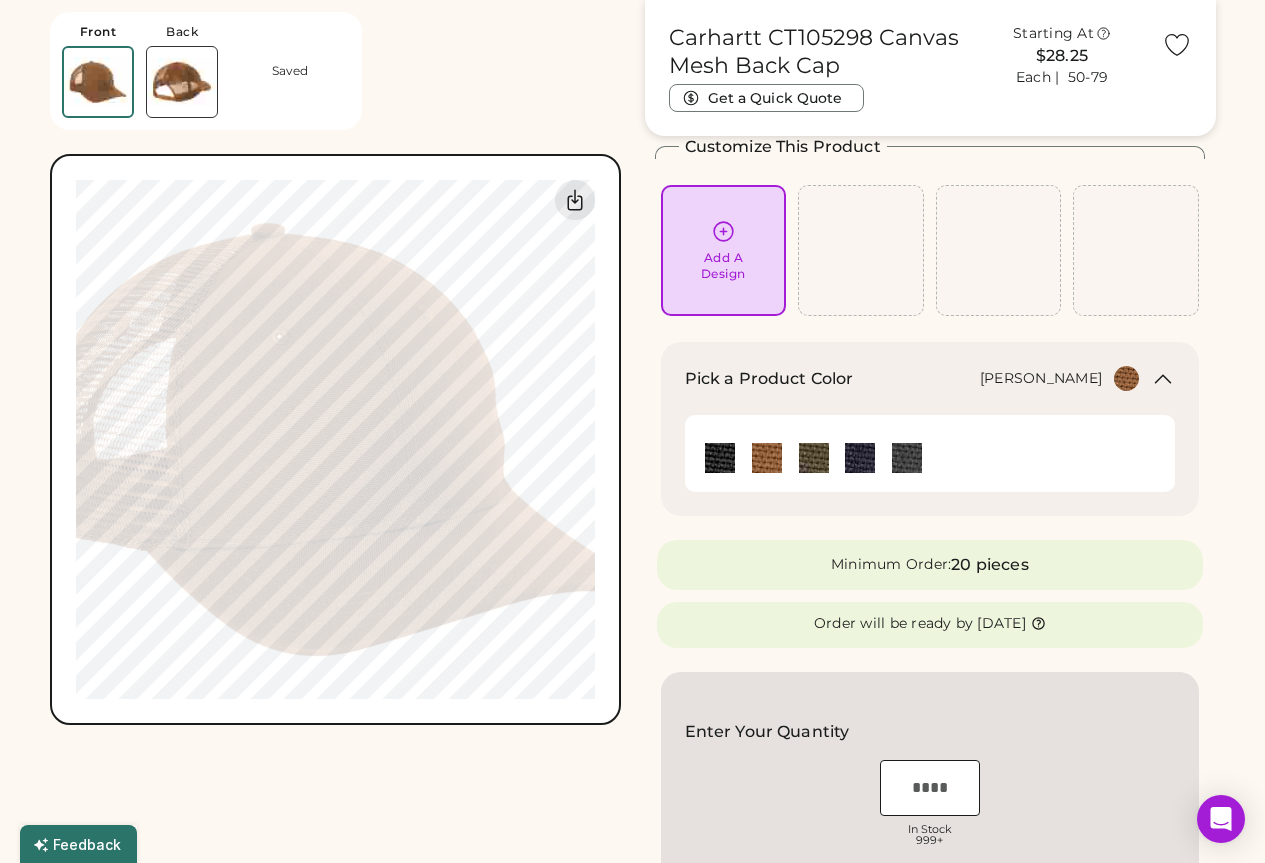 click at bounding box center (814, 458) 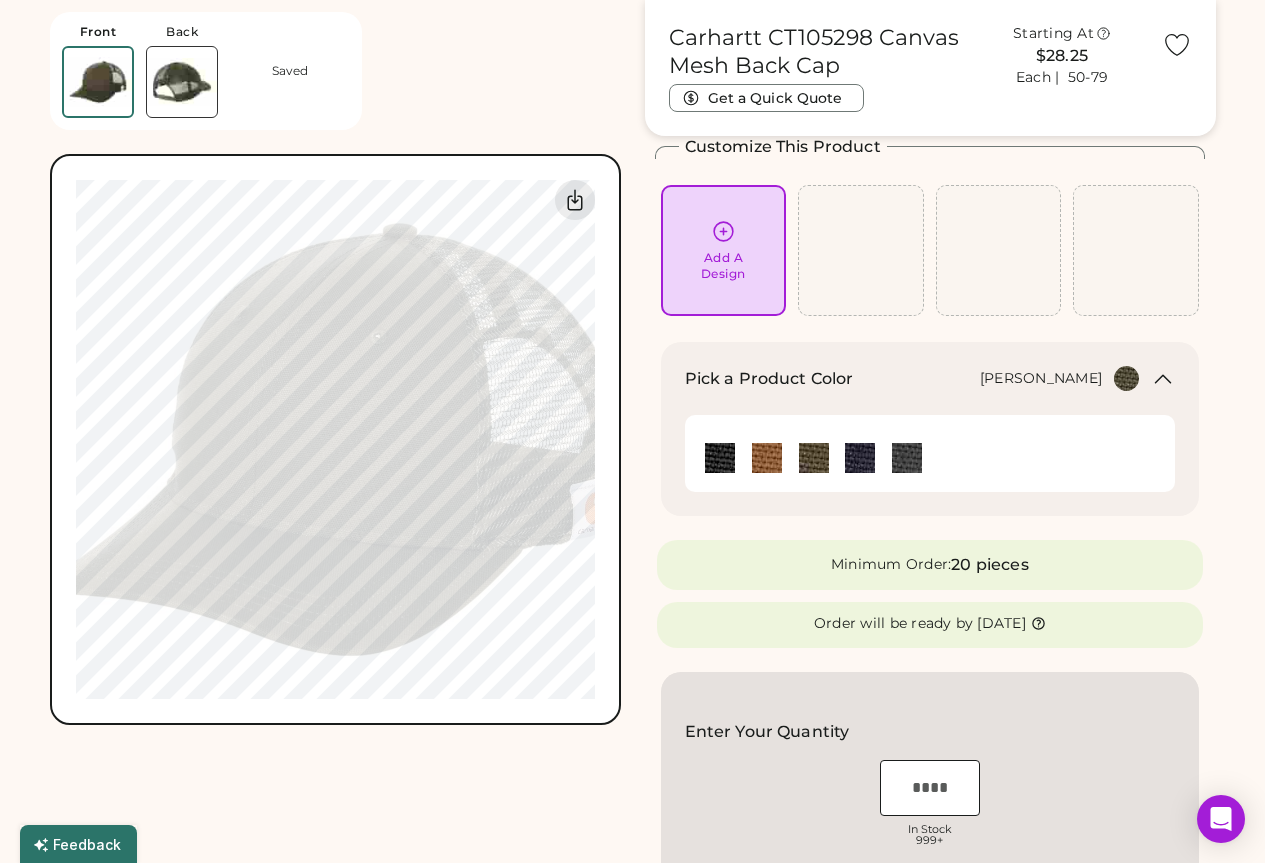 click at bounding box center [767, 458] 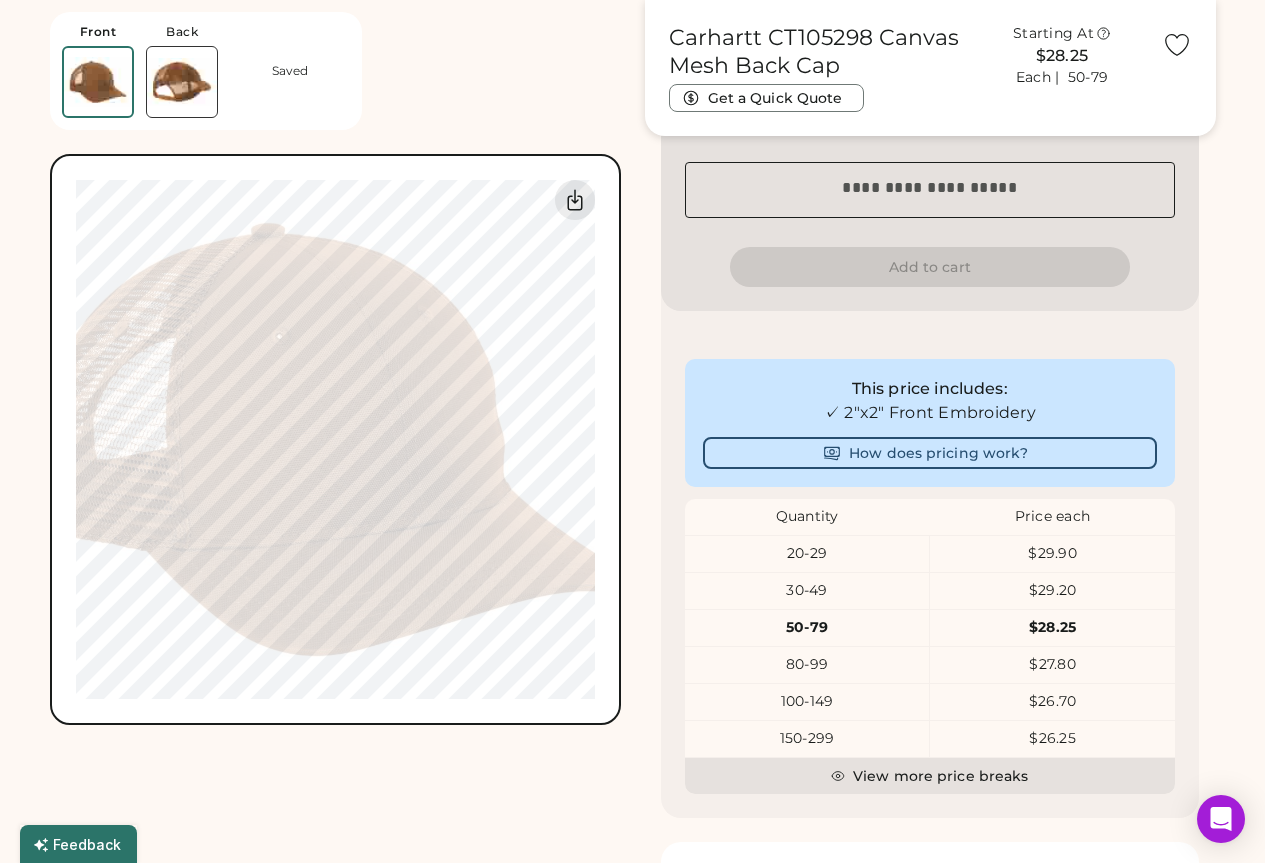 scroll, scrollTop: 862, scrollLeft: 0, axis: vertical 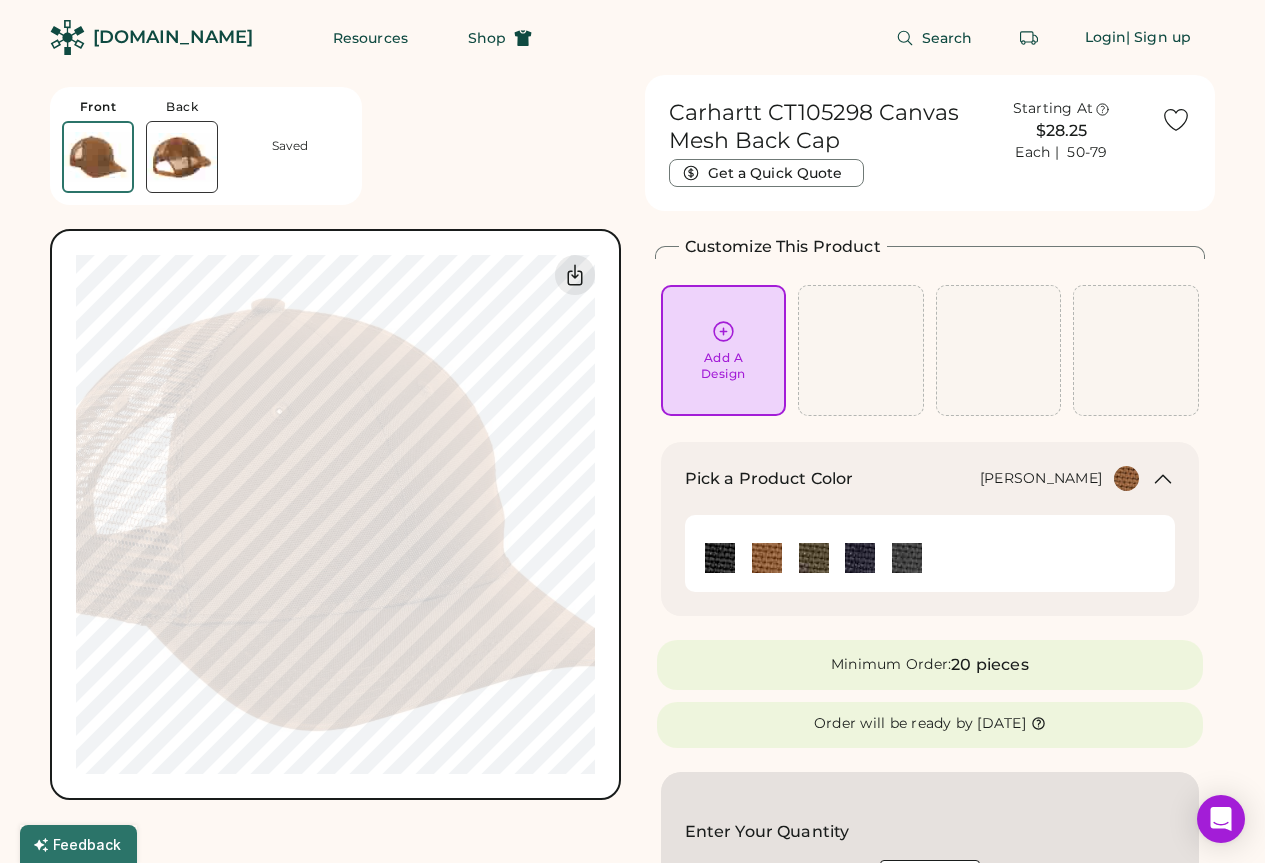 click 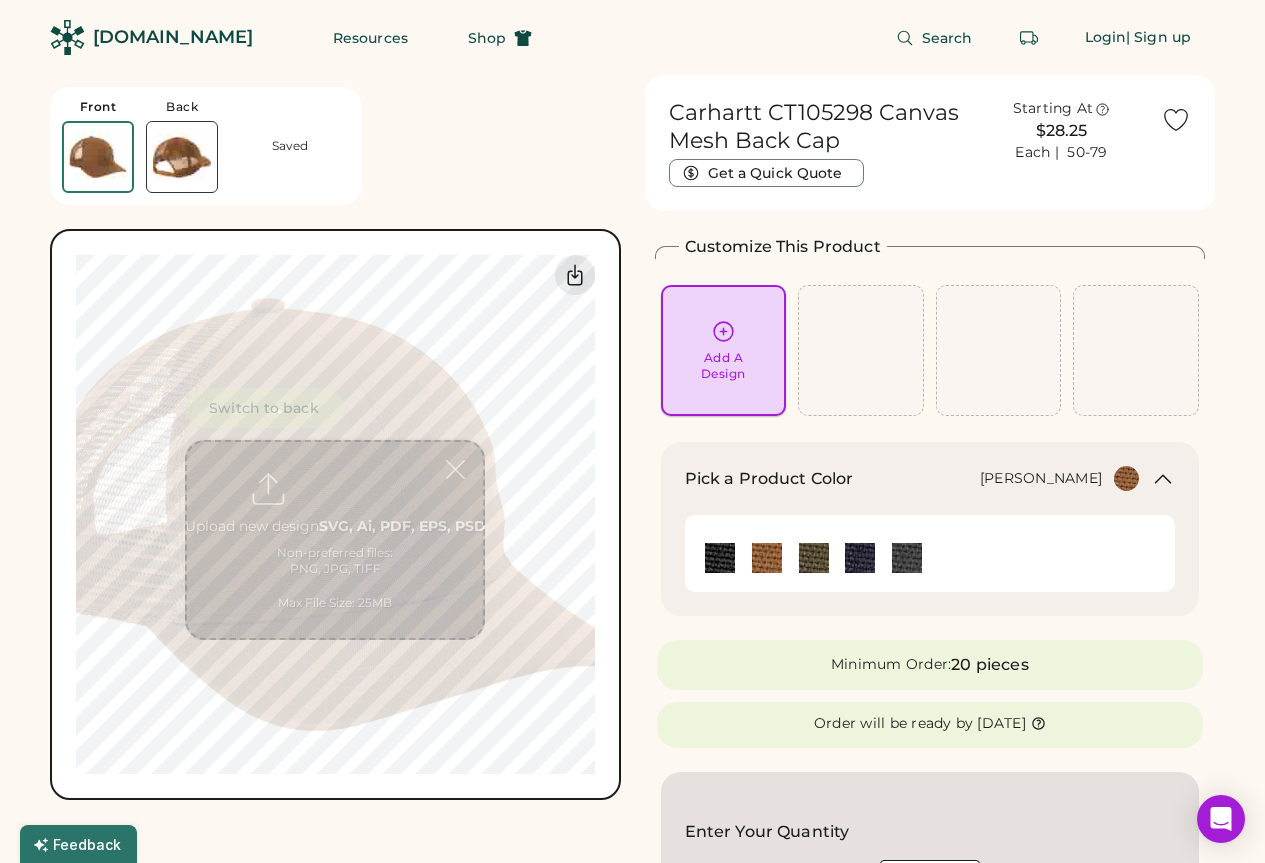 scroll, scrollTop: 75, scrollLeft: 0, axis: vertical 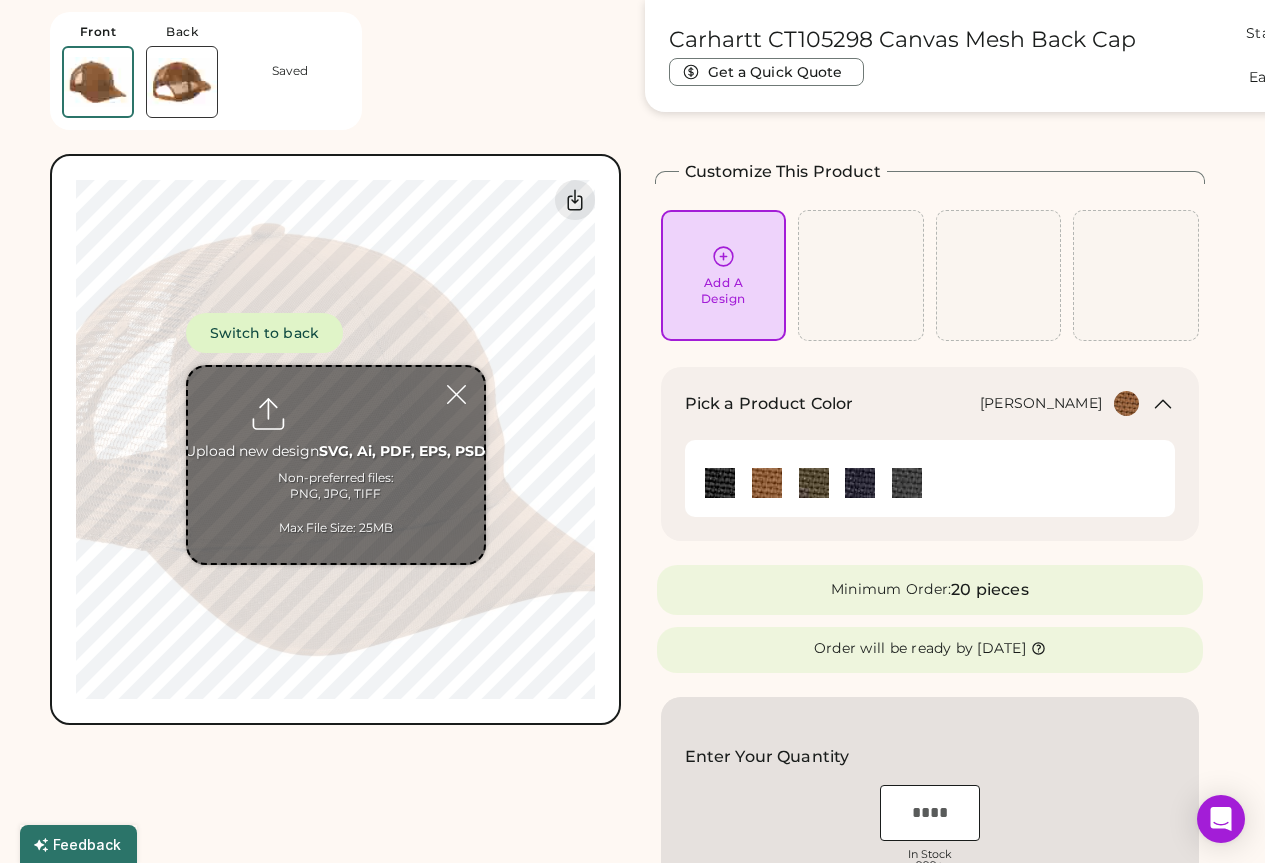 click at bounding box center (336, 465) 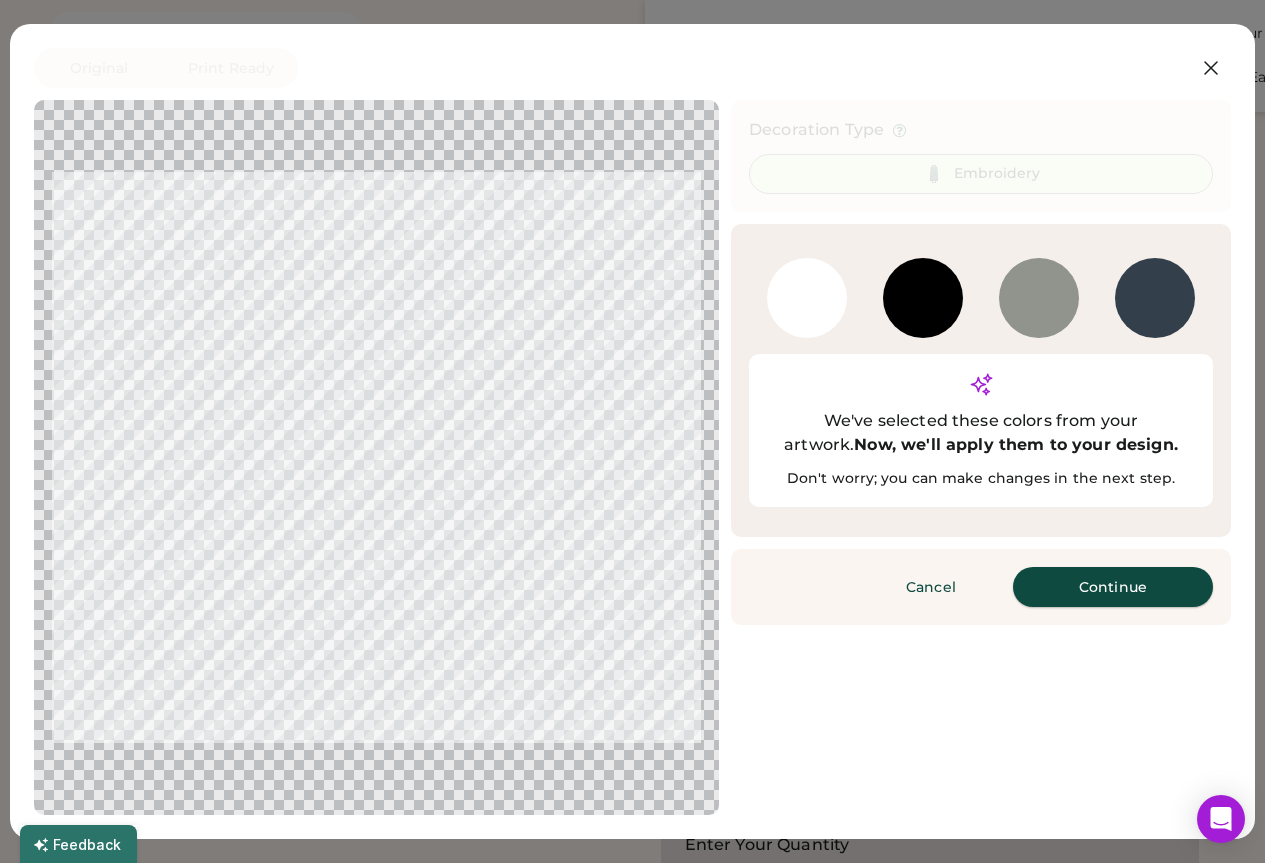 click on "Continue" at bounding box center (1113, 587) 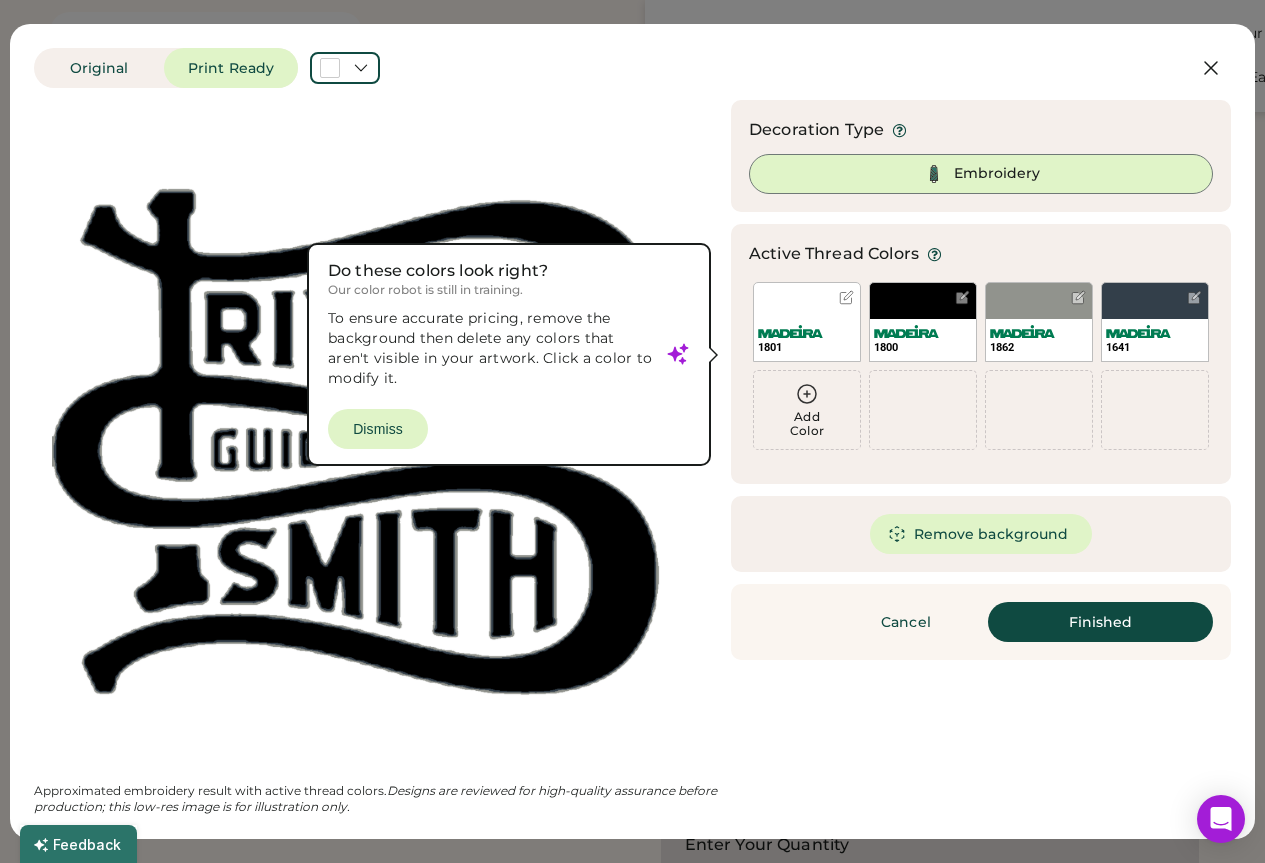 click on "1801" at bounding box center [807, 322] 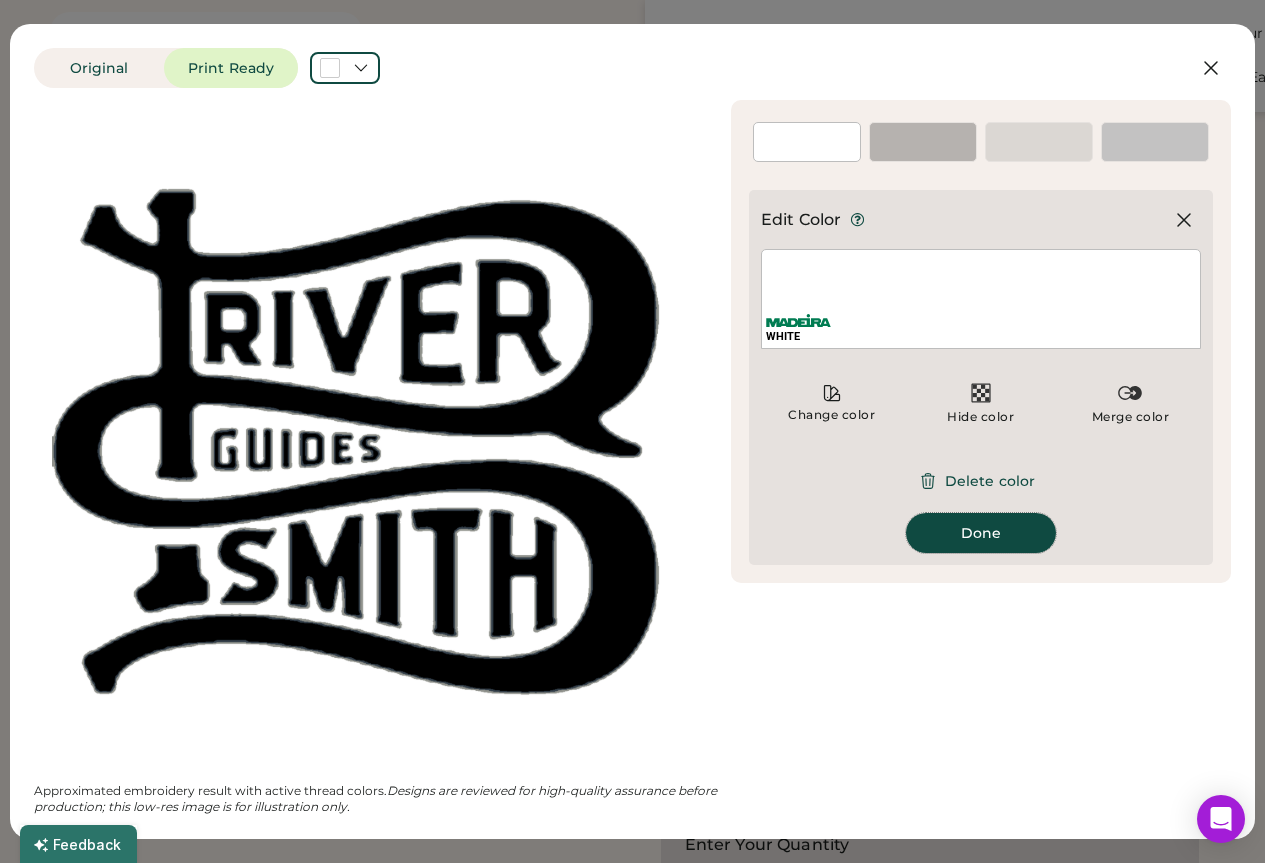 click on "Done" at bounding box center (981, 533) 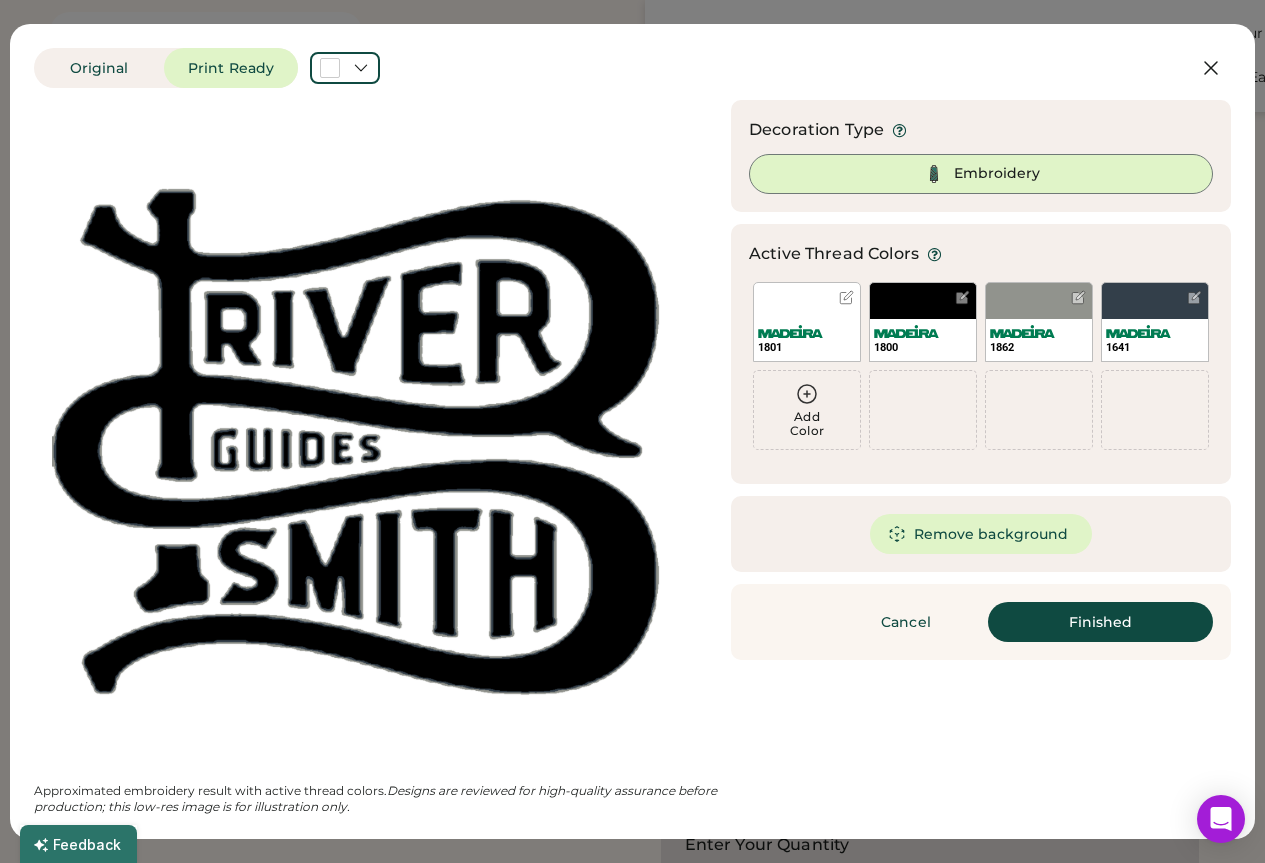 click on "Embroidery" at bounding box center (997, 174) 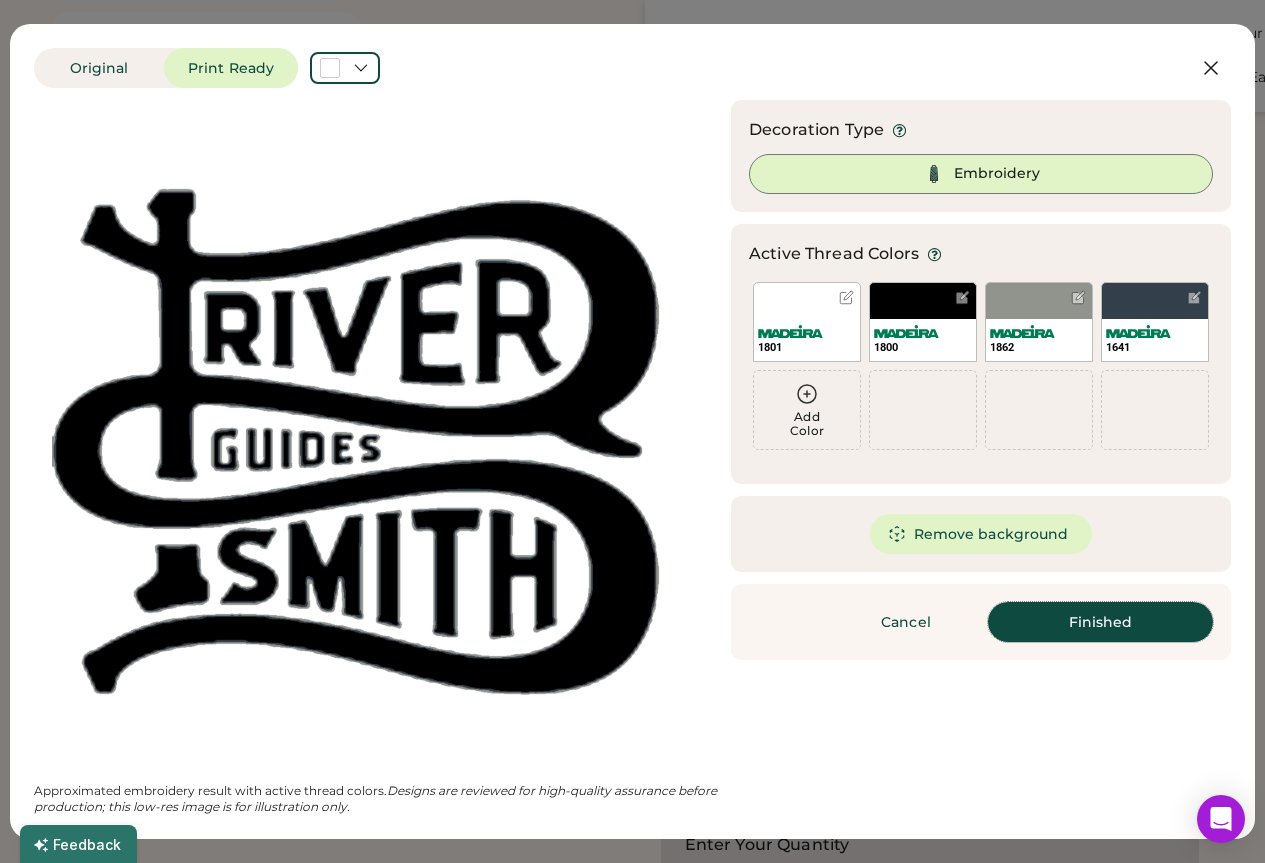 click on "Finished" at bounding box center (1100, 622) 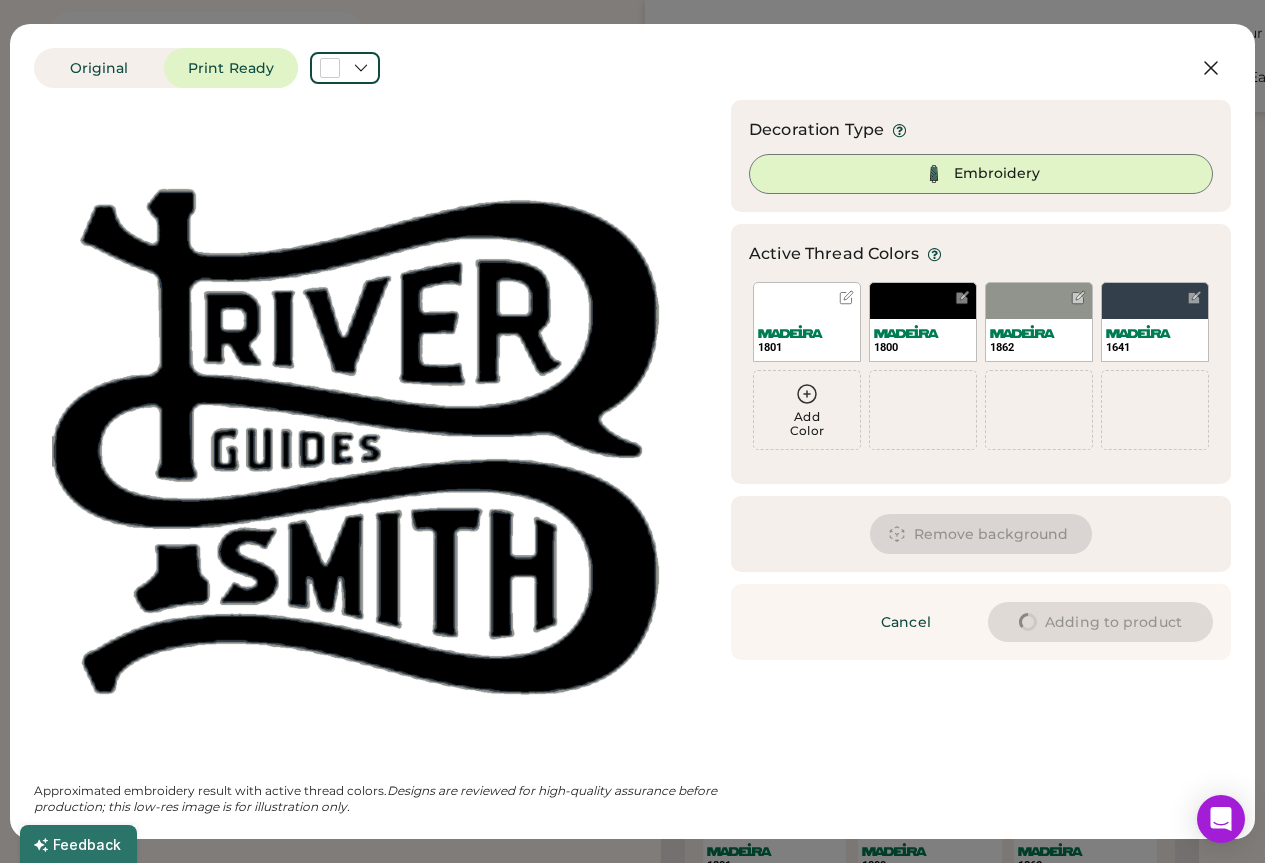 type on "****" 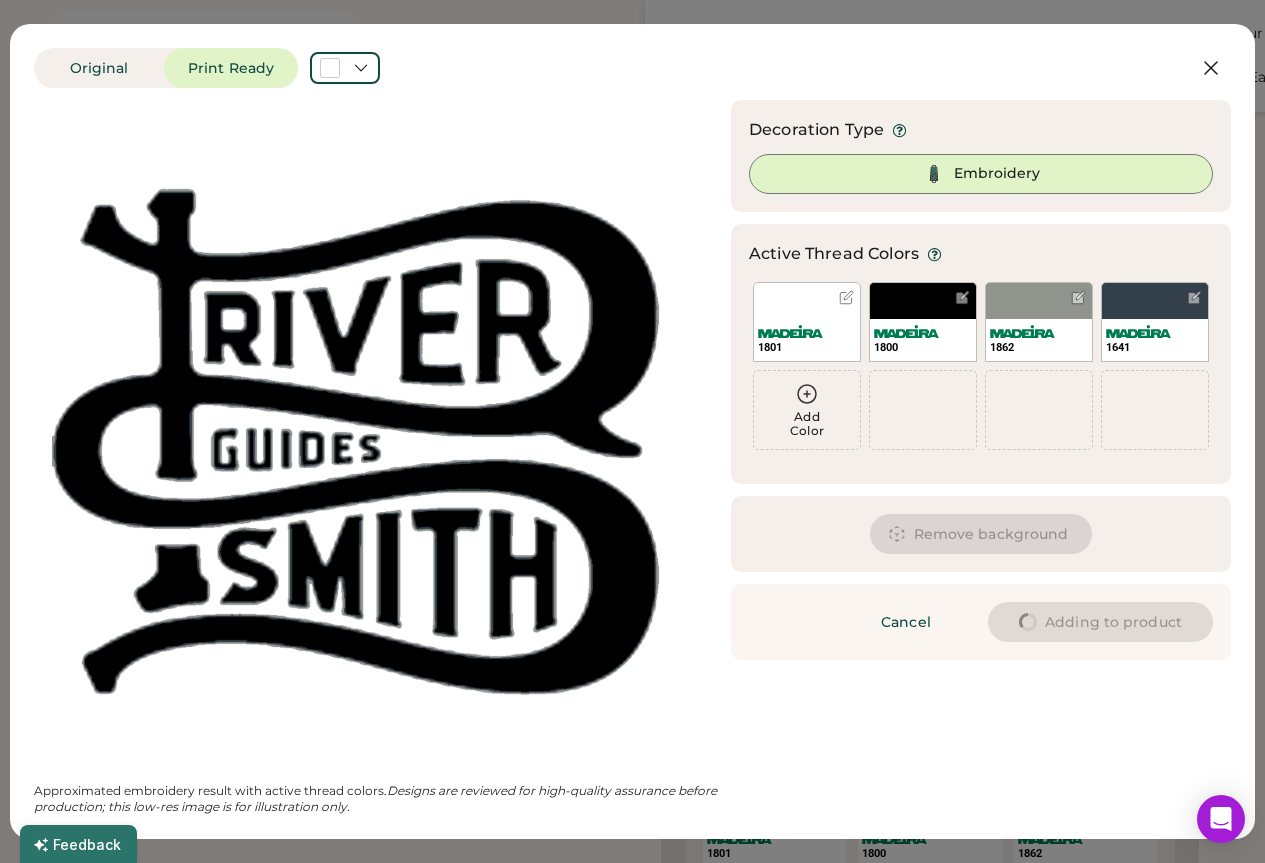 type on "****" 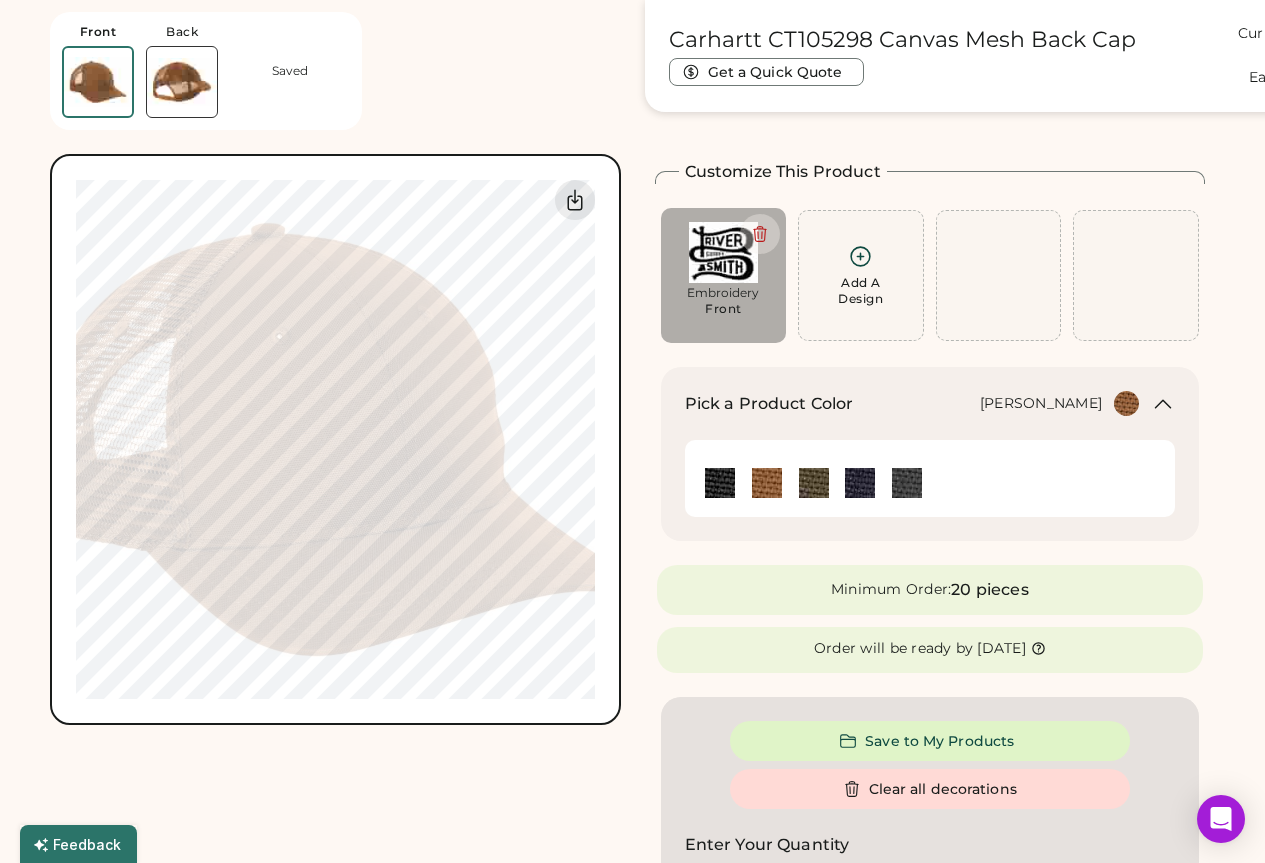 type on "****" 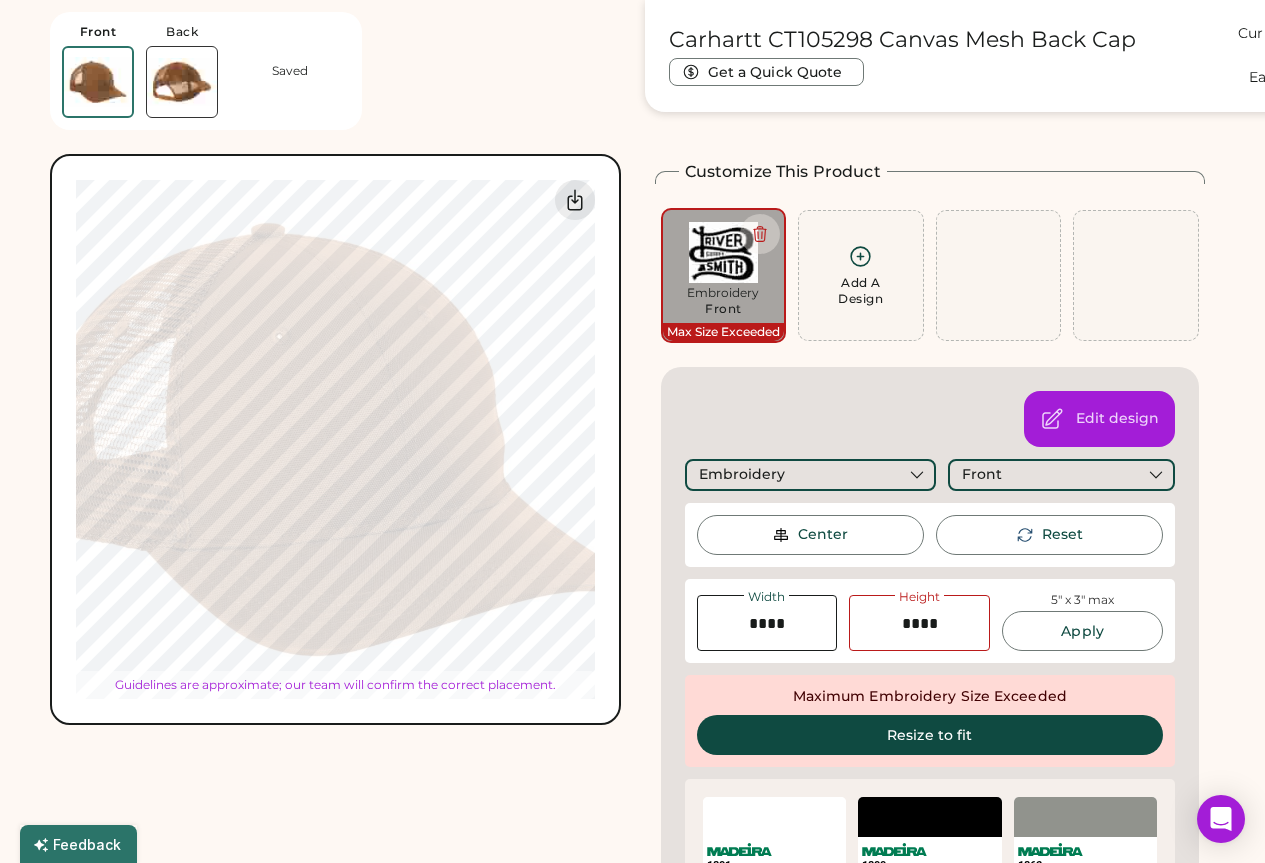 type on "*****" 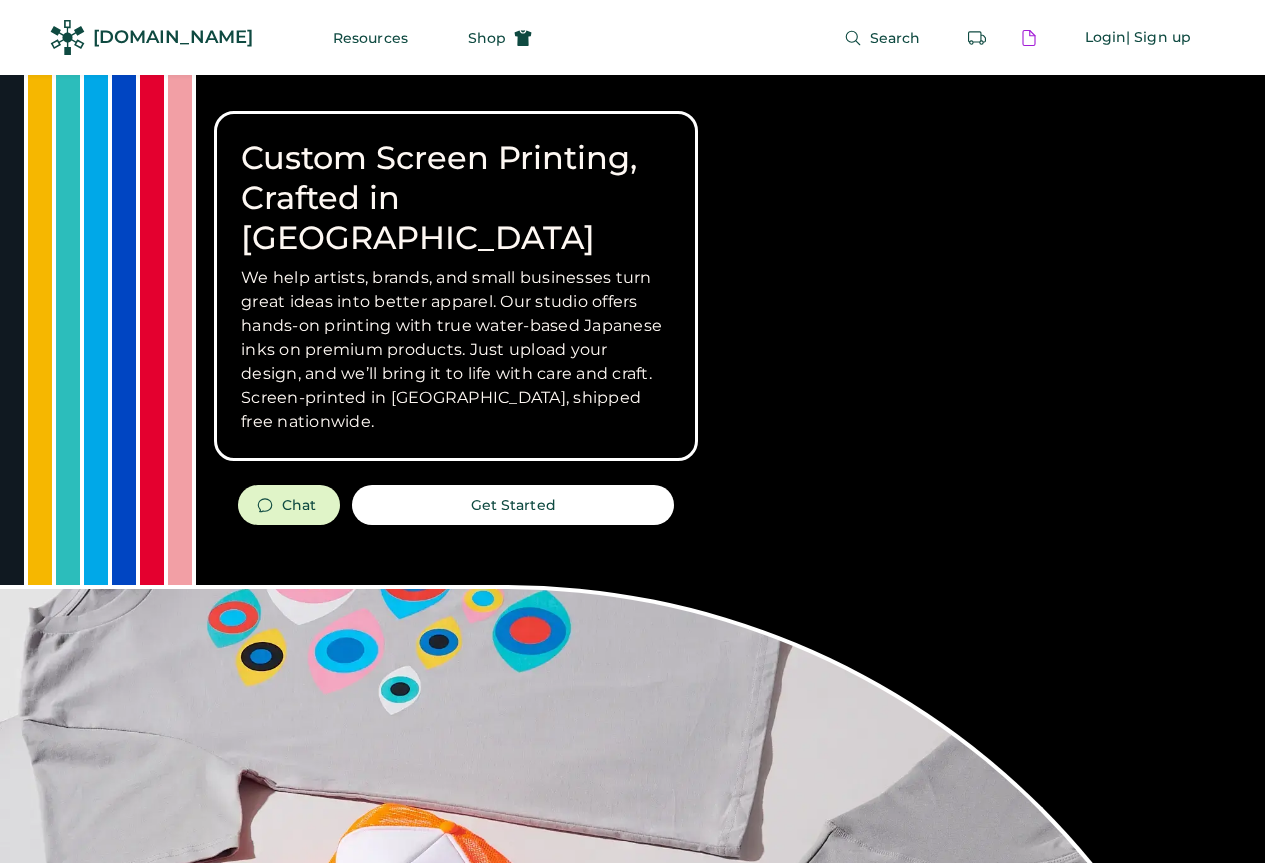 scroll, scrollTop: 0, scrollLeft: 0, axis: both 